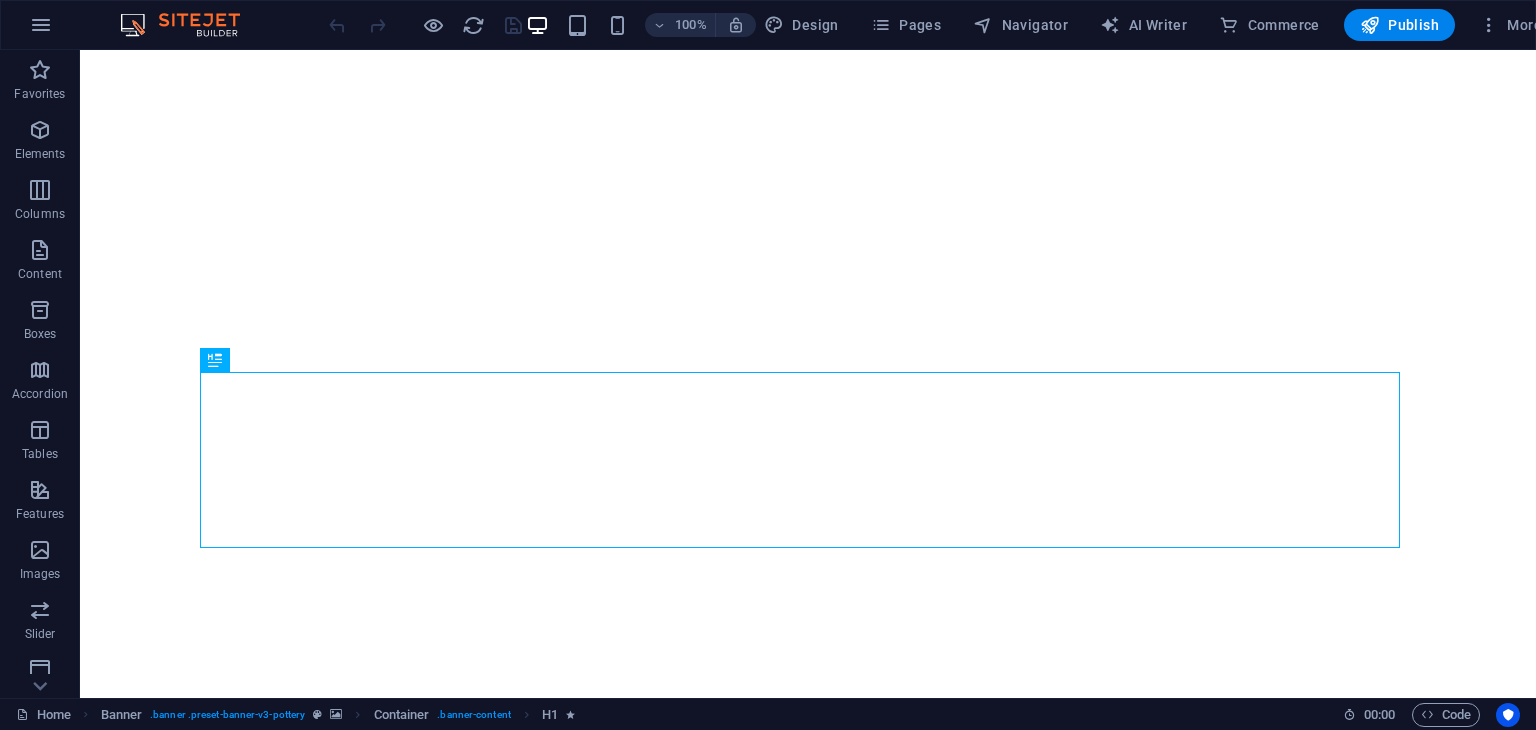 scroll, scrollTop: 0, scrollLeft: 0, axis: both 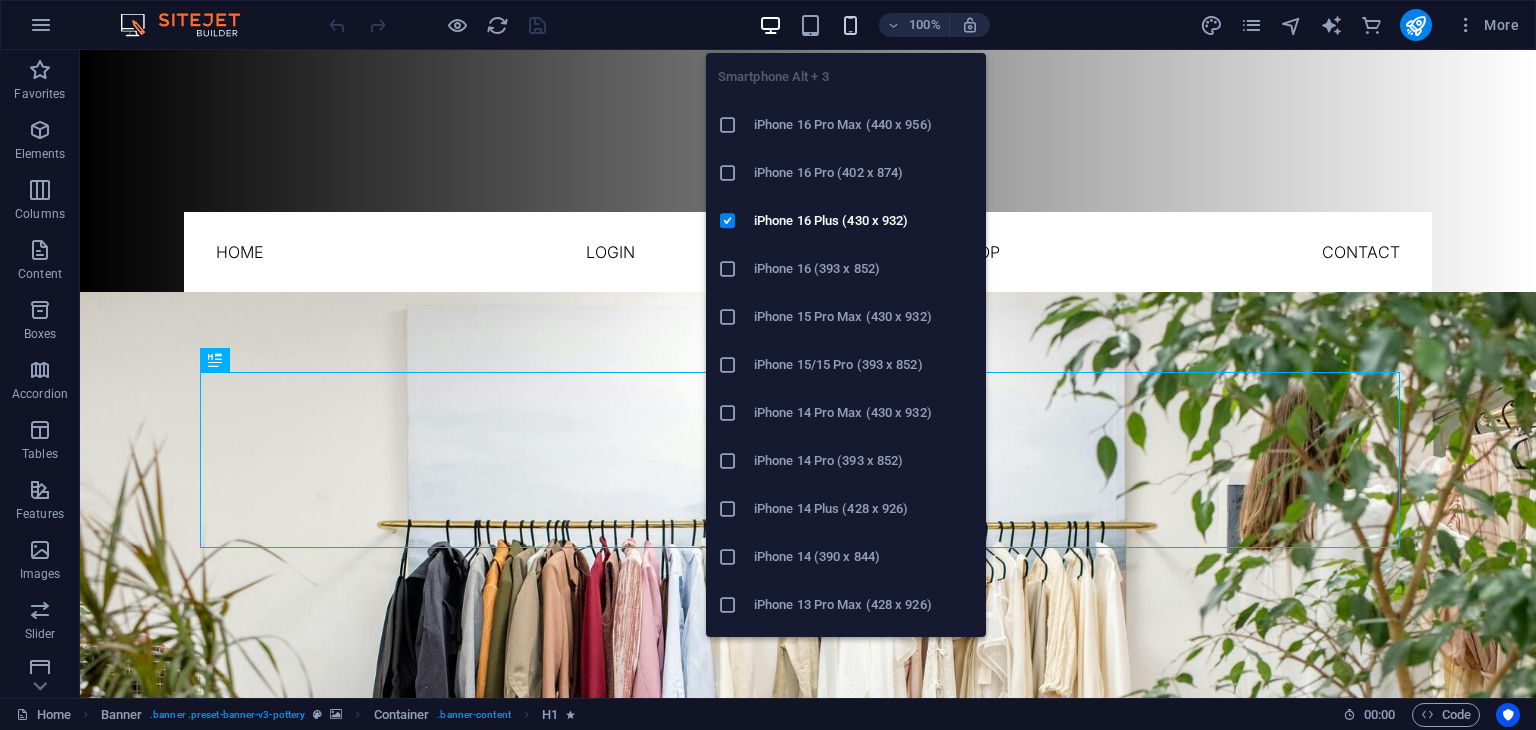 click at bounding box center (850, 25) 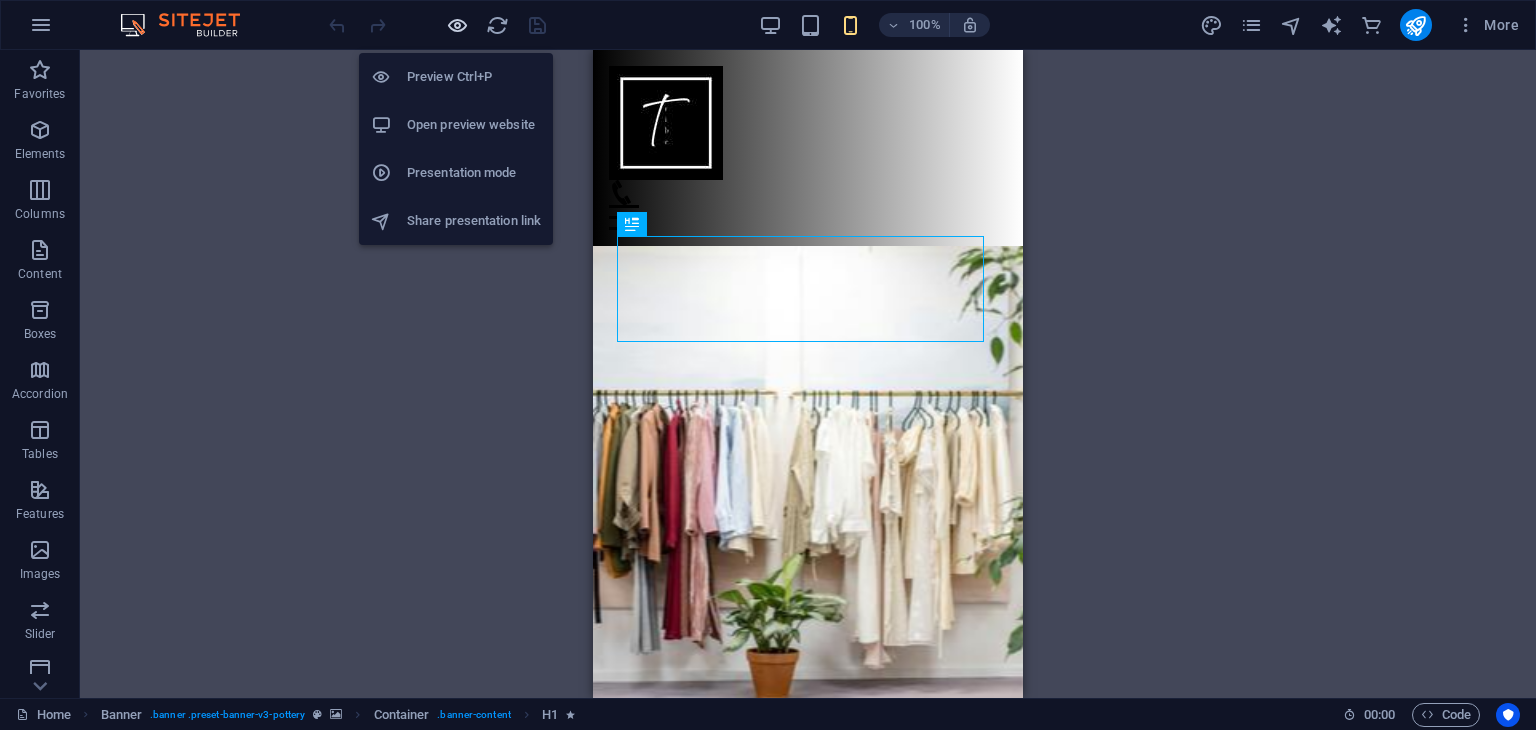 click at bounding box center [457, 25] 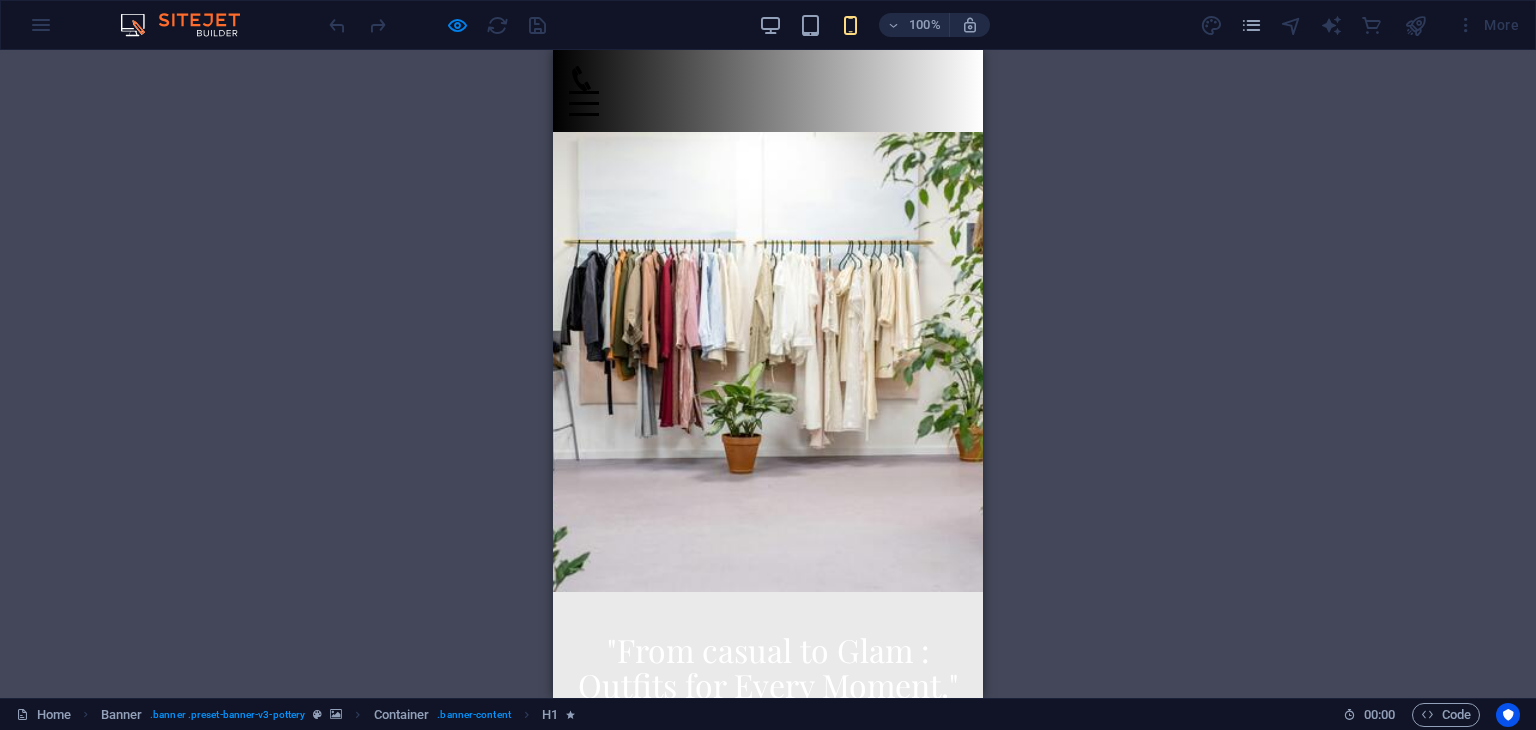 click on "Menu" at bounding box center (584, 103) 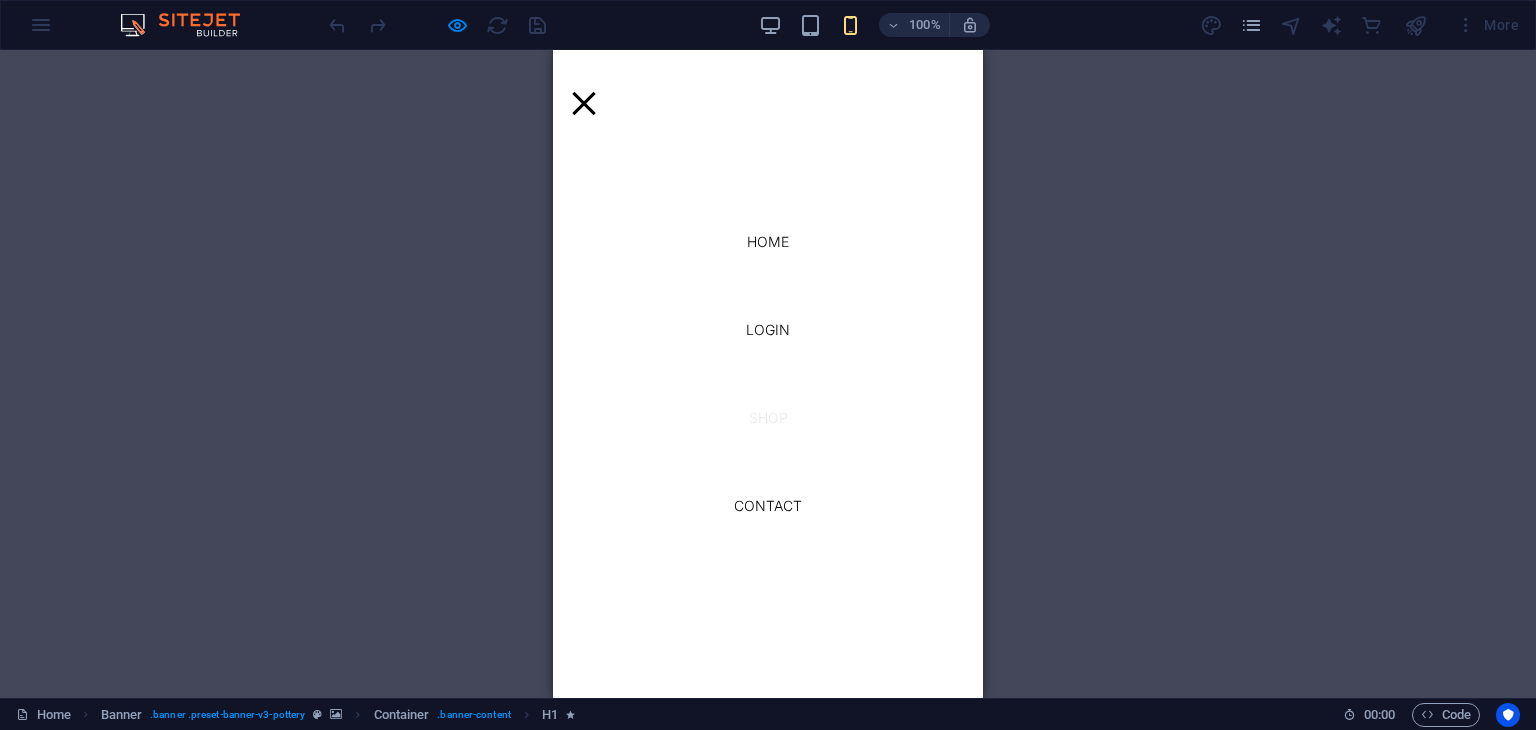 click on "shop" at bounding box center (768, 418) 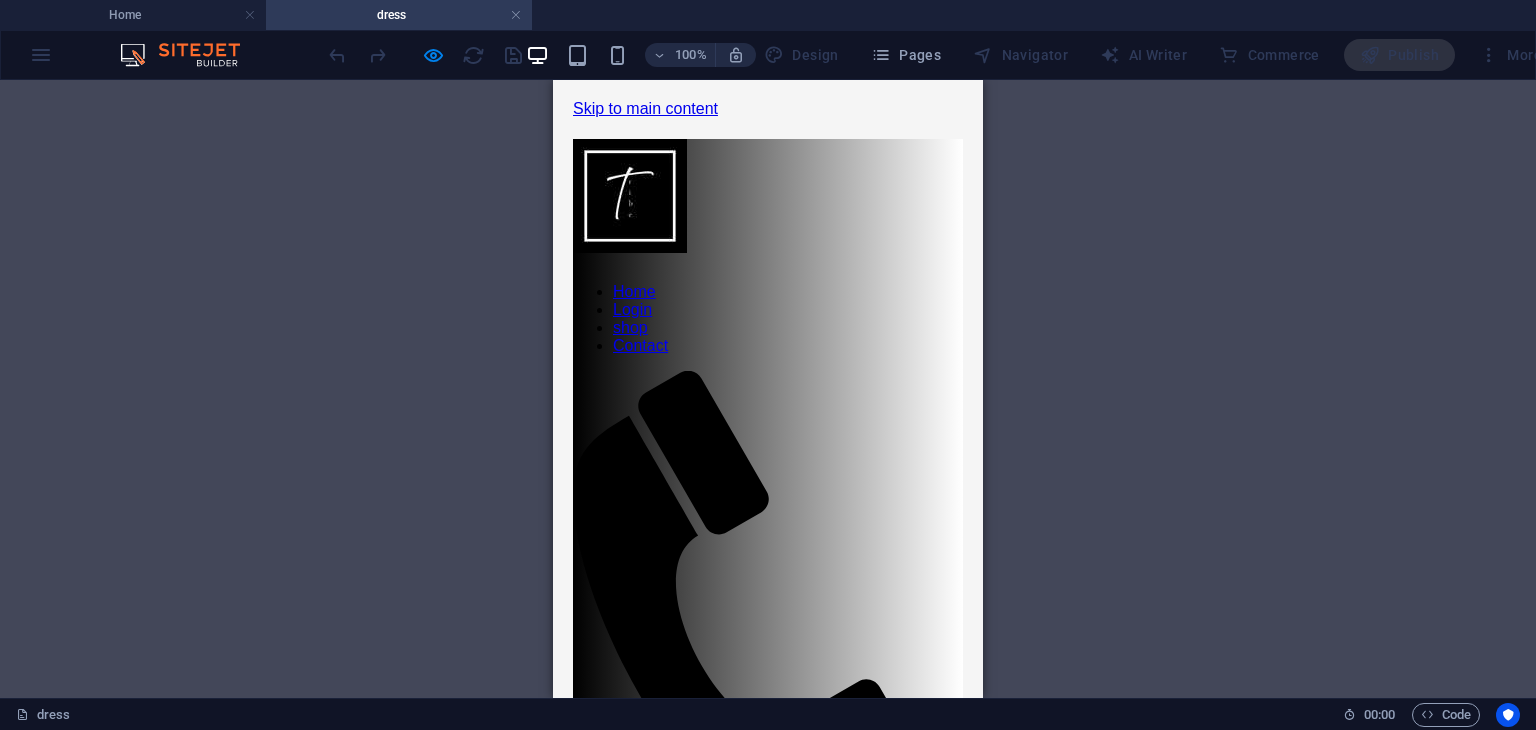 scroll, scrollTop: 0, scrollLeft: 0, axis: both 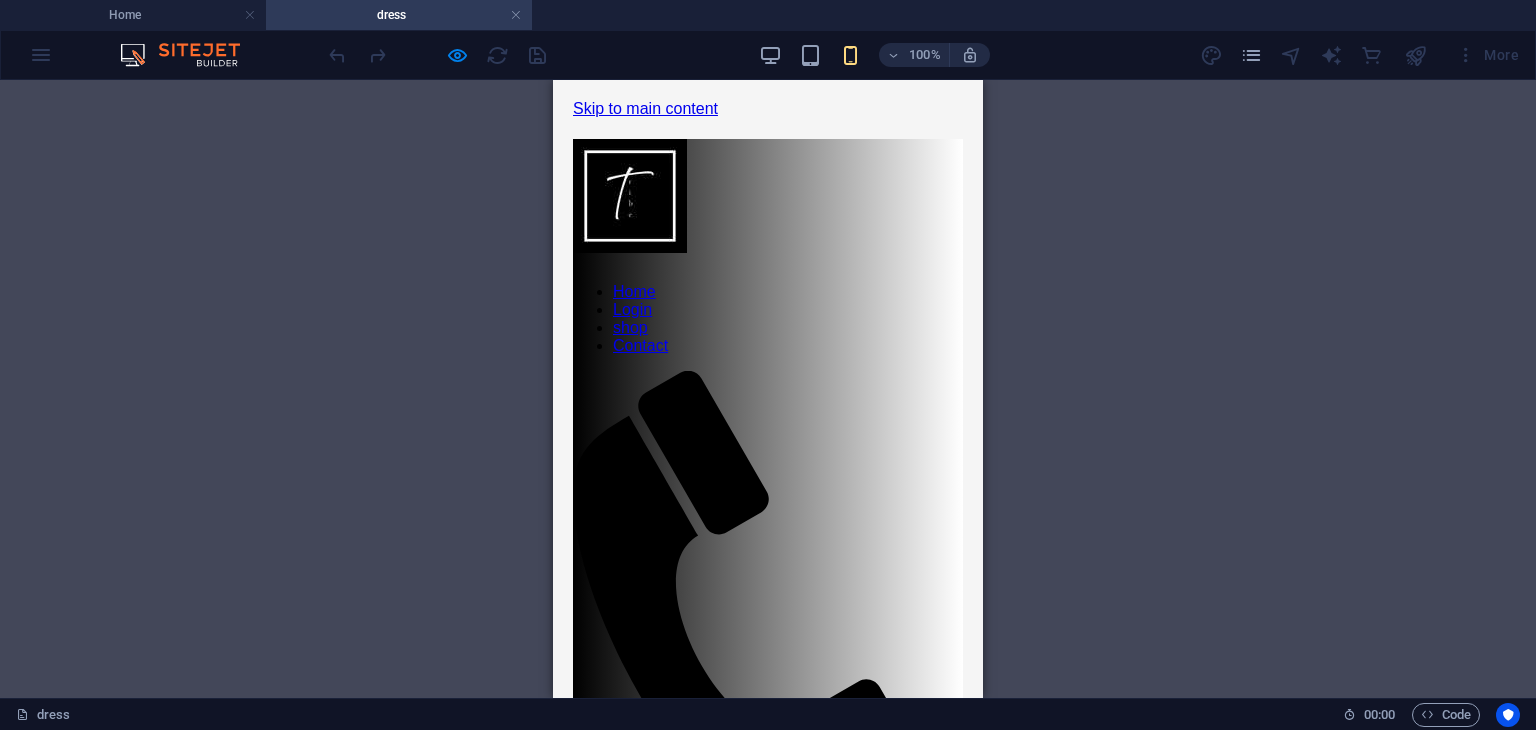 click on "Menu" at bounding box center [768, 881] 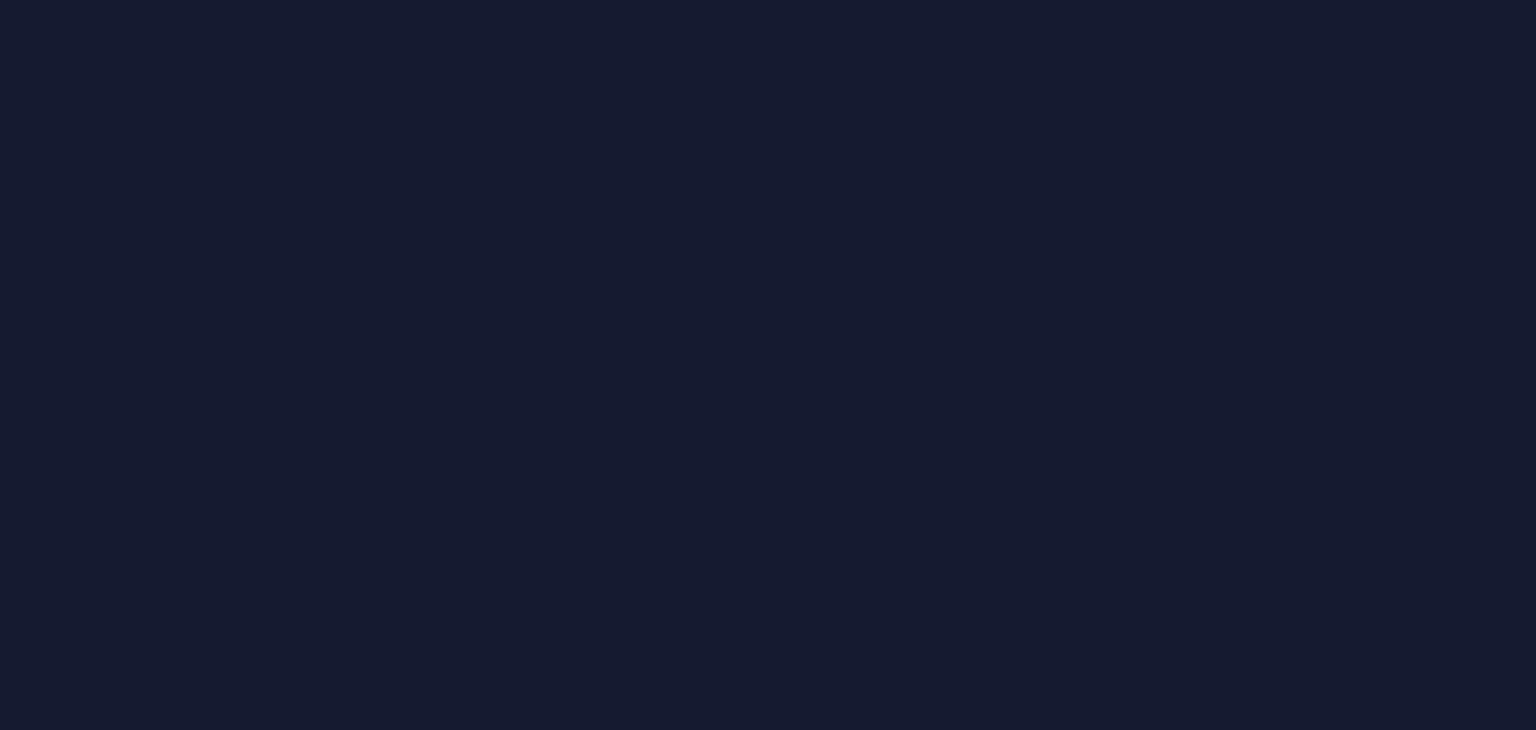 scroll, scrollTop: 0, scrollLeft: 0, axis: both 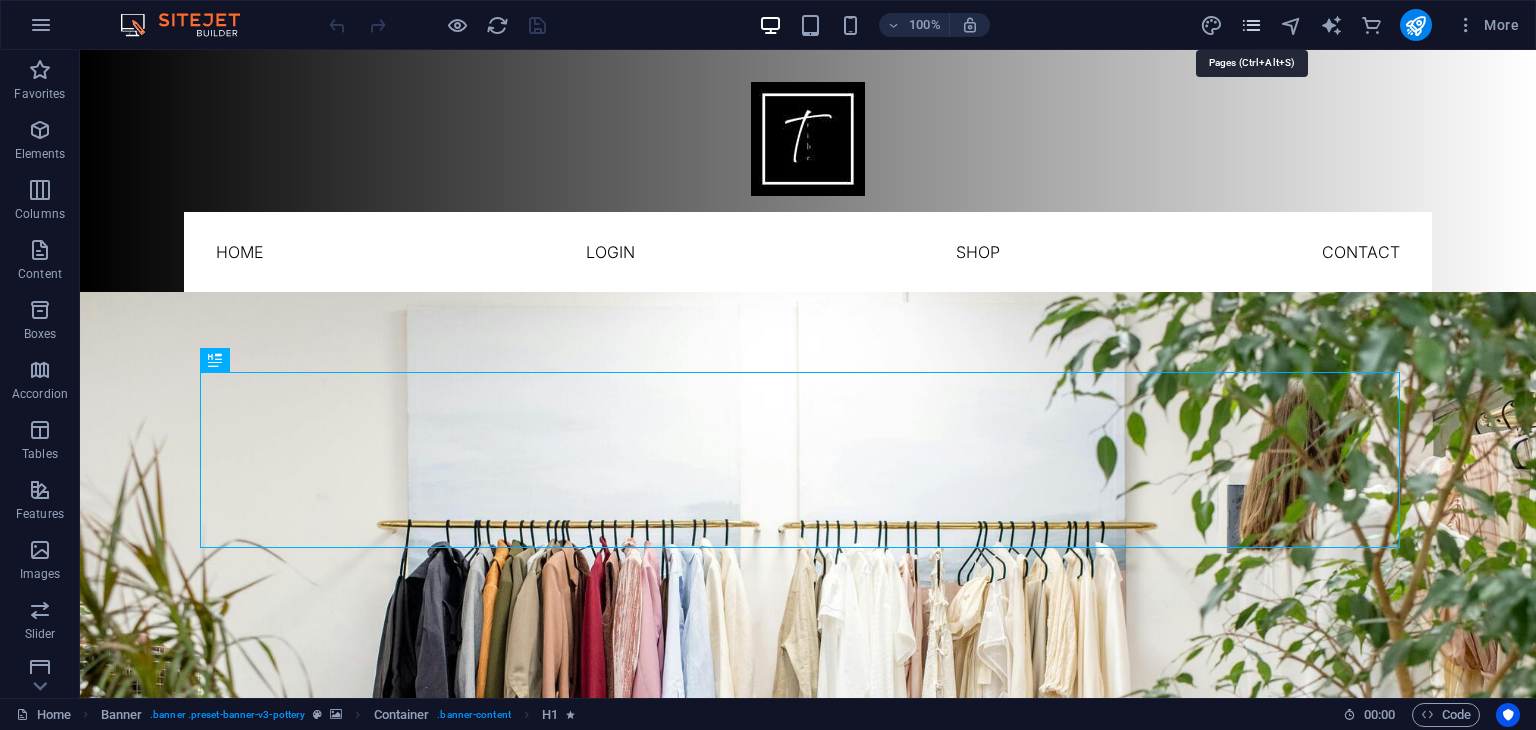 drag, startPoint x: 1255, startPoint y: 39, endPoint x: 1256, endPoint y: 24, distance: 15.033297 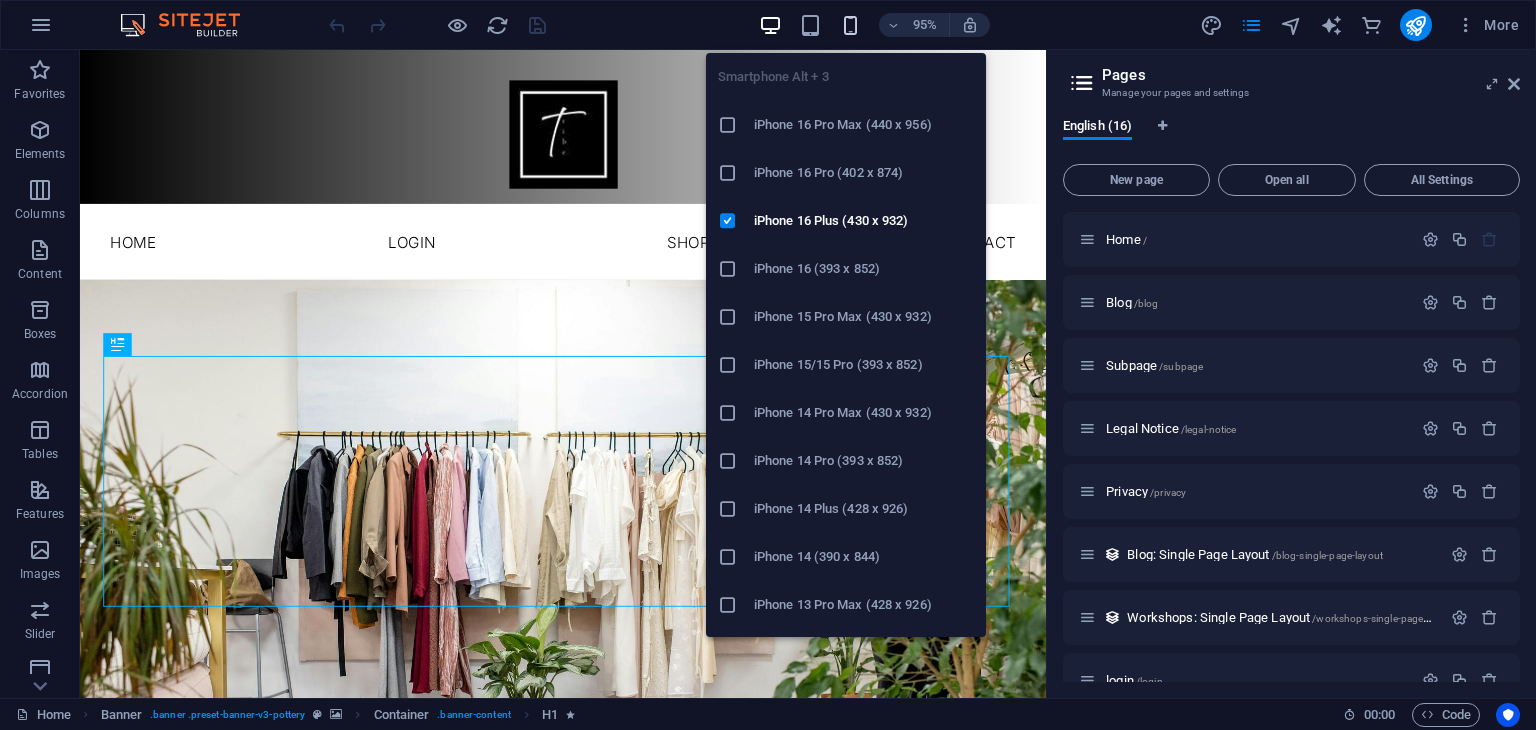 click at bounding box center [850, 25] 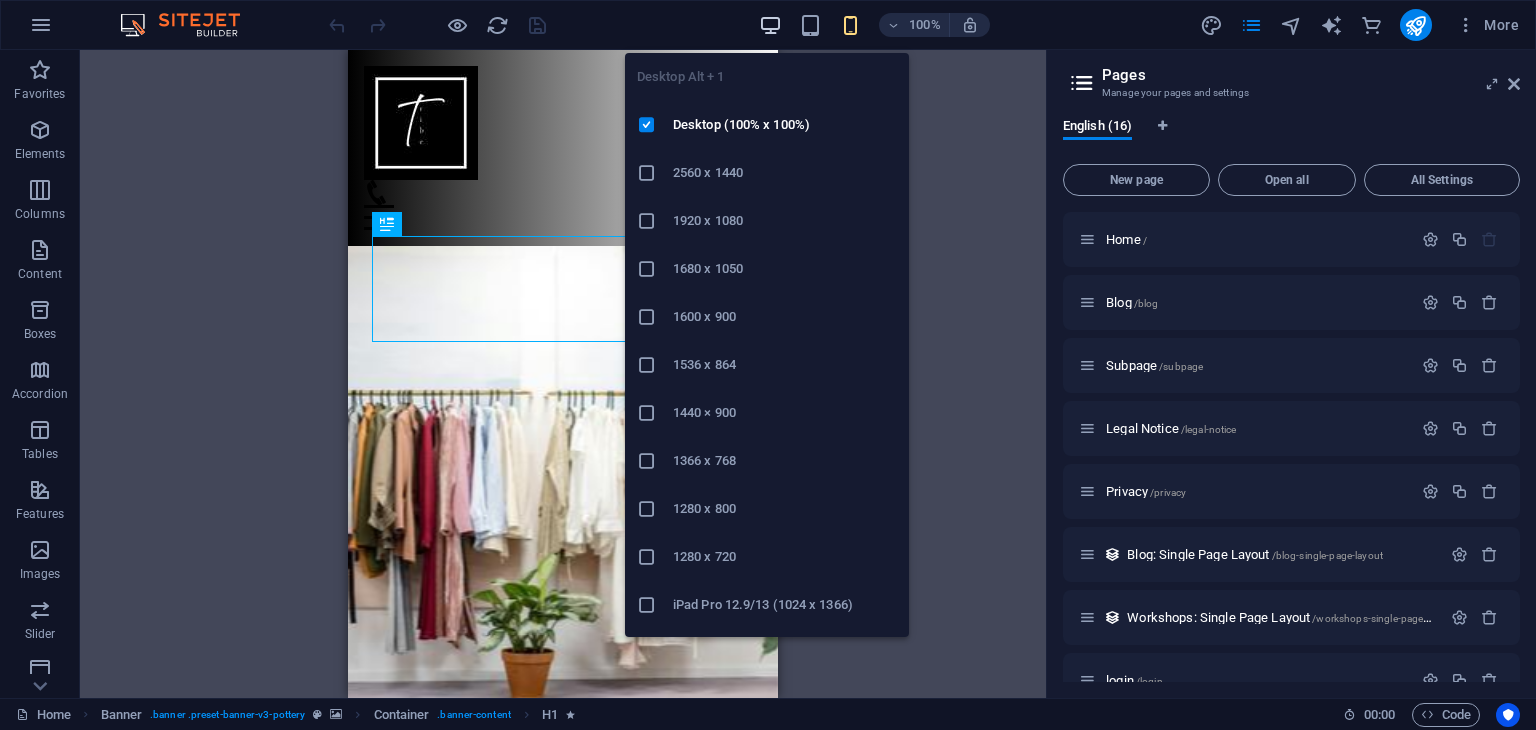 click at bounding box center (770, 25) 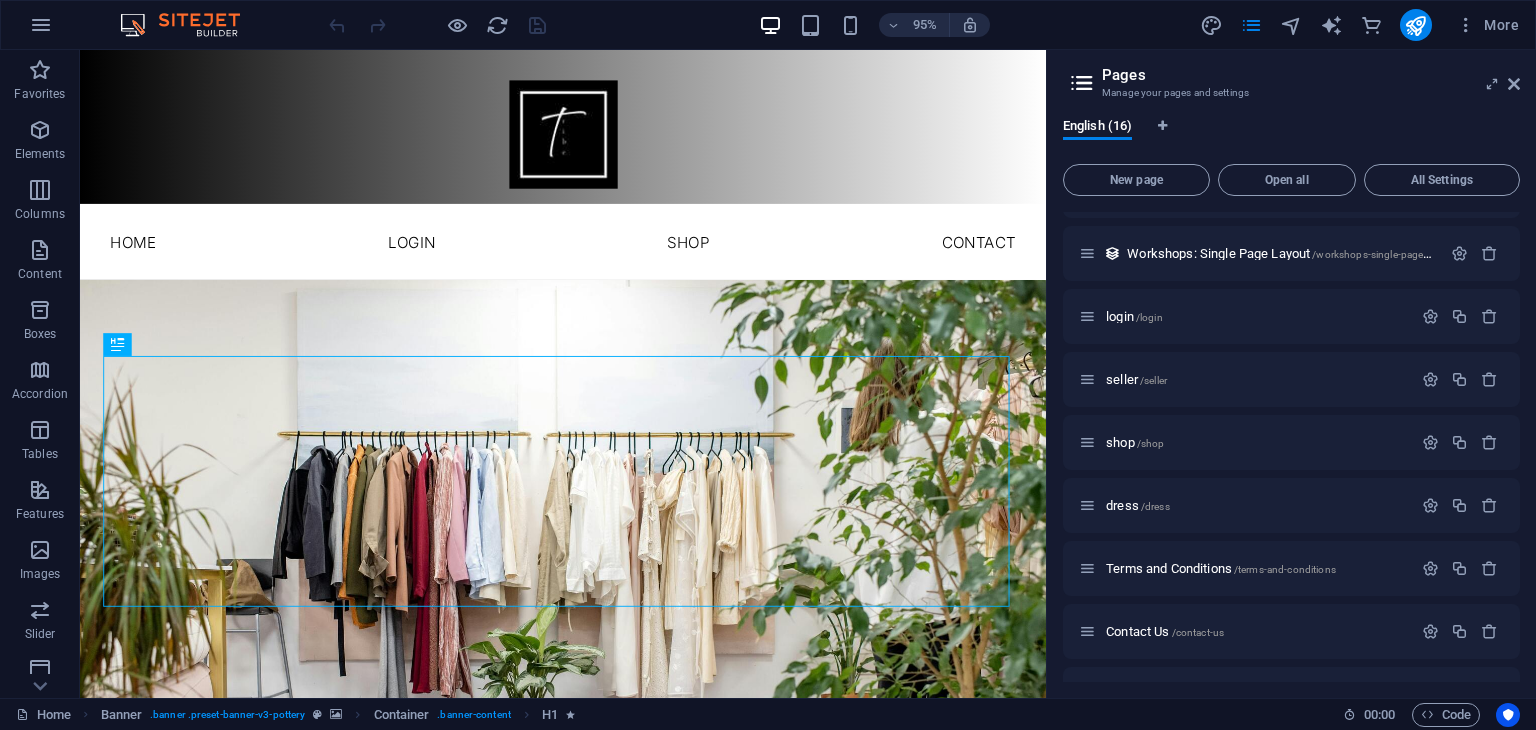 scroll, scrollTop: 380, scrollLeft: 0, axis: vertical 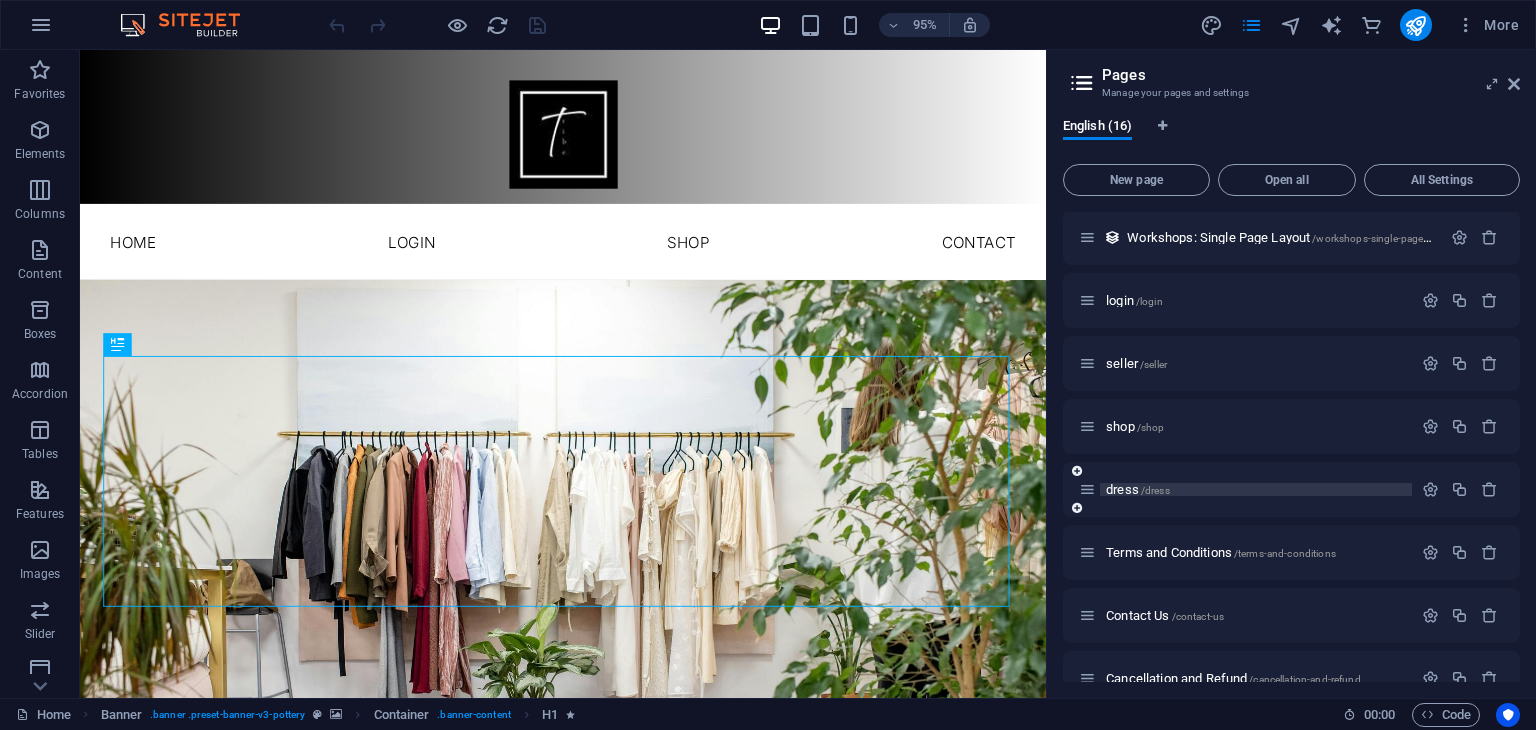 click on "dress /dress" at bounding box center (1256, 489) 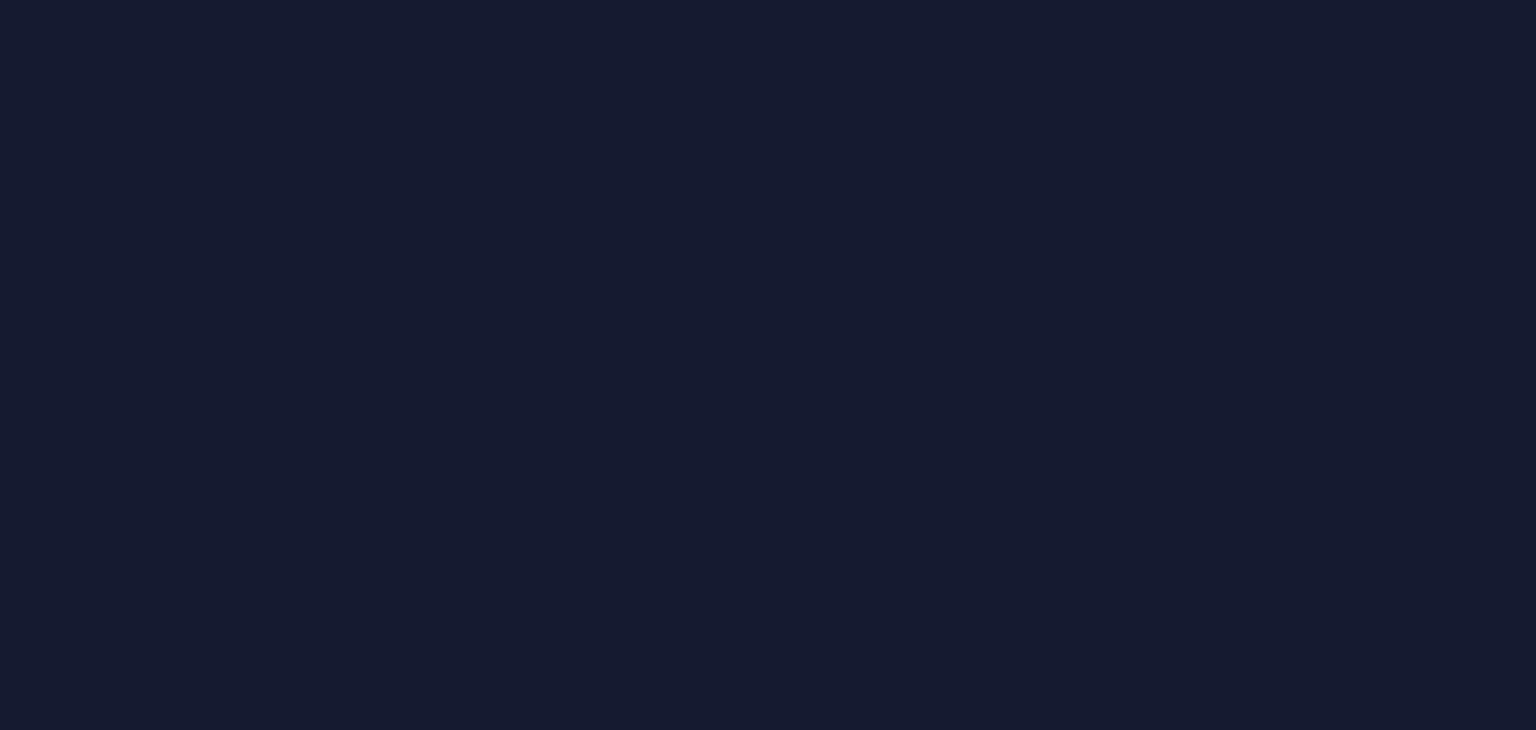 scroll, scrollTop: 0, scrollLeft: 0, axis: both 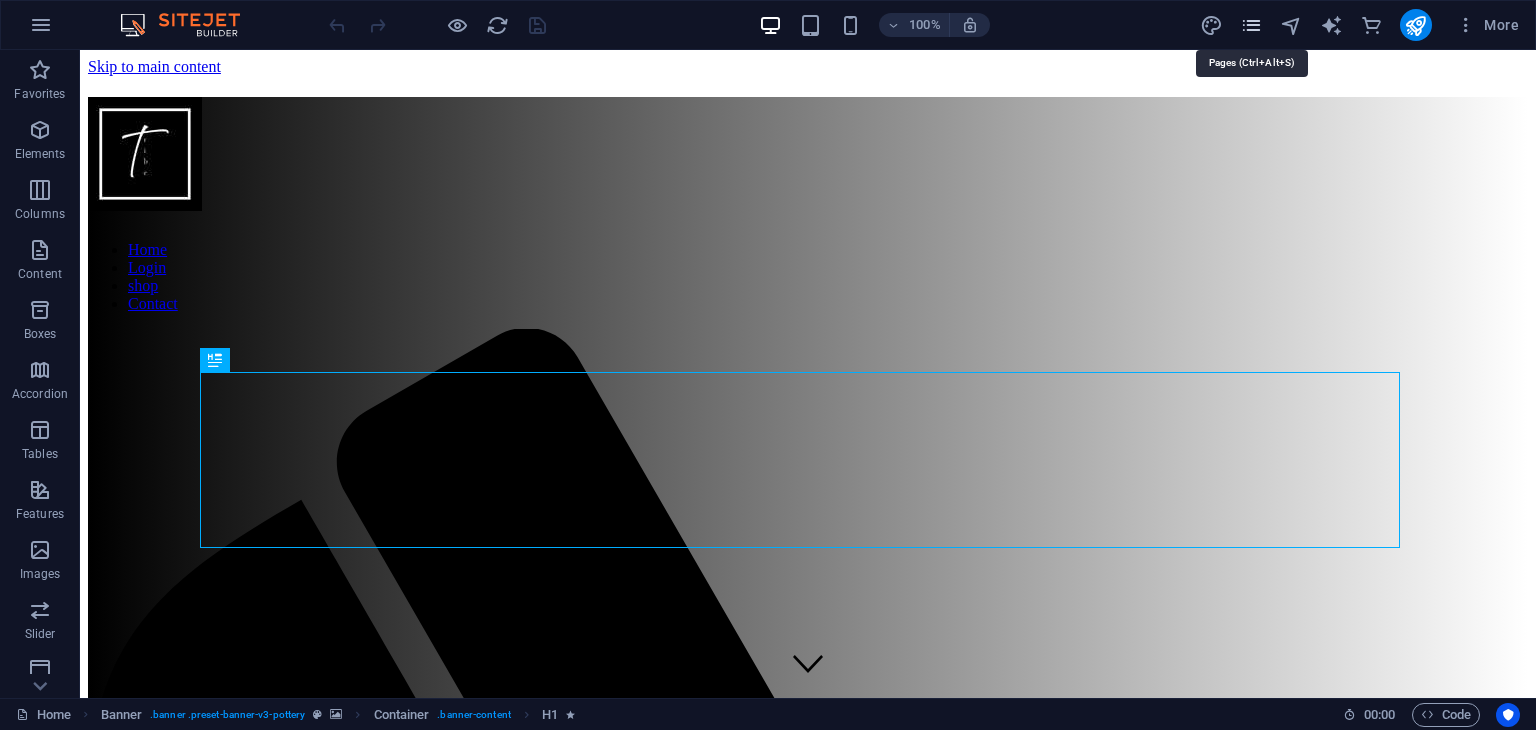 click at bounding box center [1251, 25] 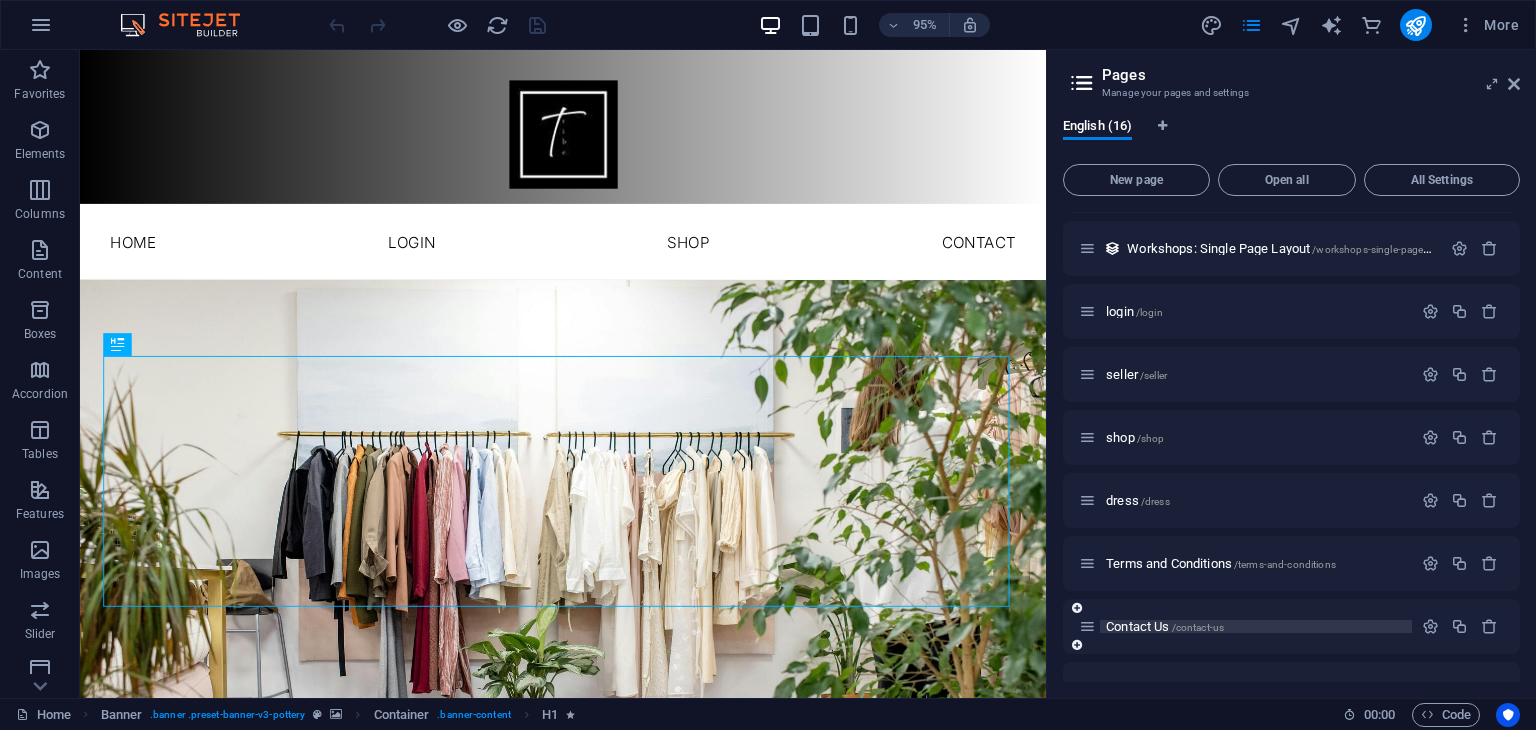 scroll, scrollTop: 362, scrollLeft: 0, axis: vertical 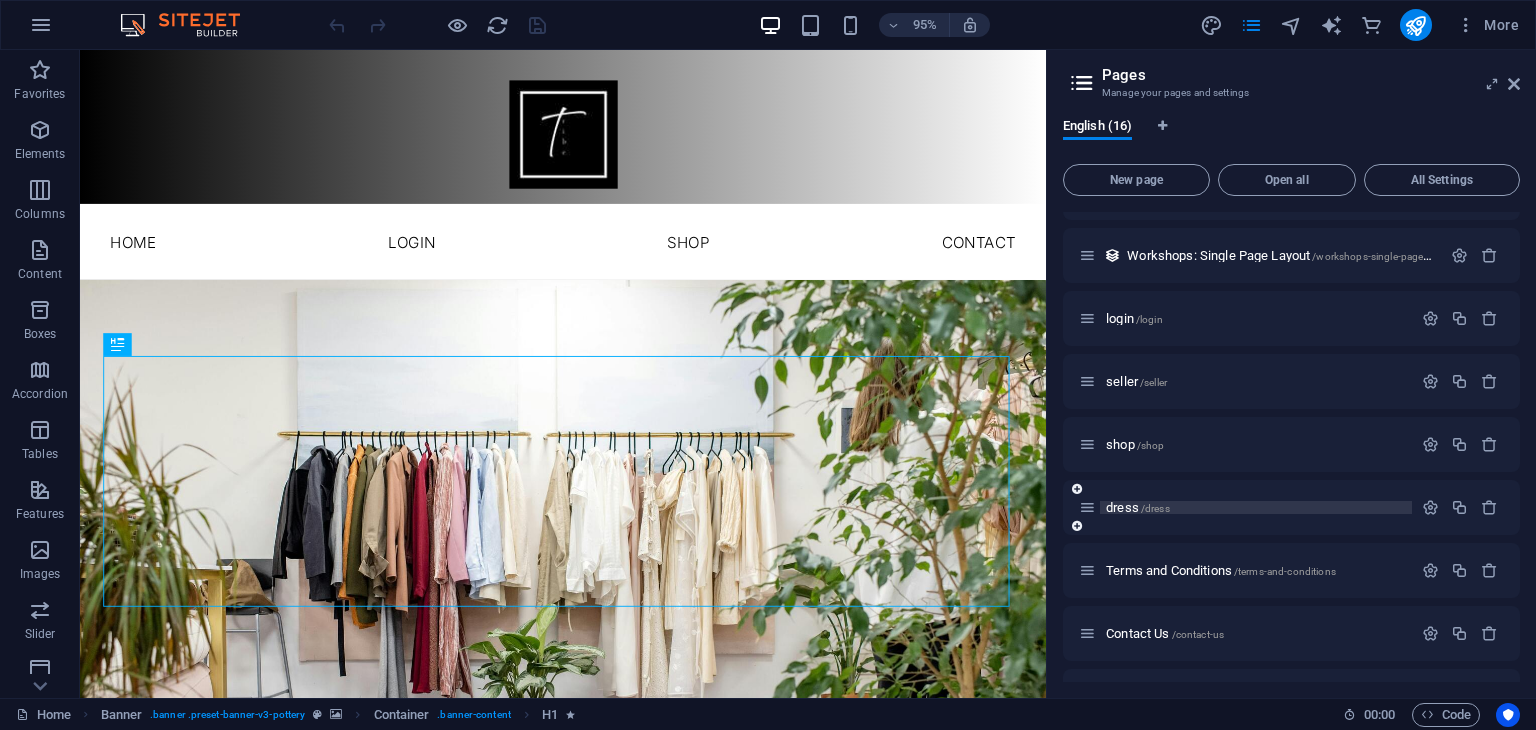 click on "dress /dress" at bounding box center [1256, 507] 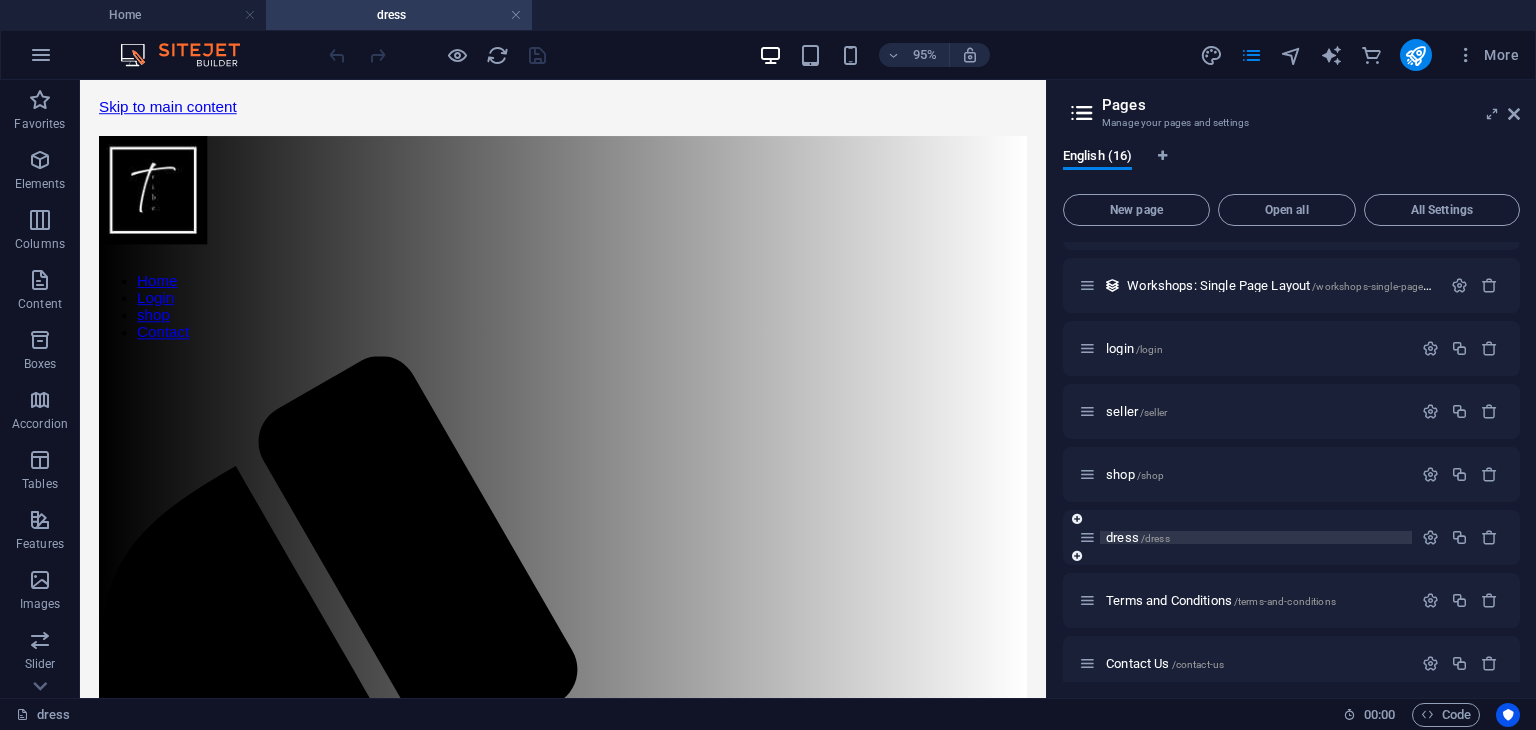scroll, scrollTop: 0, scrollLeft: 0, axis: both 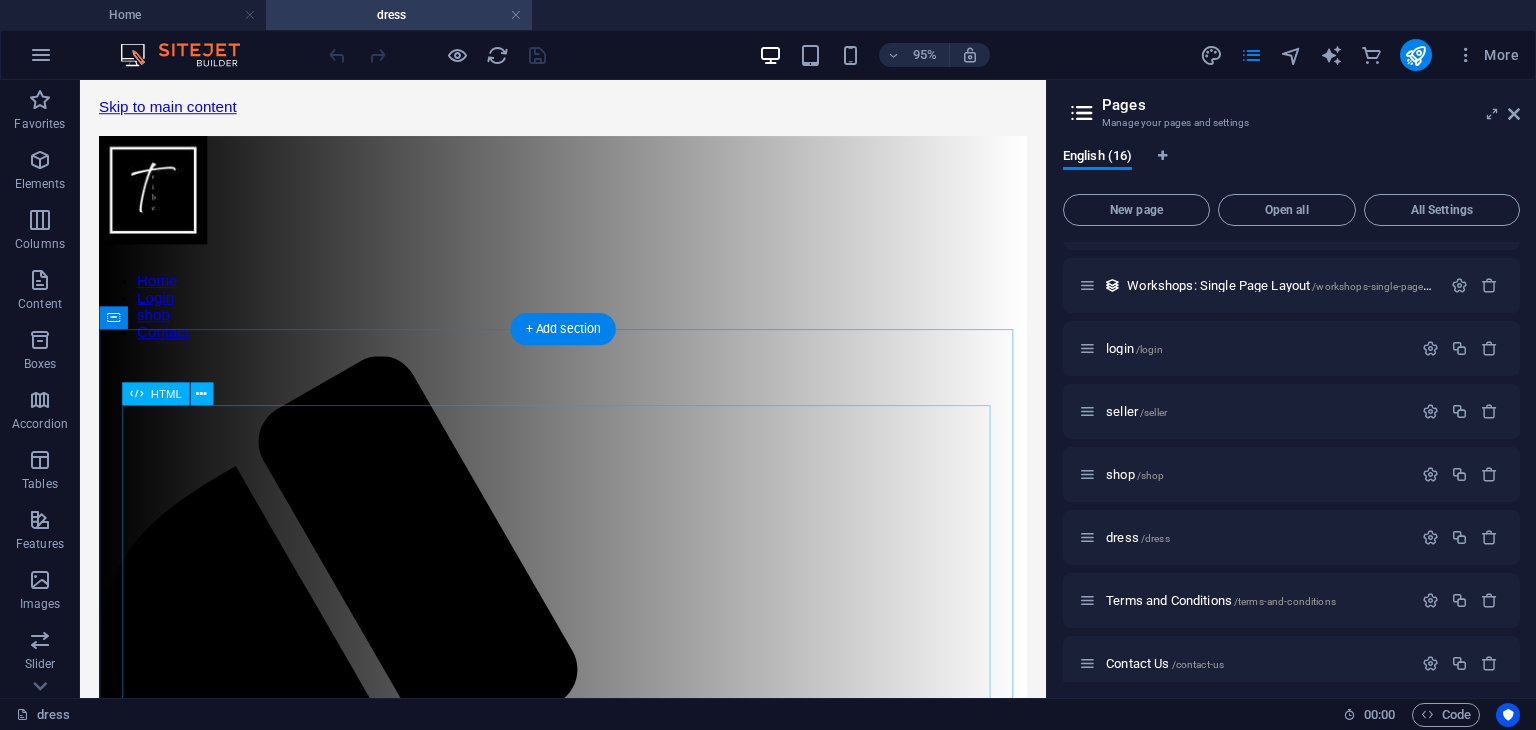 click on "Product Grid
Our Products
Dress 1
₹25
Dress 2
₹270
Dress 3
₹290
Dress 4
₹310
Dress 5
₹330
Dress 6
₹350
Dress 7
₹370
Dress 8
₹390
Dress 9
₹410
Dress 10
₹430" at bounding box center (588, 1980) 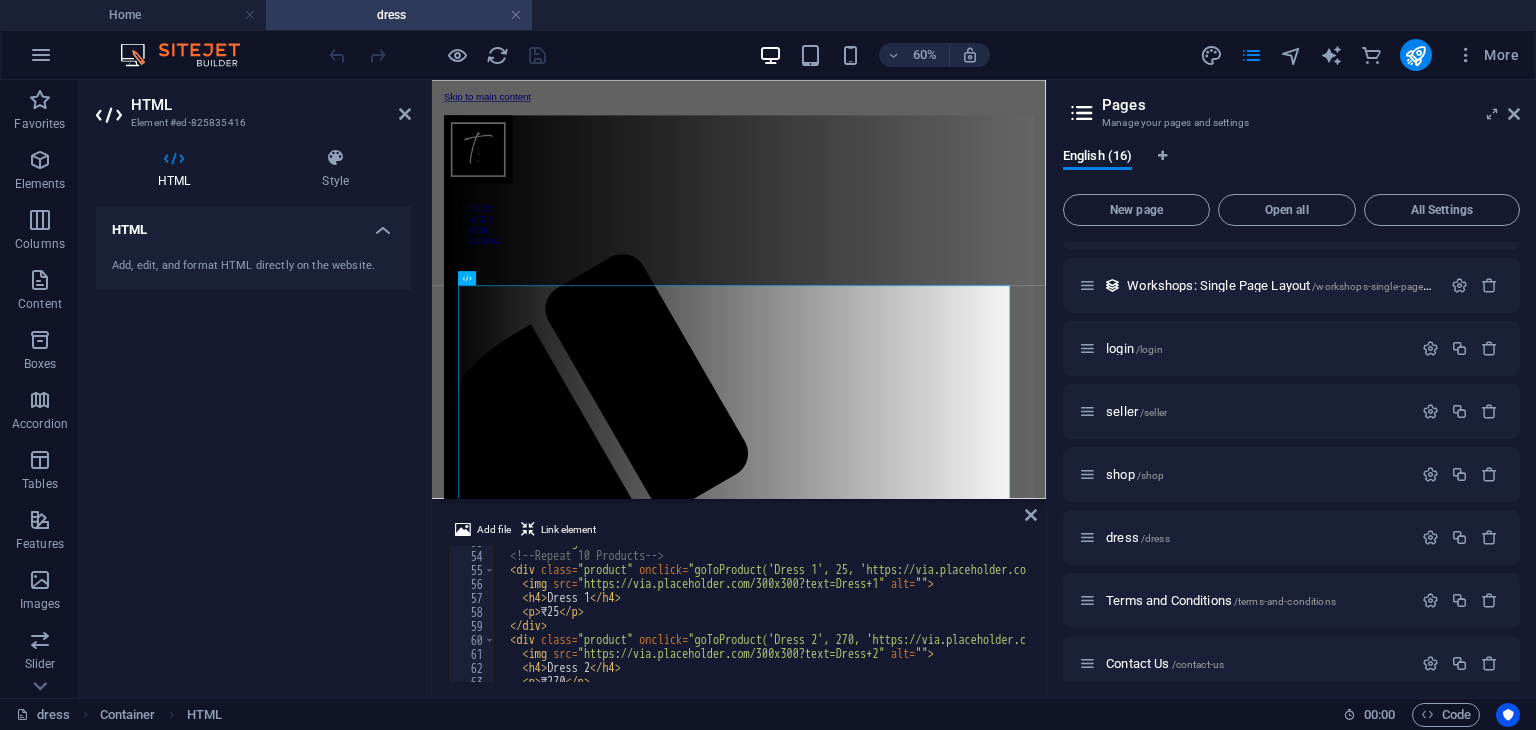 scroll, scrollTop: 841, scrollLeft: 0, axis: vertical 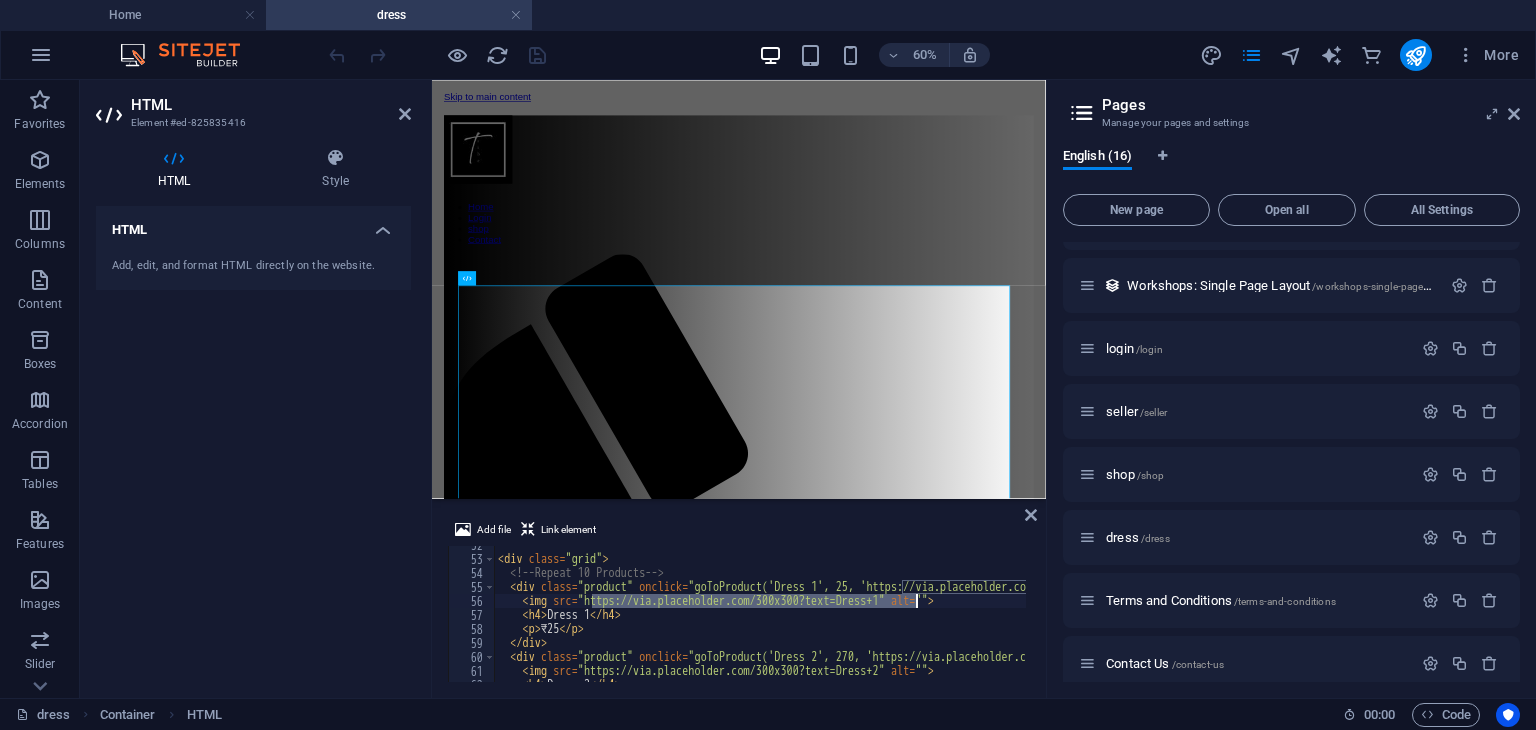drag, startPoint x: 548, startPoint y: 580, endPoint x: 916, endPoint y: 603, distance: 368.71805 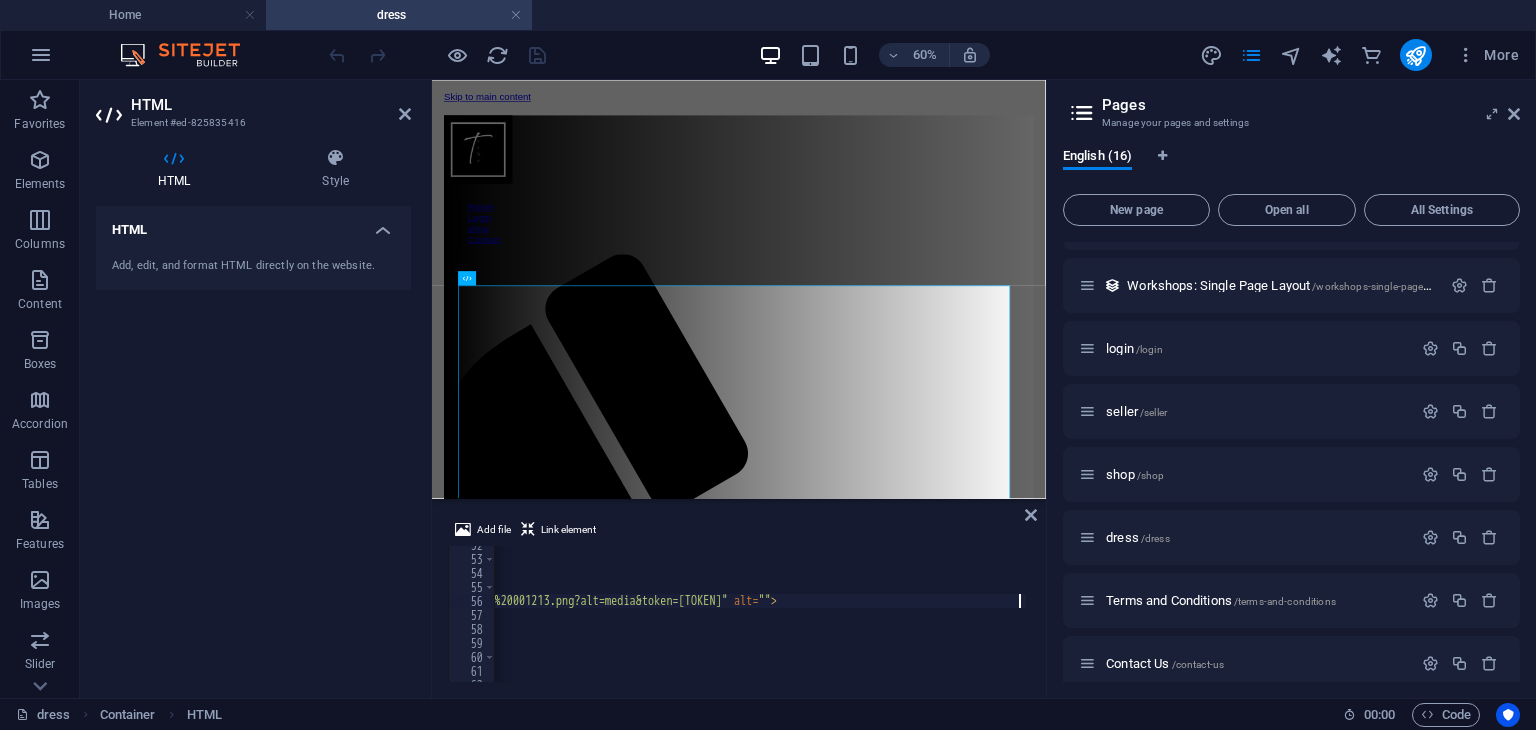 scroll, scrollTop: 0, scrollLeft: 820, axis: horizontal 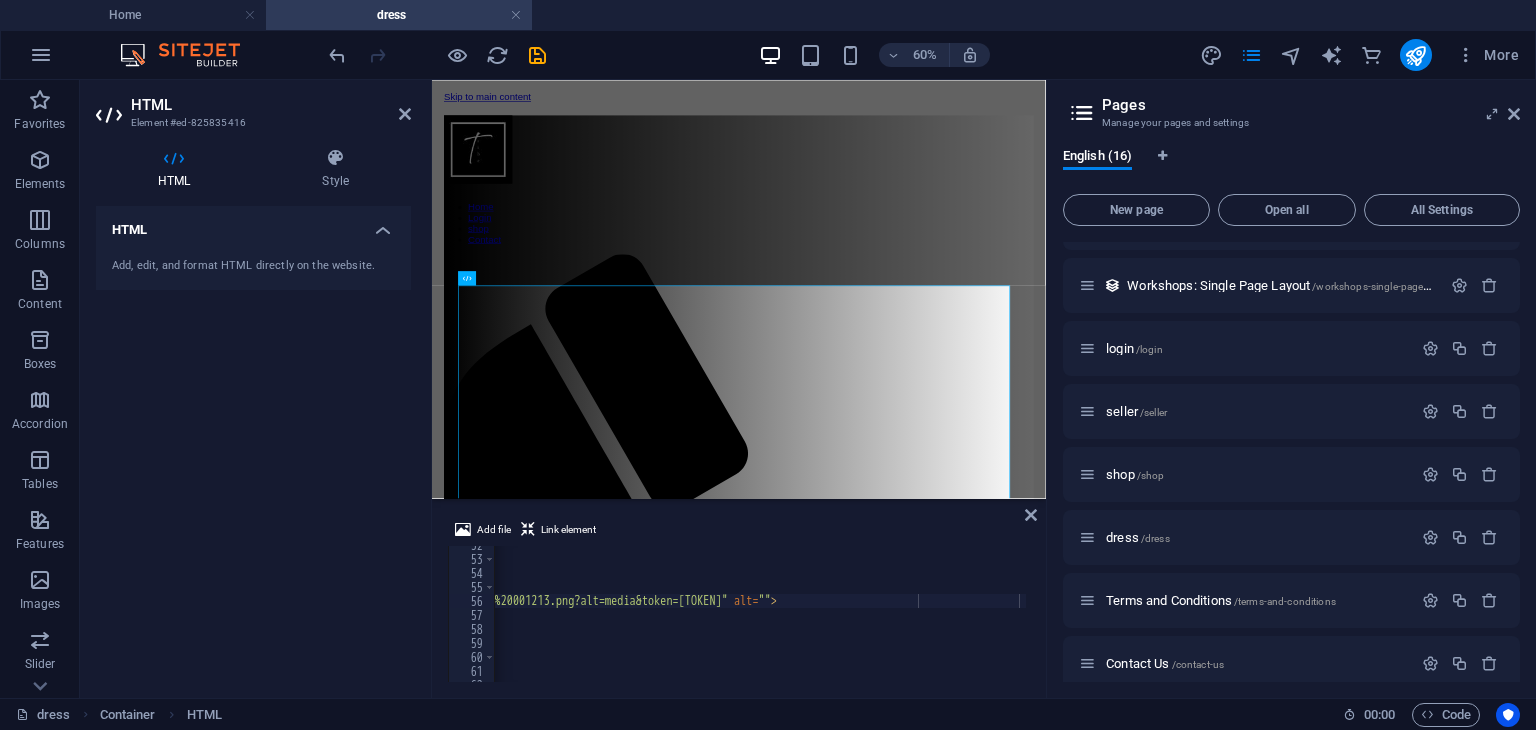 click on "Add file Link element <img src="https://firebasestorage.googleapis.com/v0/b/sellertribelink.firebasestorage.app/o/dresses%201%2FScreenshot%202025-08-05%20001213.png?alt=media&token=[TOKEN]" alt=""> 52 53 54 55 56 57 58 59 60 61 62 63 < div   class = "grid" >    <!--  Repeat 10 Products  -->    < div   class = "product"   onclick = "goToProduct('Dress 1', 25, 'https://via.placeholder.com/300x300?text=Dress+1')" >      < img   src = "https://firebasestorage.googleapis.com/v0/b/sellertribelink.firebasestorage.app/o/dresses%201%2FScreenshot%202025-08-05%20001213.png?alt=media&token=[TOKEN]"   alt = "" >      < h4 > Dress 1 </ h4 >      < p > ₹25 </ p >    </ div >    < div   class = "product"   onclick = "goToProduct('Dress 2', 270, 'https://via.placeholder.com/300x300?text=Dress+2')" >      < img   src = "https://via.placeholder.com/300x300?text=Dress+2"   alt = "" >      < h4 > Dress 2 </ h4 >" at bounding box center [739, 600] 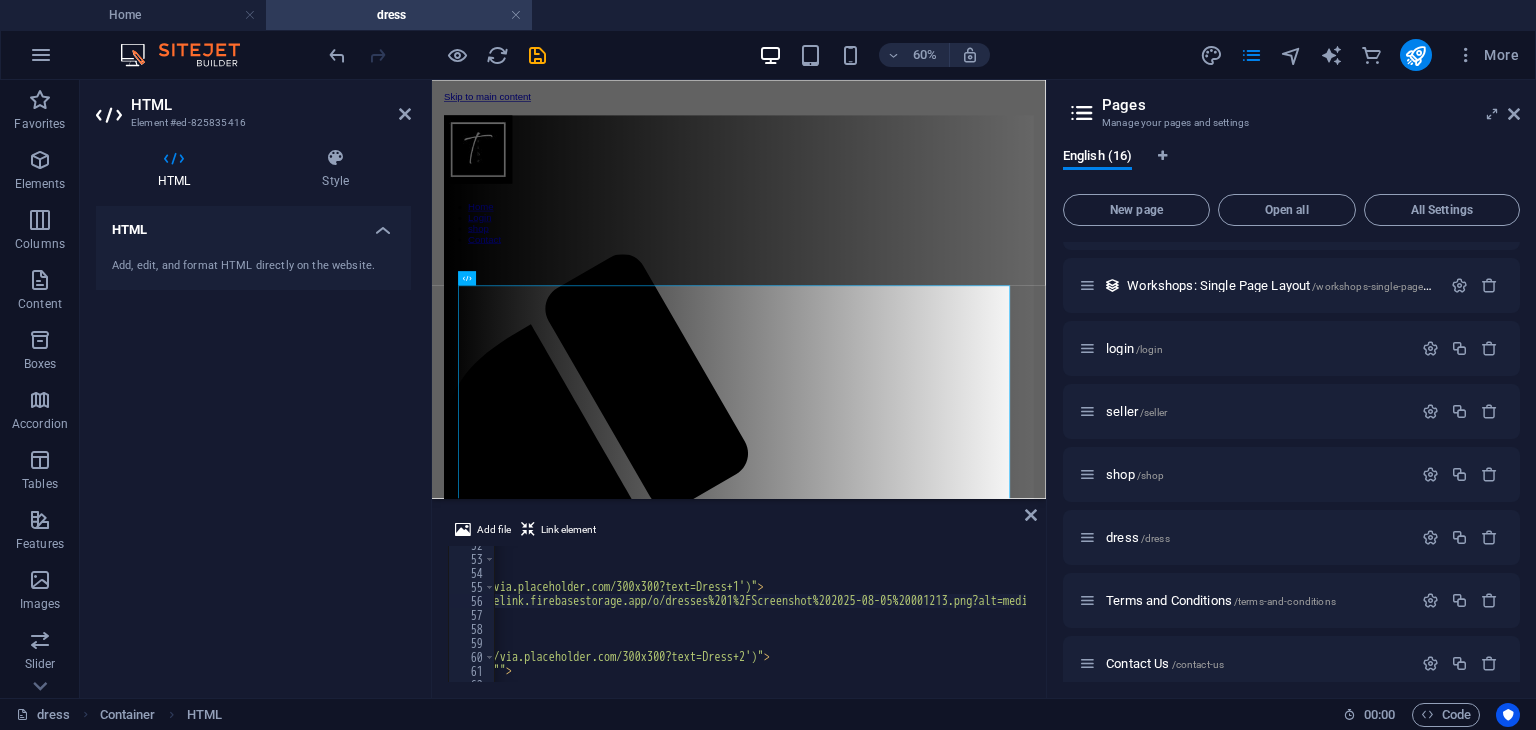 scroll, scrollTop: 0, scrollLeft: 0, axis: both 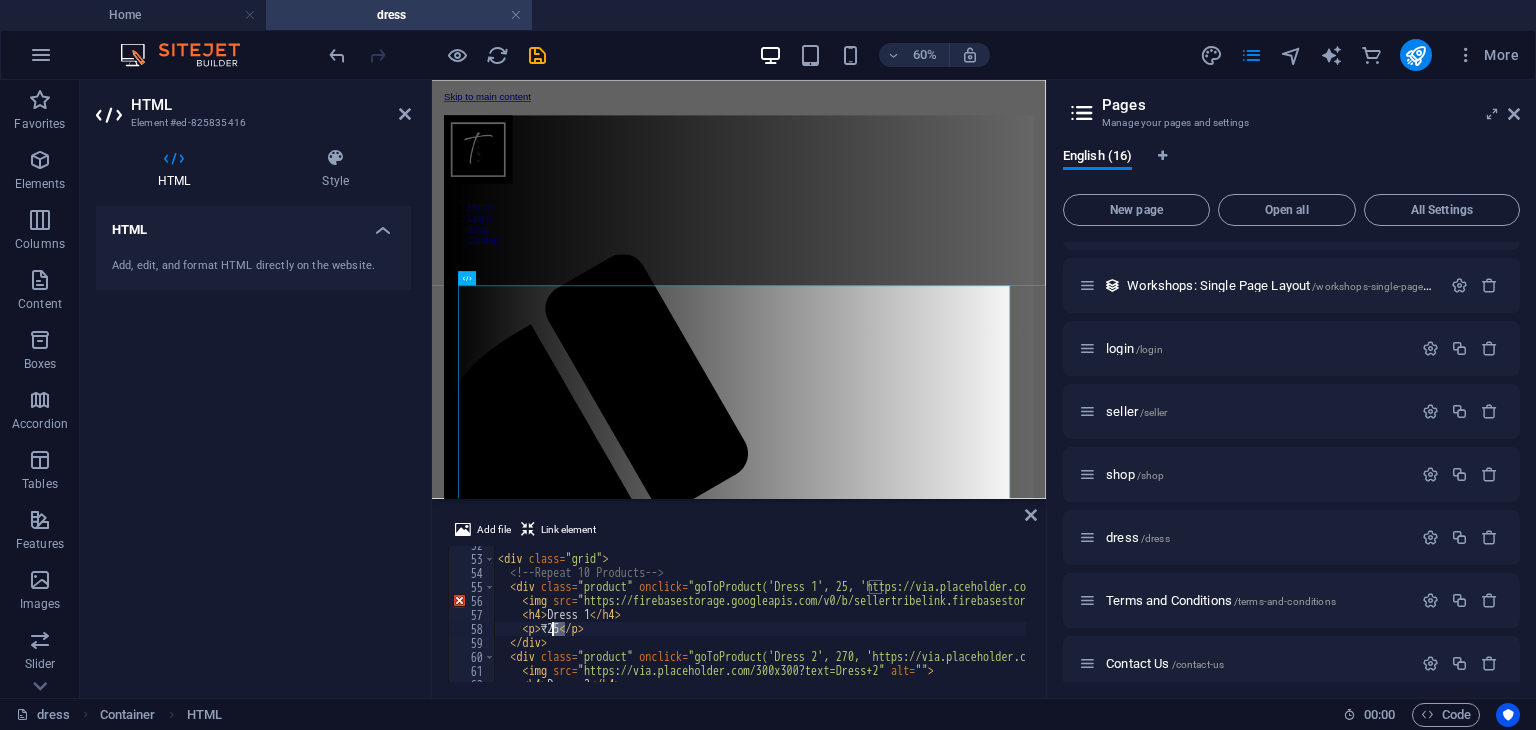 drag, startPoint x: 564, startPoint y: 632, endPoint x: 552, endPoint y: 632, distance: 12 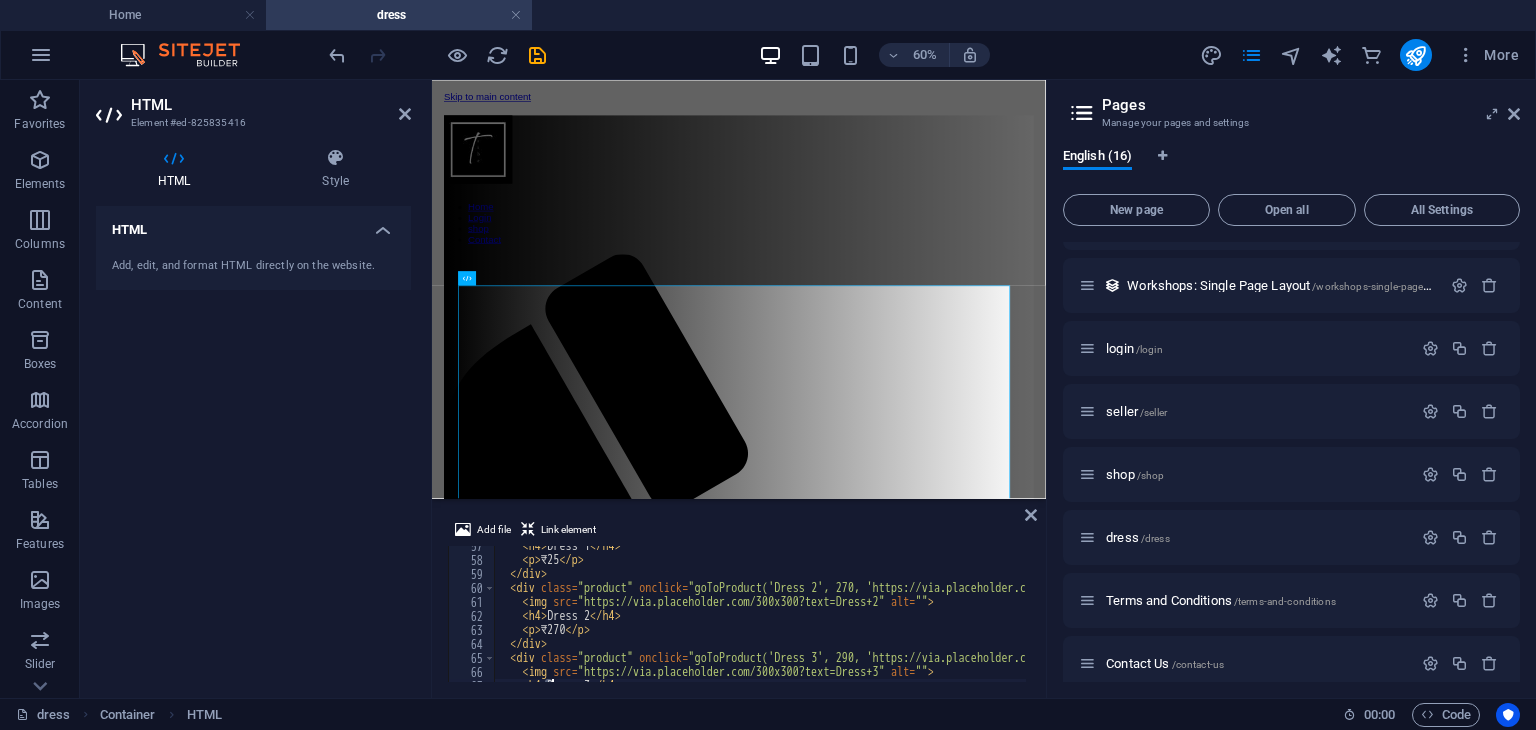 scroll, scrollTop: 774, scrollLeft: 0, axis: vertical 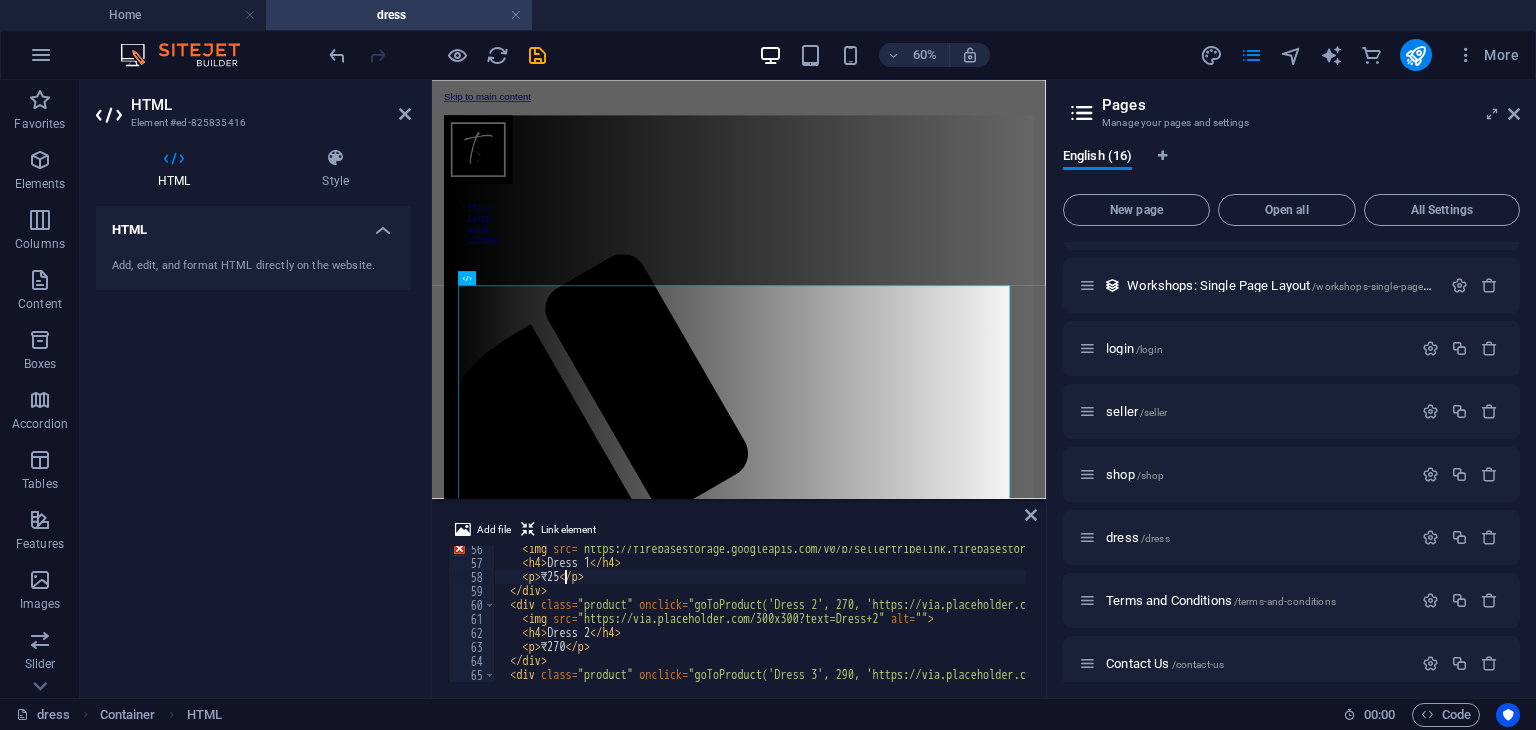 click on "< img   src = "https://firebasestorage.googleapis.com/v0/b/sellertribelink.firebasestorage.app/o/dresses%201%2FScreenshot%202025-08-05%20001213.png?alt=media&token=73ed7978-6565-4ee1-be52-e08aa189e1f8"   alt = "" >      < h4 > Dress 1 </ h4 >      < p > ₹25 </ p >    </ div >    < div   class = "product"   onclick = "goToProduct('Dress 2', 270, 'https://via.placeholder.com/300x300?text=Dress+2')" >      < img   src = "https://via.placeholder.com/300x300?text=Dress+2"   alt = "" >      < h4 > Dress 2 </ h4 >      < p > ₹270 </ p >    </ div >    < div   class = "product"   onclick = "goToProduct('Dress 3', 290, 'https://via.placeholder.com/300x300?text=Dress+3')" >      < img   src = "https://via.placeholder.com/300x300?text=Dress+3"   alt = "" >" at bounding box center (1199, 622) 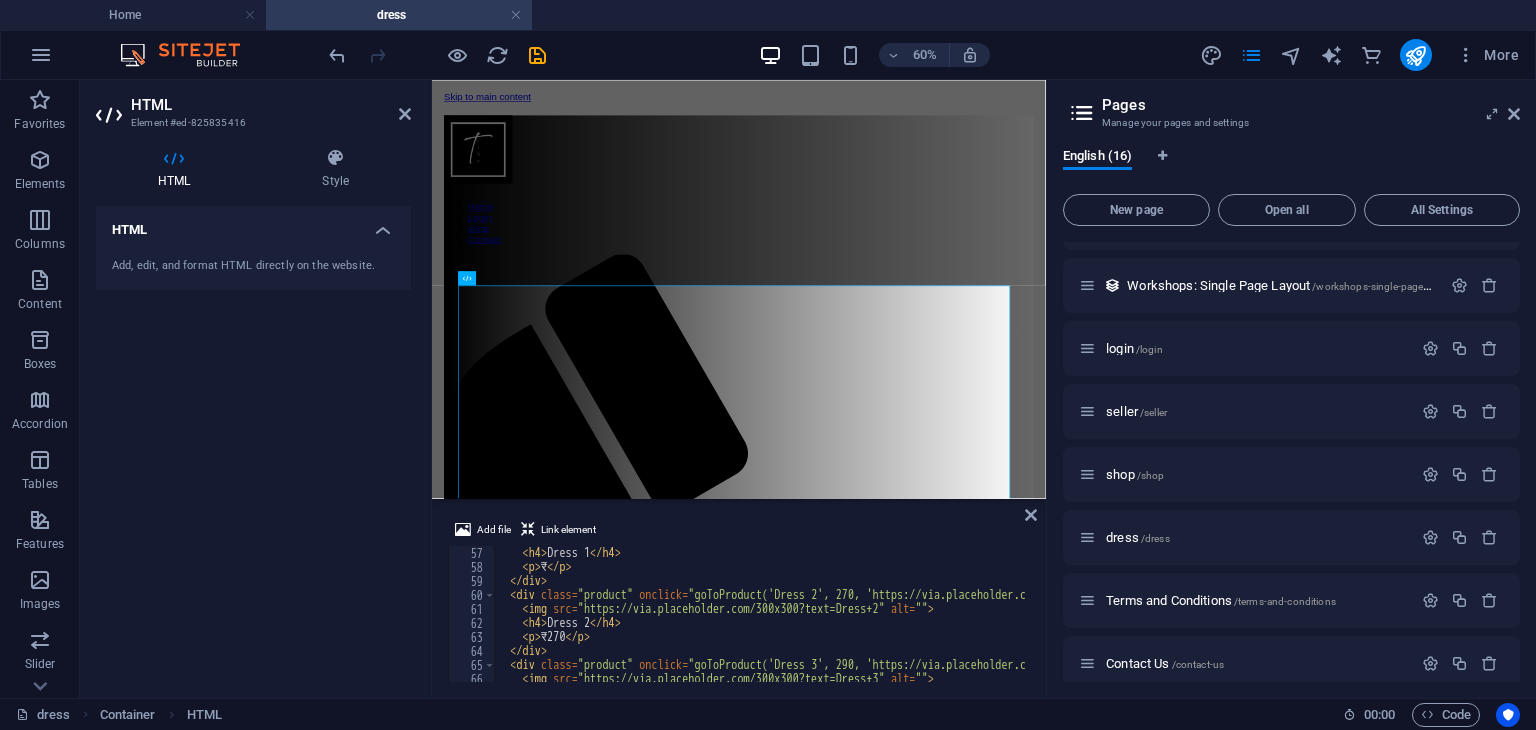 scroll, scrollTop: 764, scrollLeft: 0, axis: vertical 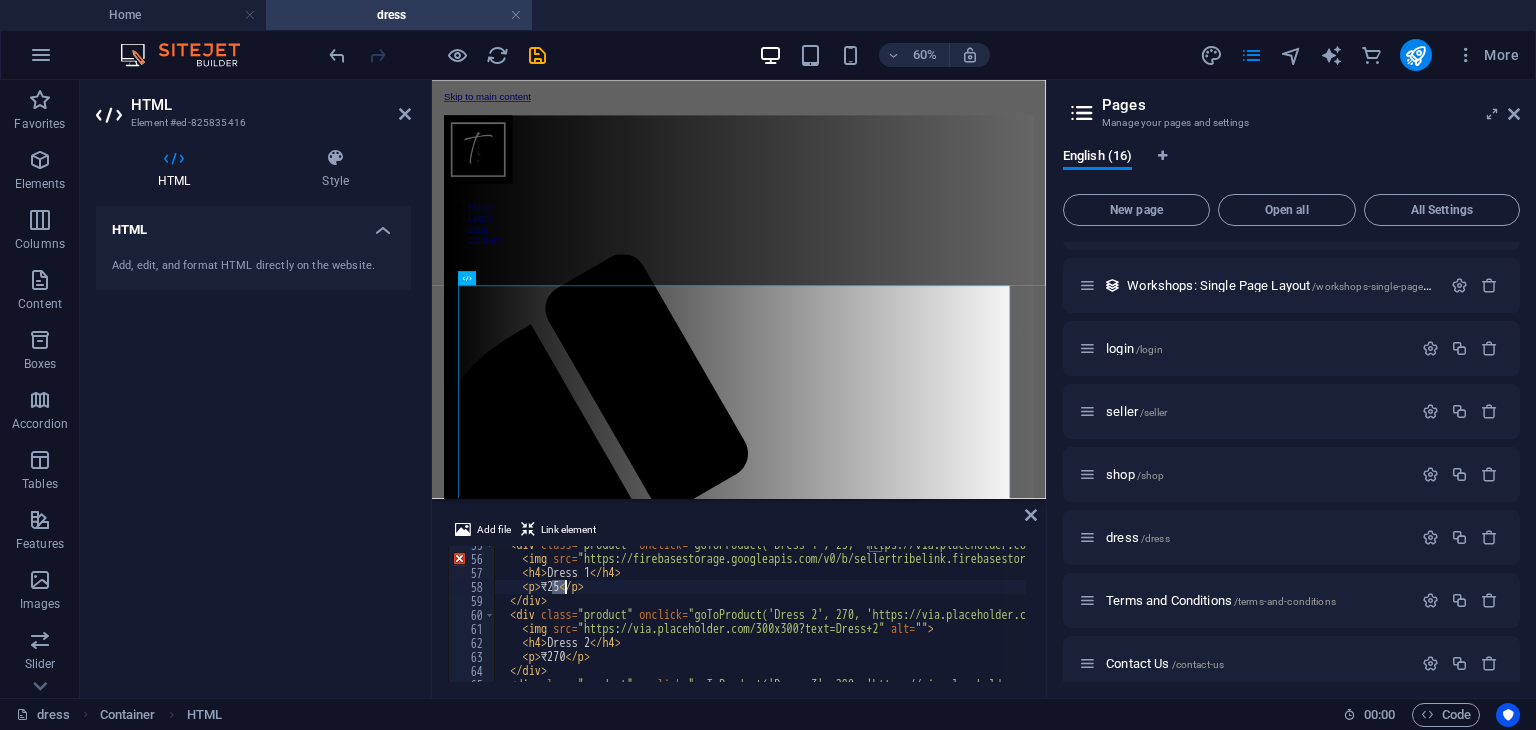 click on "< div   class = "product"   onclick = "goToProduct('Dress 1', 25, 'https://via.placeholder.com/300x300?text=Dress+1')" >      < img   src = "https://firebasestorage.googleapis.com/v0/b/sellertribelink.firebasestorage.app/o/dresses%201%2FScreenshot%202025-08-05%20001213.png?alt=media&token=73ed7978-6565-4ee1-be52-e08aa189e1f8"   alt = "" >      < h4 > Dress 1 </ h4 >      < p > ₹25 </ p >    </ div >    < div   class = "product"   onclick = "goToProduct('Dress 2', 270, 'https://via.placeholder.com/300x300?text=Dress+2')" >      < img   src = "https://via.placeholder.com/300x300?text=Dress+2"   alt = "" >      < h4 > Dress 2 </ h4 >      < p > ₹270 </ p >    </ div >    < div   class = "product"   onclick = "goToProduct('Dress 3', 290, 'https://via.placeholder.com/300x300?text=Dress+3')" >" at bounding box center [760, 614] 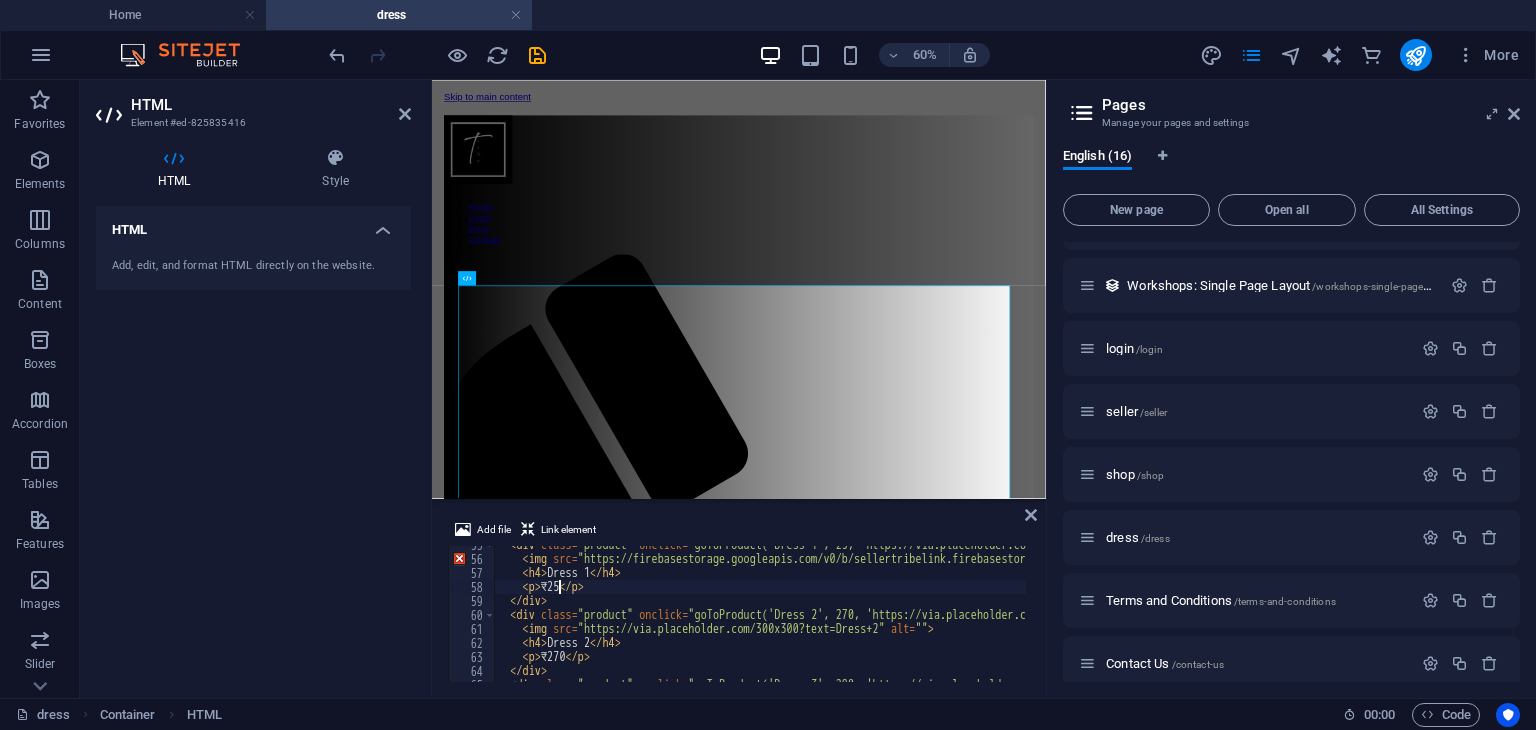 click on "< div   class = "product"   onclick = "goToProduct('Dress 1', 25, 'https://via.placeholder.com/300x300?text=Dress+1')" >      < img   src = "https://firebasestorage.googleapis.com/v0/b/sellertribelink.firebasestorage.app/o/dresses%201%2FScreenshot%202025-08-05%20001213.png?alt=media&token=73ed7978-6565-4ee1-be52-e08aa189e1f8"   alt = "" >      < h4 > Dress 1 </ h4 >      < p > ₹25 </ p >    </ div >    < div   class = "product"   onclick = "goToProduct('Dress 2', 270, 'https://via.placeholder.com/300x300?text=Dress+2')" >      < img   src = "https://via.placeholder.com/300x300?text=Dress+2"   alt = "" >      < h4 > Dress 2 </ h4 >      < p > ₹270 </ p >    </ div >    < div   class = "product"   onclick = "goToProduct('Dress 3', 290, 'https://via.placeholder.com/300x300?text=Dress+3')" >" at bounding box center (1199, 618) 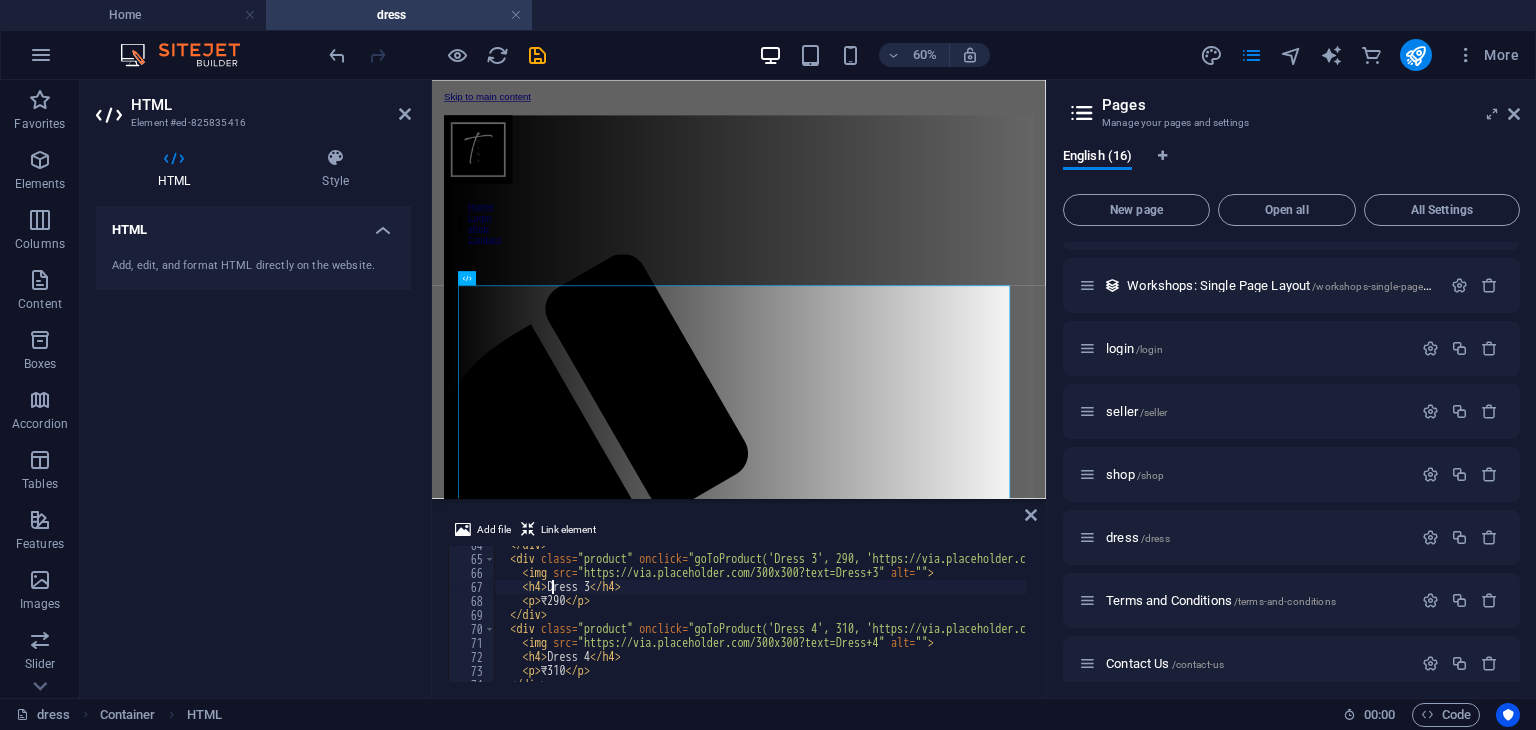 scroll, scrollTop: 732, scrollLeft: 0, axis: vertical 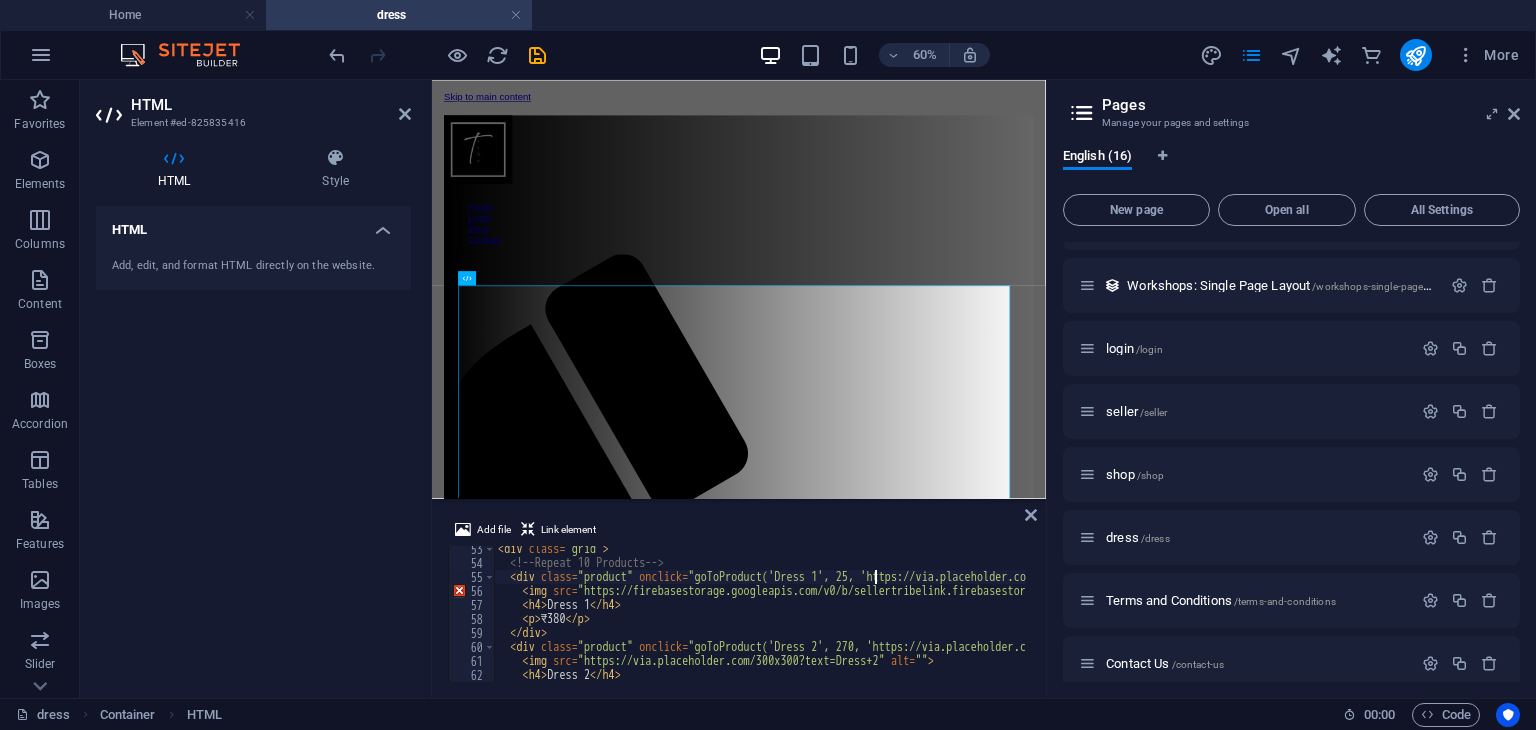 click on "<div class="grid">    <!--  Repeat 10 Products  -->    <div class="product" onclick="goToProduct('Dress 1', 25, 'https://via.placeholder.com/300x300?text=Dress+1')">      <img src="https://firebasestorage.googleapis.com/v0/b/sellertribelink.firebasestorage.app/o/dresses%201%2FScreenshot%202025-08-05%20001213.png?alt=media&token=[TOKEN]" alt="">      <h4>Dress 1</h4>      <p>₹380</p>    </div>    <div class="product" onclick="goToProduct('Dress 2', 270, 'https://via.placeholder.com/300x300?text=Dress+2')">      <img src="https://via.placeholder.com/300x300?text=Dress+2" alt="">      <h4>Dress 2</h4>      <p>₹270</p>" at bounding box center (1199, 622) 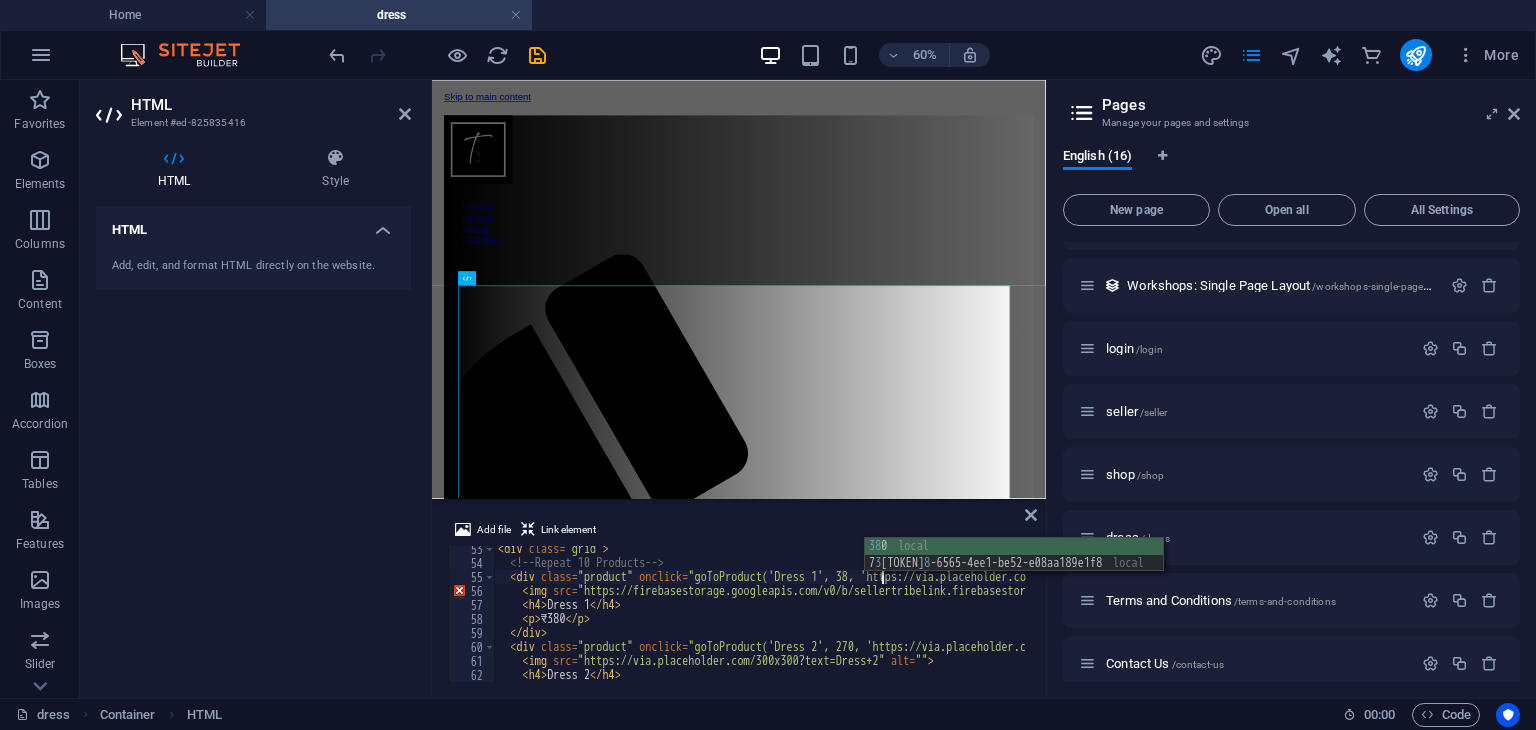 scroll, scrollTop: 0, scrollLeft: 32, axis: horizontal 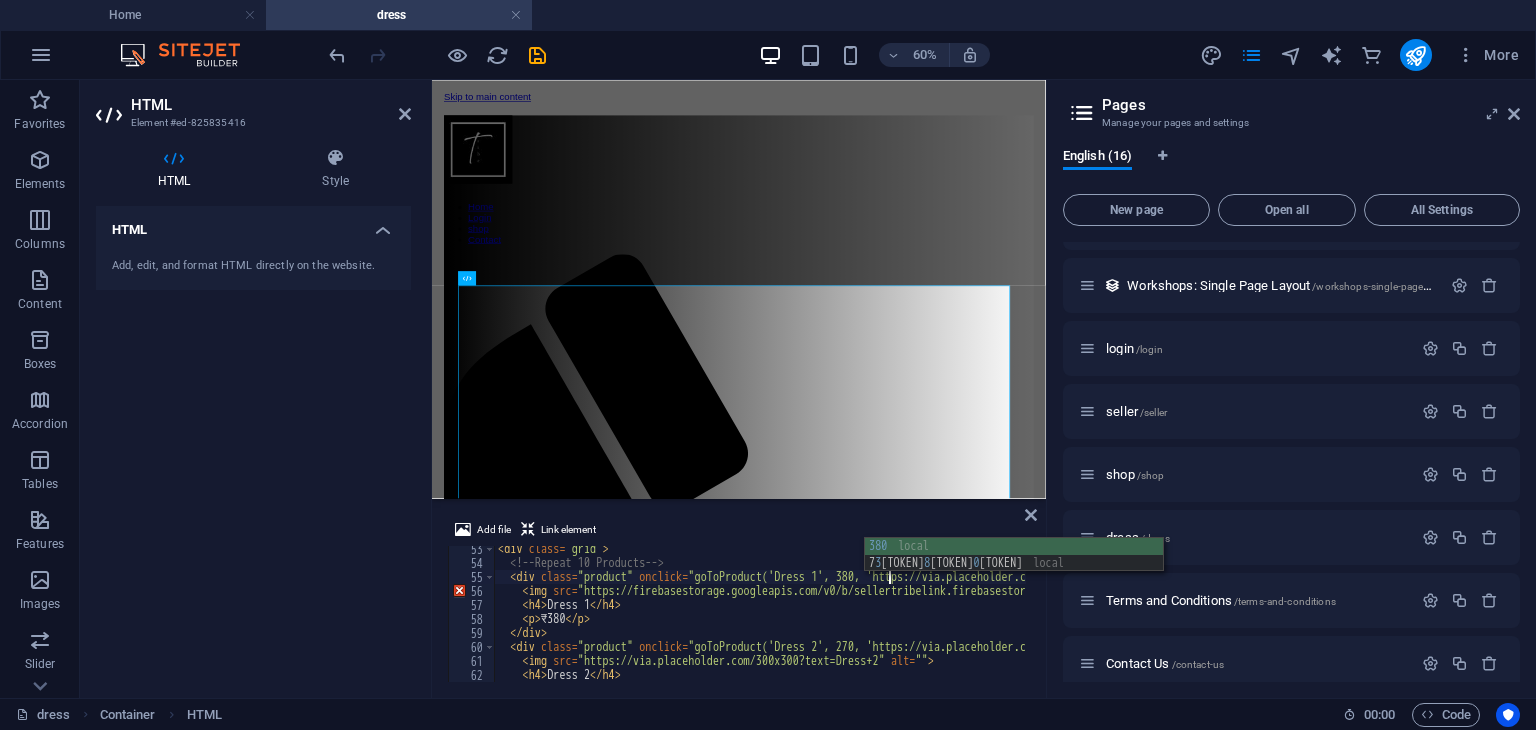 type on "<div class="product" onclick="goToProduct('Dress 1', 380, 'https://via.placeholder.com/300x300?text=Dress+1')">" 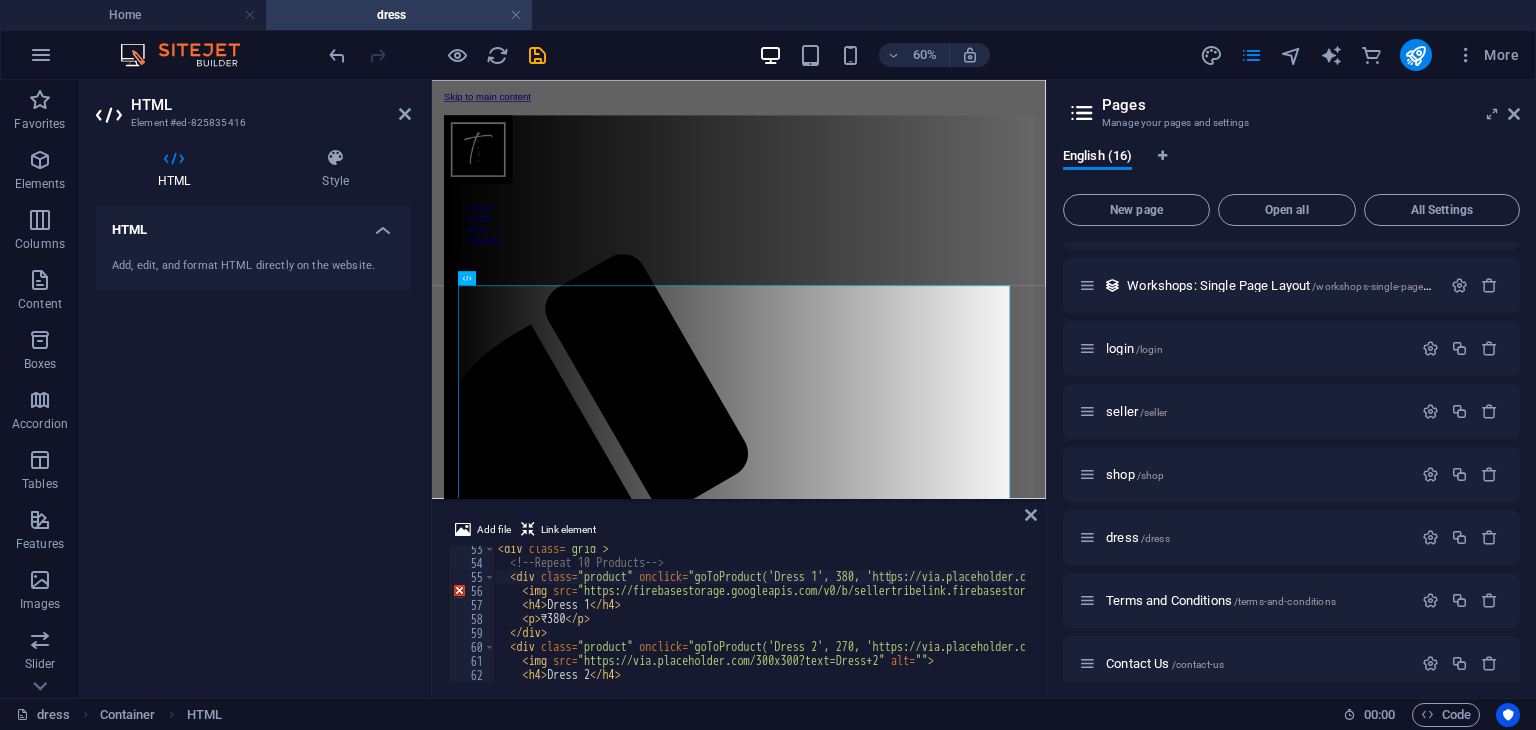 click on "Add file Link element" at bounding box center (739, 532) 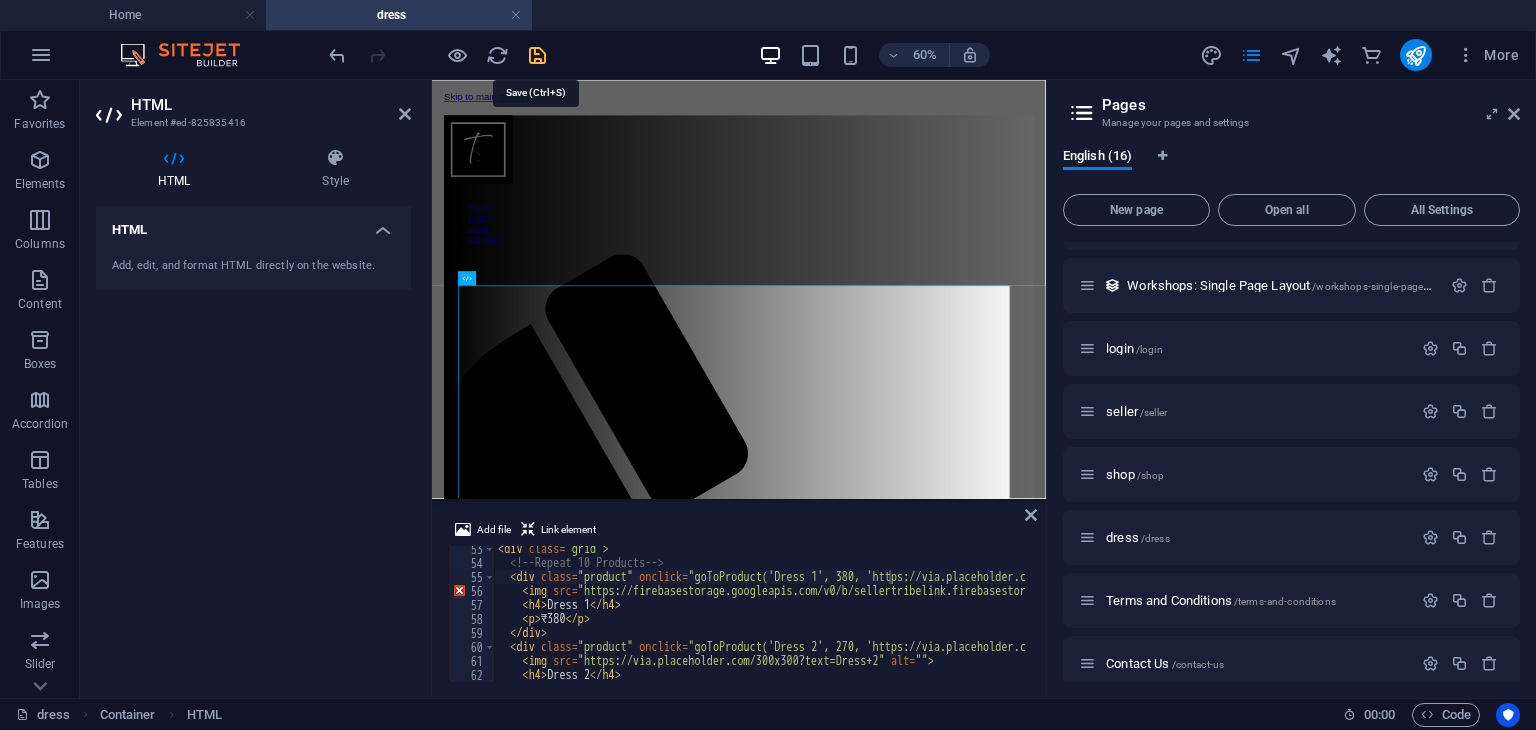 click at bounding box center [537, 55] 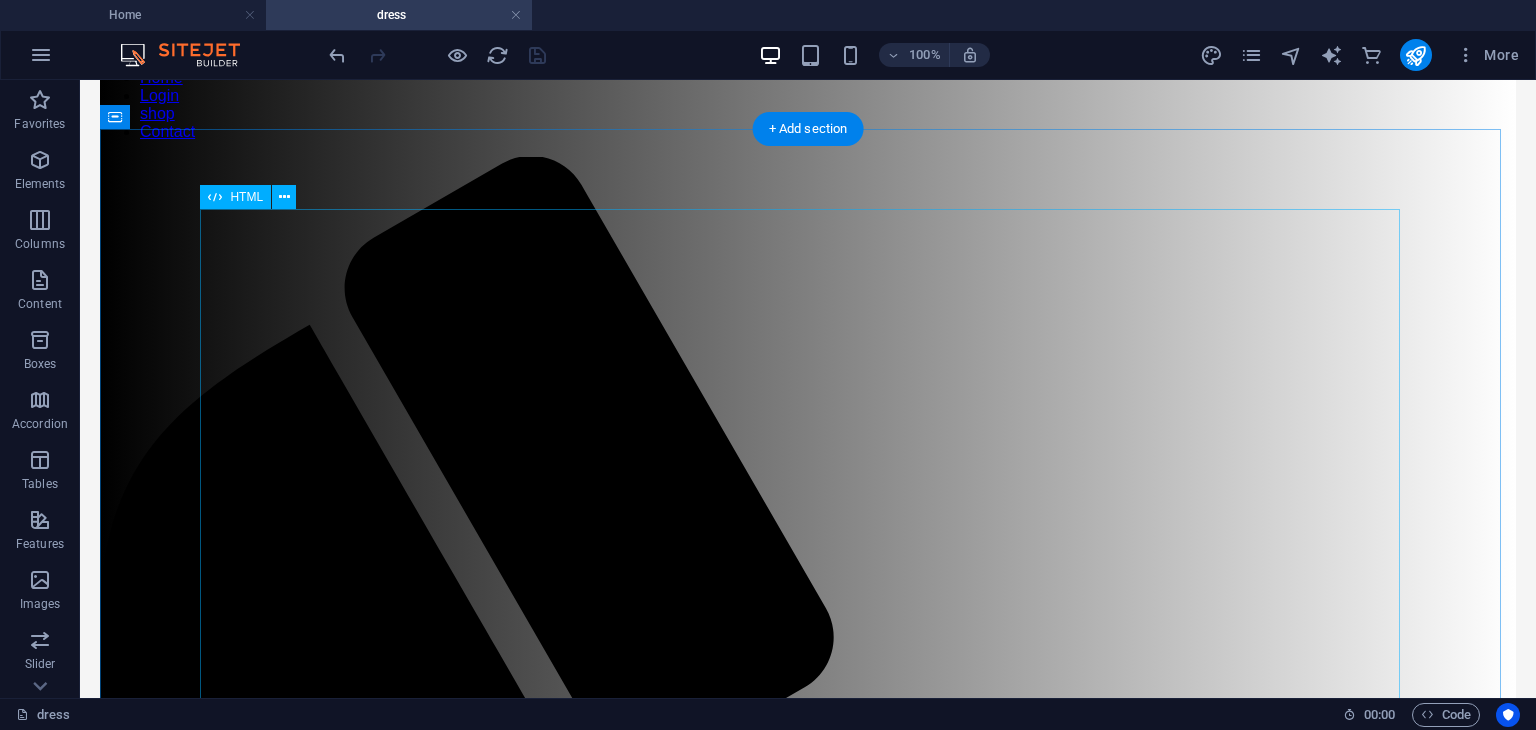 scroll, scrollTop: 215, scrollLeft: 0, axis: vertical 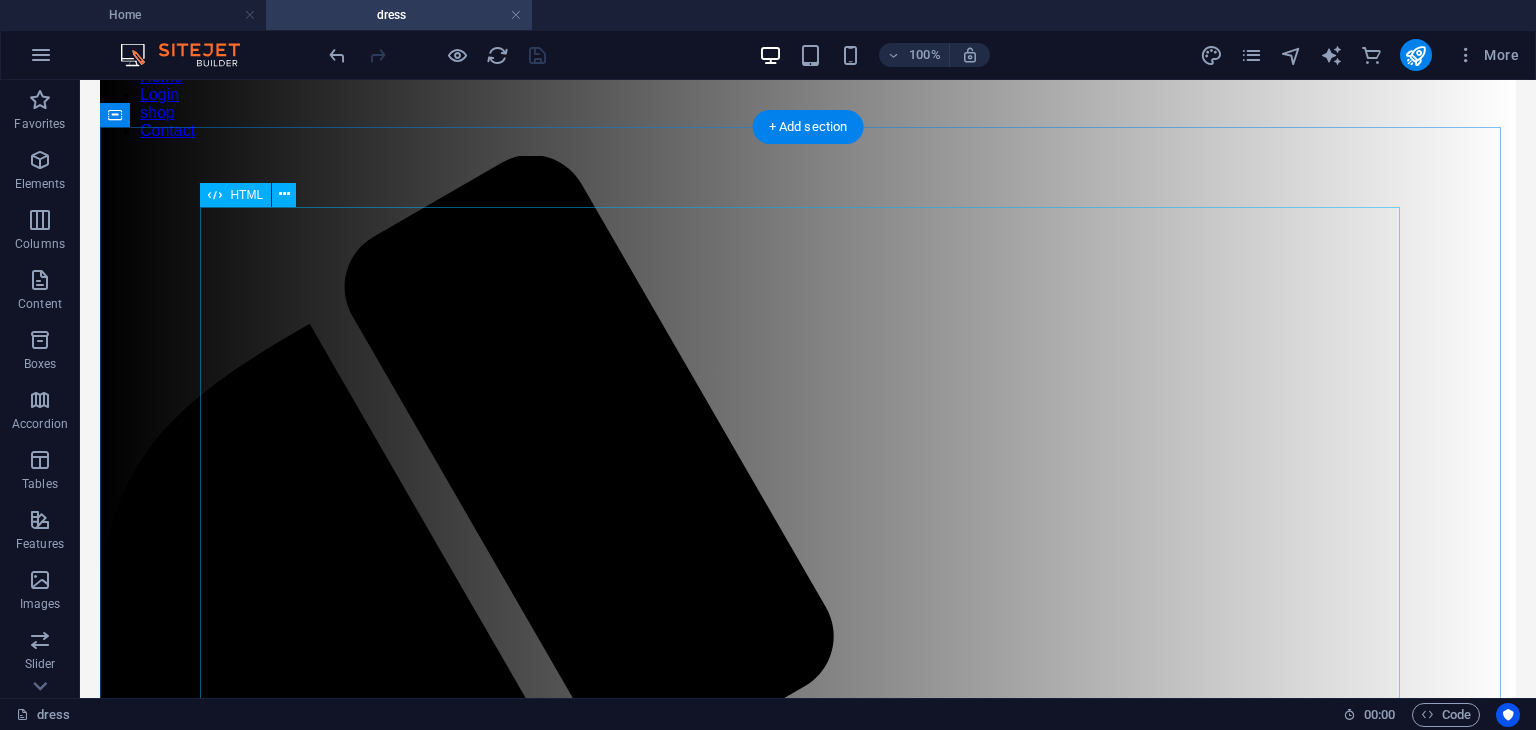 click on "Product Grid
Our Products
Dress 1
₹380
Dress 2
₹270
Dress 3
₹290
Dress 4
₹310
Dress 5
₹330
Dress 6
₹350
Dress 7
₹370
Dress 8
₹390
Dress 9
₹410
Dress 10
₹430" at bounding box center (808, 2348) 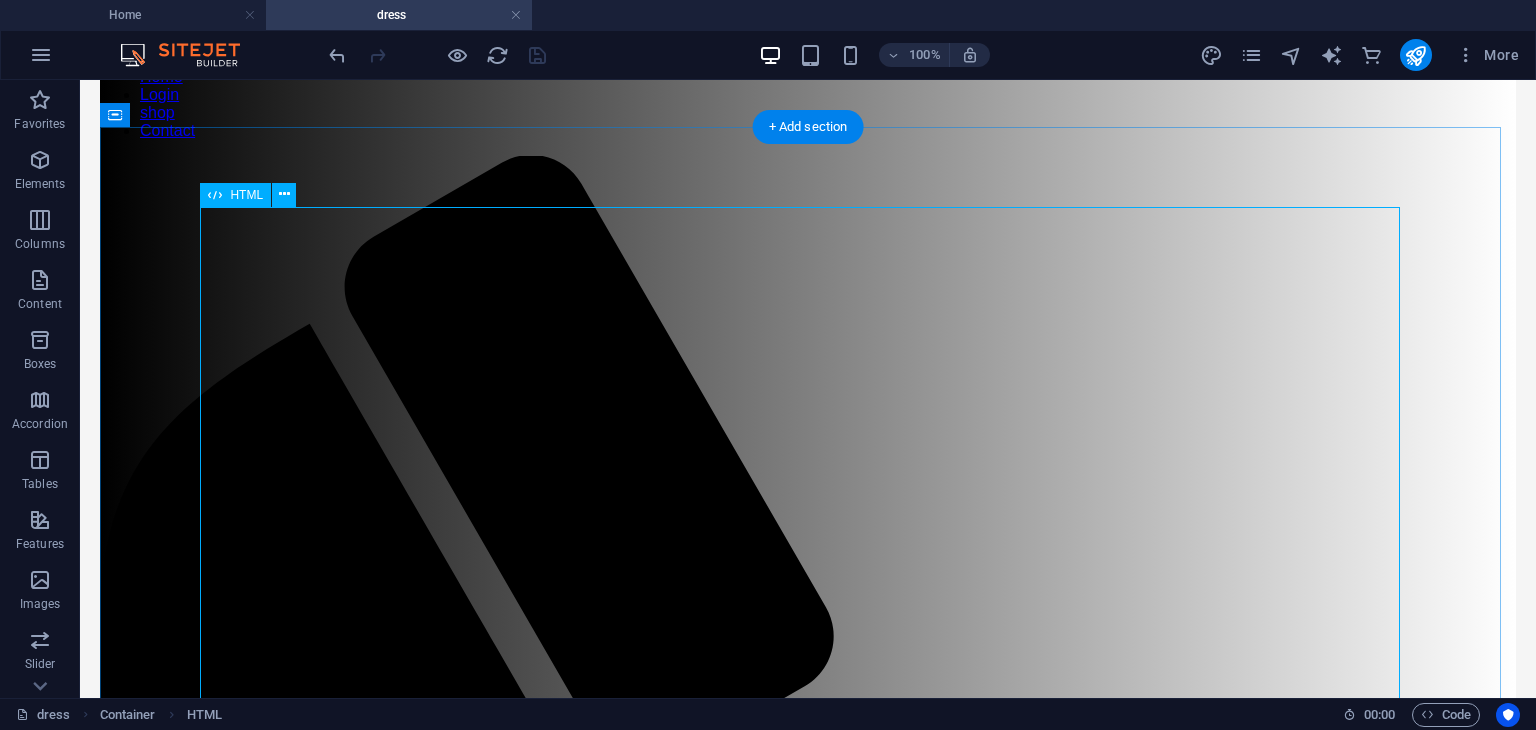 click on "Product Grid
Our Products
Dress 1
₹380
Dress 2
₹270
Dress 3
₹290
Dress 4
₹310
Dress 5
₹330
Dress 6
₹350
Dress 7
₹370
Dress 8
₹390
Dress 9
₹410
Dress 10
₹430" at bounding box center [808, 2348] 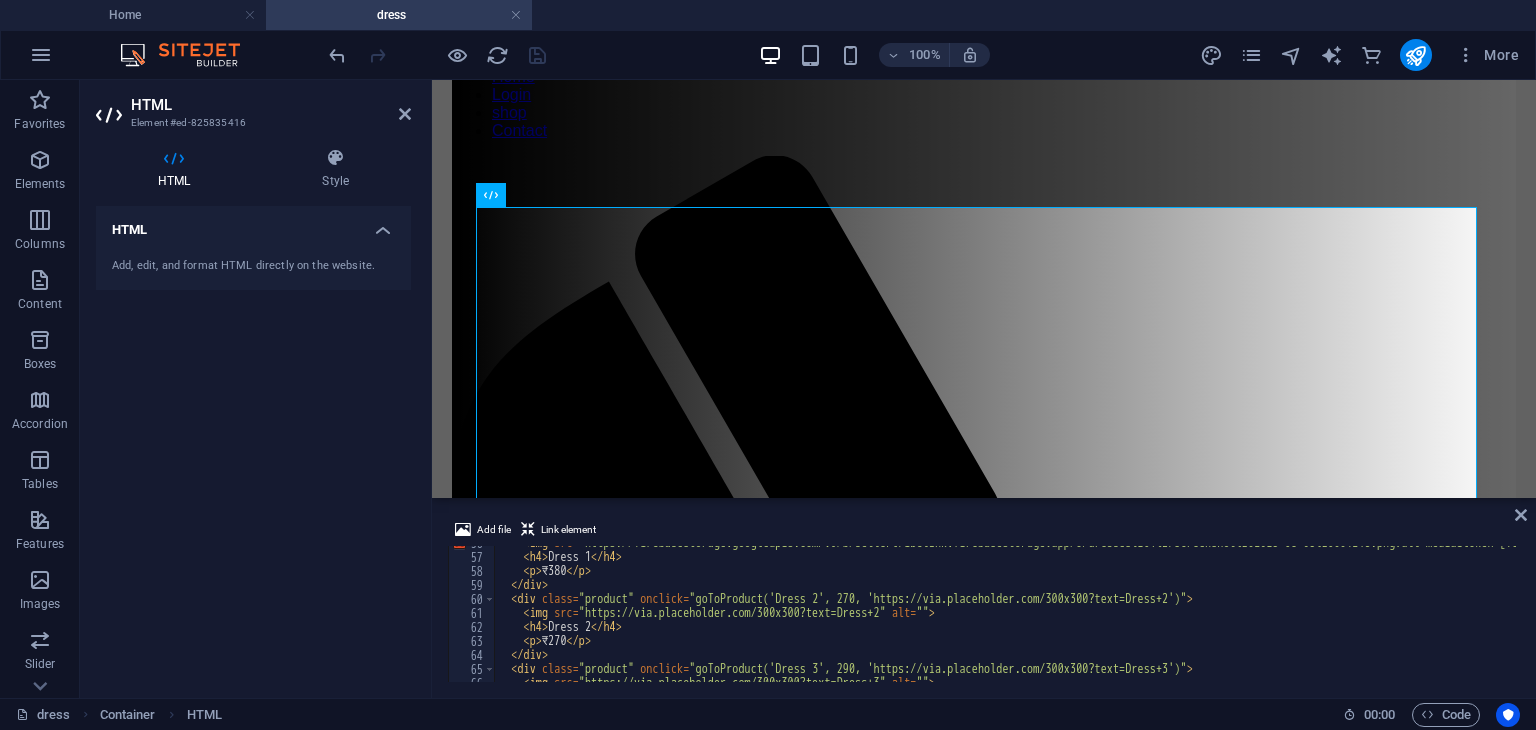 scroll, scrollTop: 784, scrollLeft: 0, axis: vertical 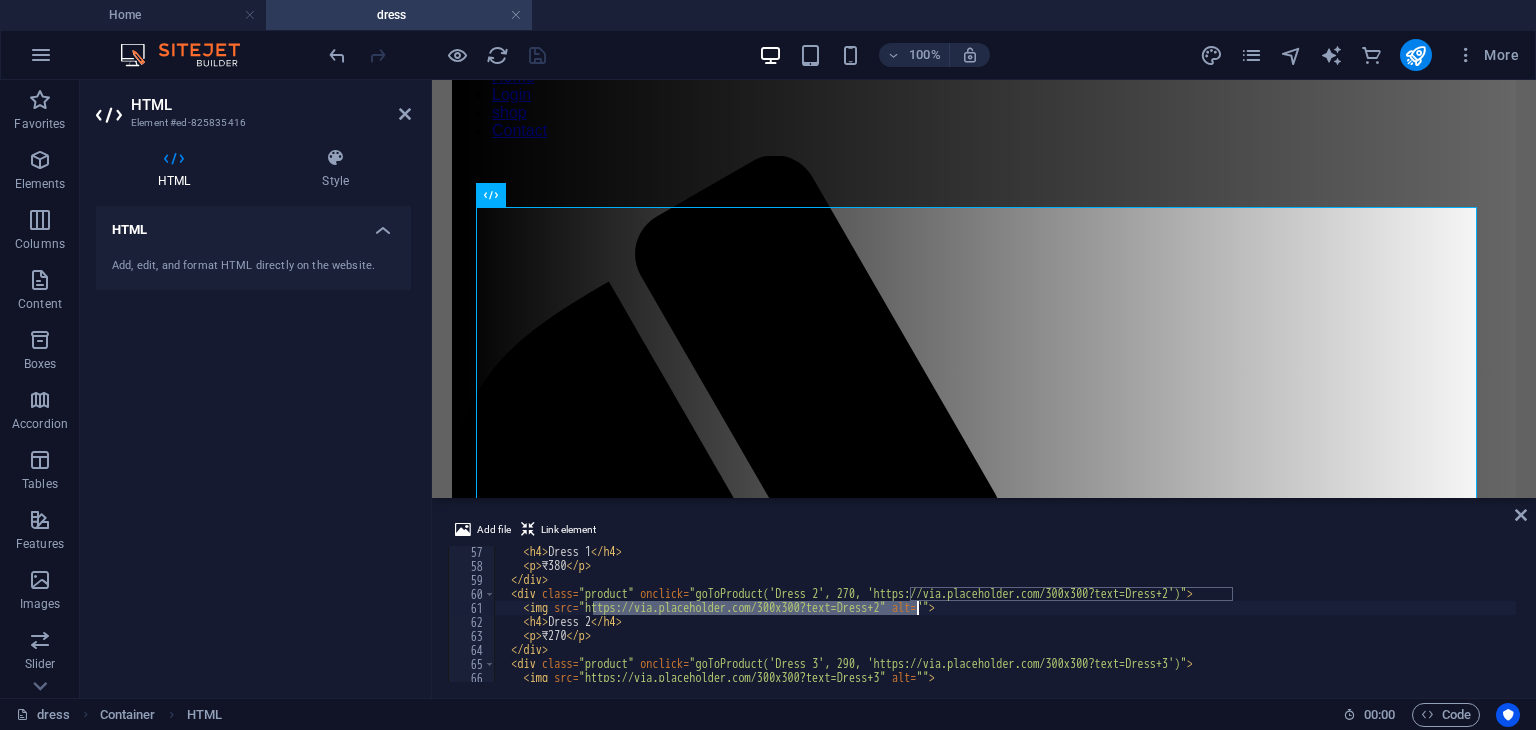 drag, startPoint x: 595, startPoint y: 605, endPoint x: 915, endPoint y: 609, distance: 320.025 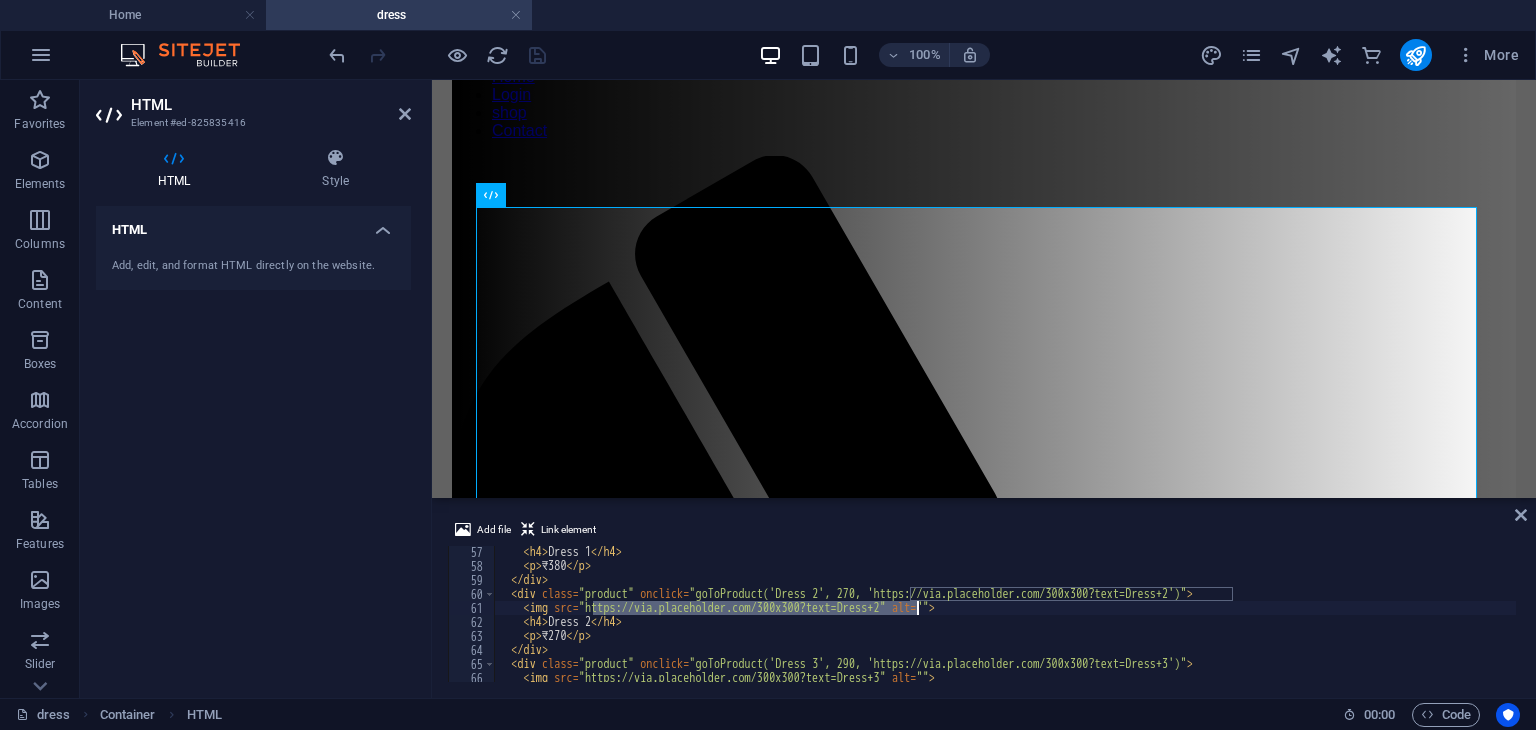 scroll, scrollTop: 0, scrollLeft: 331, axis: horizontal 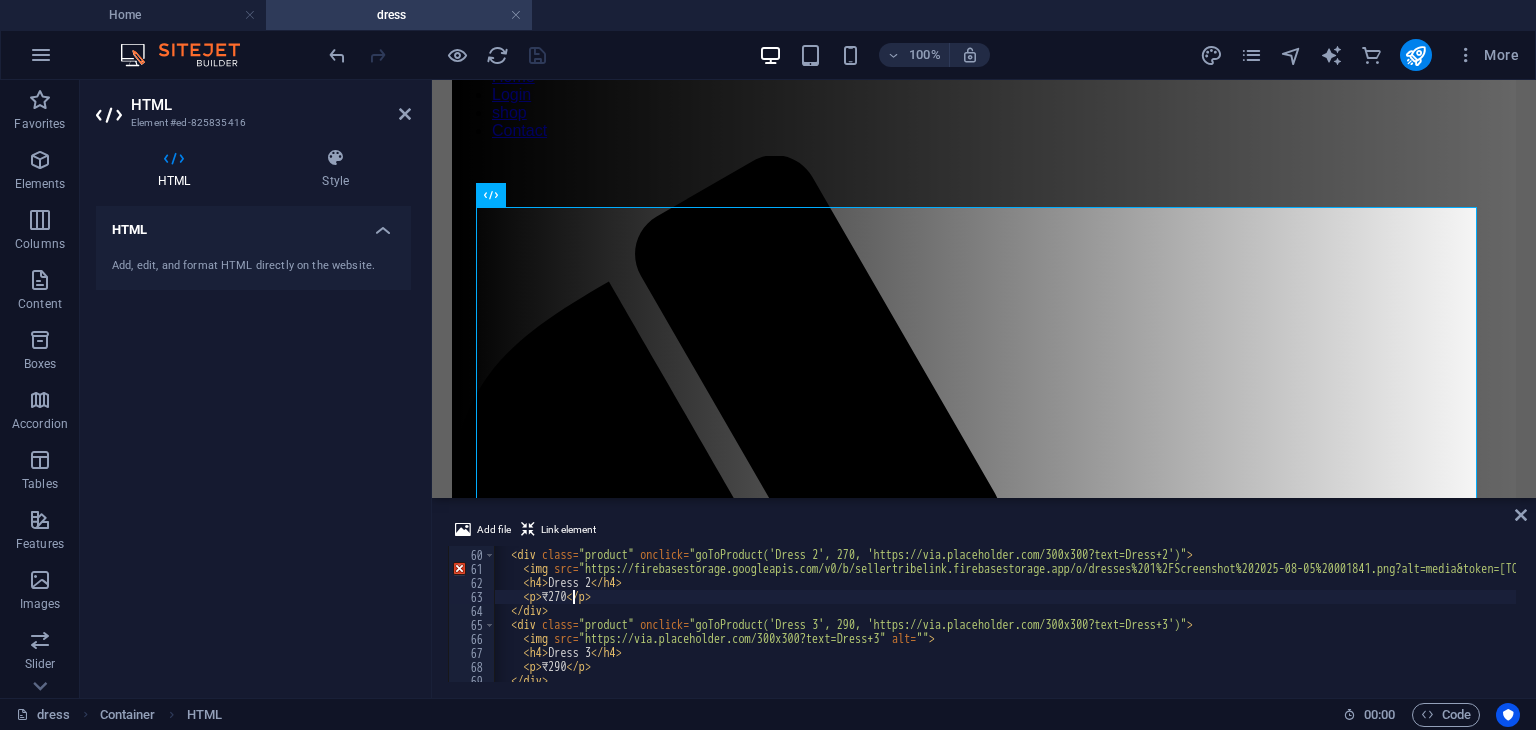 click on "</div>    <div   class = "product"   onclick = "goToProduct('Dress 2', 270, 'https://via.placeholder.com/300x300?text=Dress+2')" >      <img   src = "https://firebasestorage.googleapis.com/v0/b/sellertribelink.firebasestorage.app/o/dresses%201%2FScreenshot%202025-08-05%20001841.png?alt=media&token=[TOKEN]"   alt = "" >      <h4>Dress 2</h4>      <p>₹270</p>    </div>    <div   class = "product"   onclick = "goToProduct('Dress 3', 290, 'https://via.placeholder.com/300x300?text=Dress+3')" >      <img   src = "https://via.placeholder.com/300x300?text=Dress+3"   alt = "" >      <h4>Dress 3</h4>      <p>₹290</p>    </div>" at bounding box center [1200, 614] 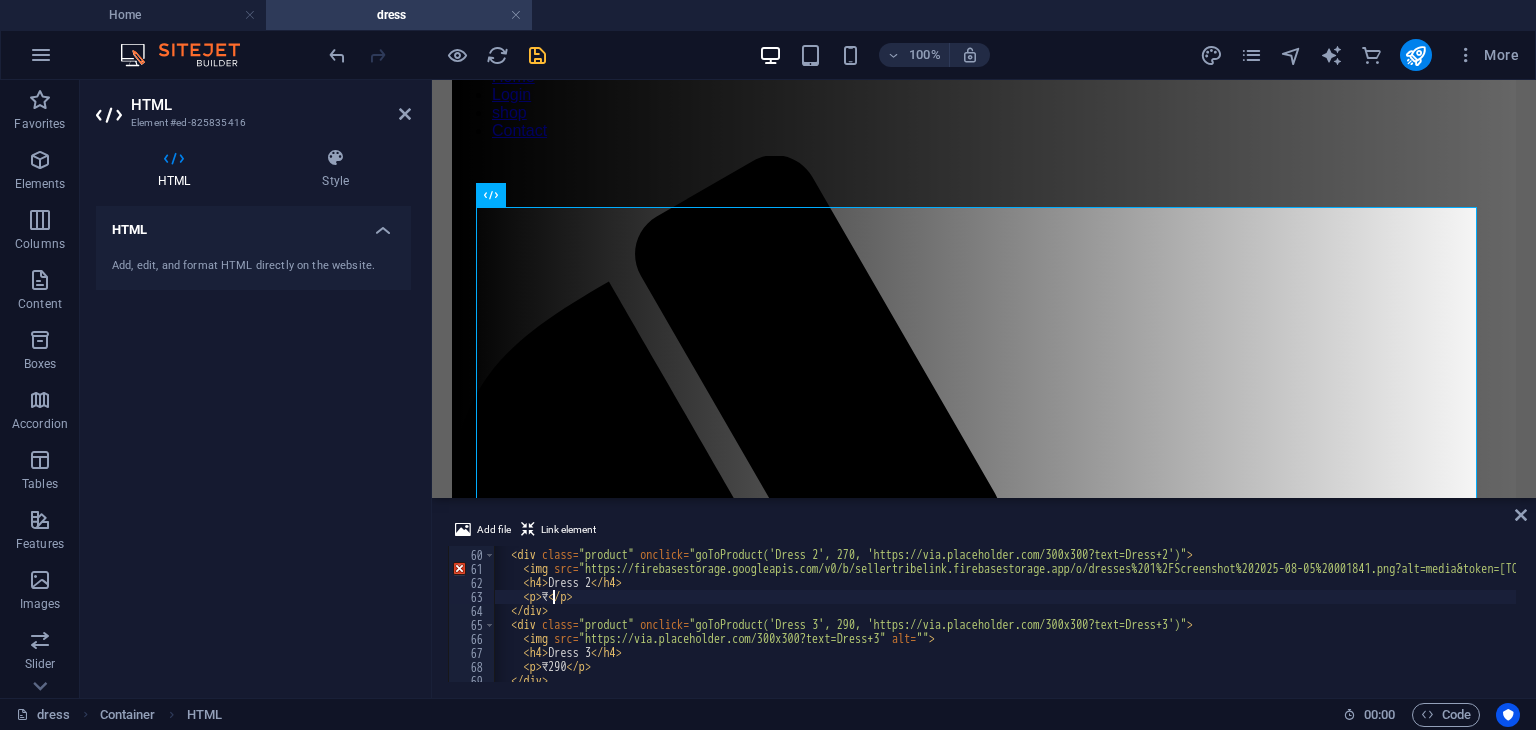 scroll, scrollTop: 0, scrollLeft: 5, axis: horizontal 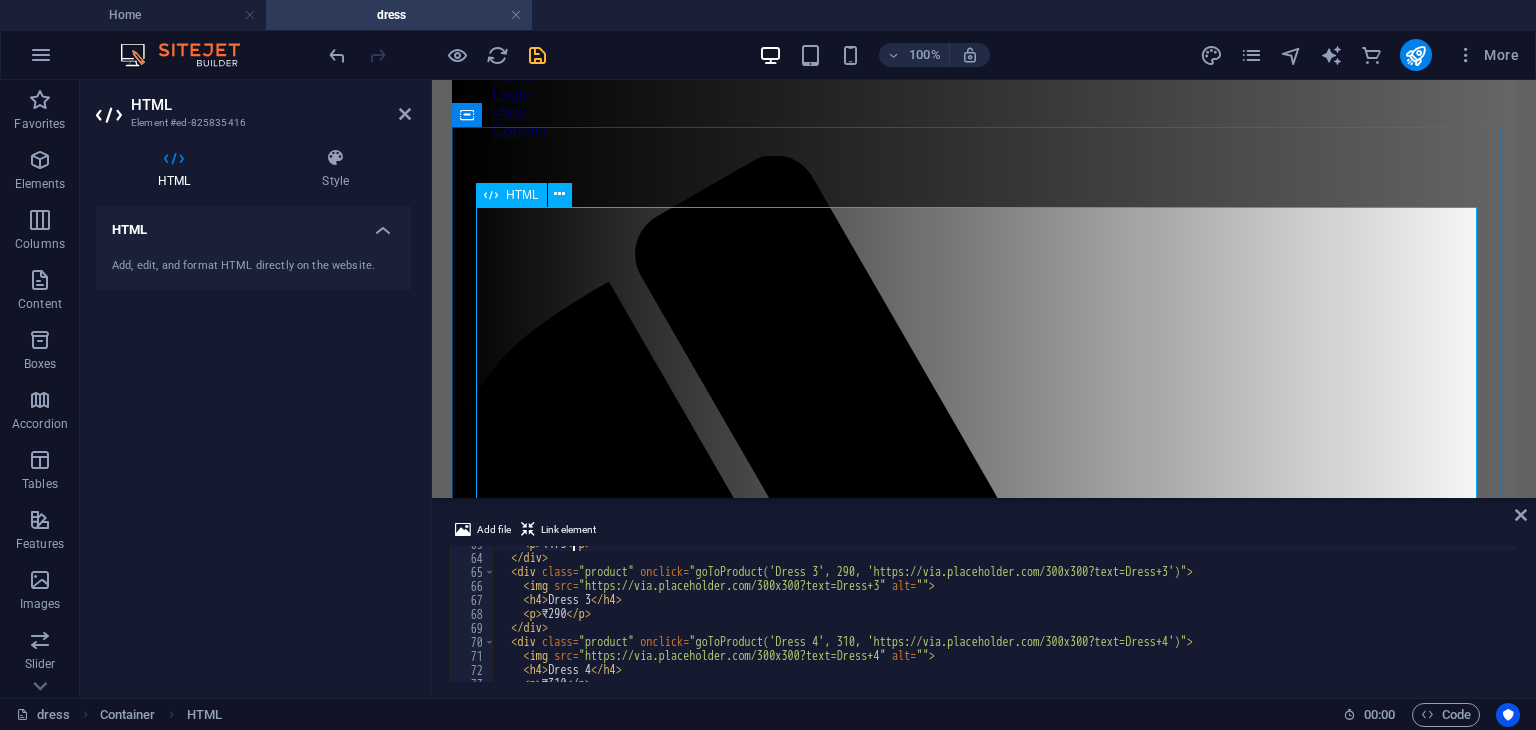 type on "<p>₹475</p>" 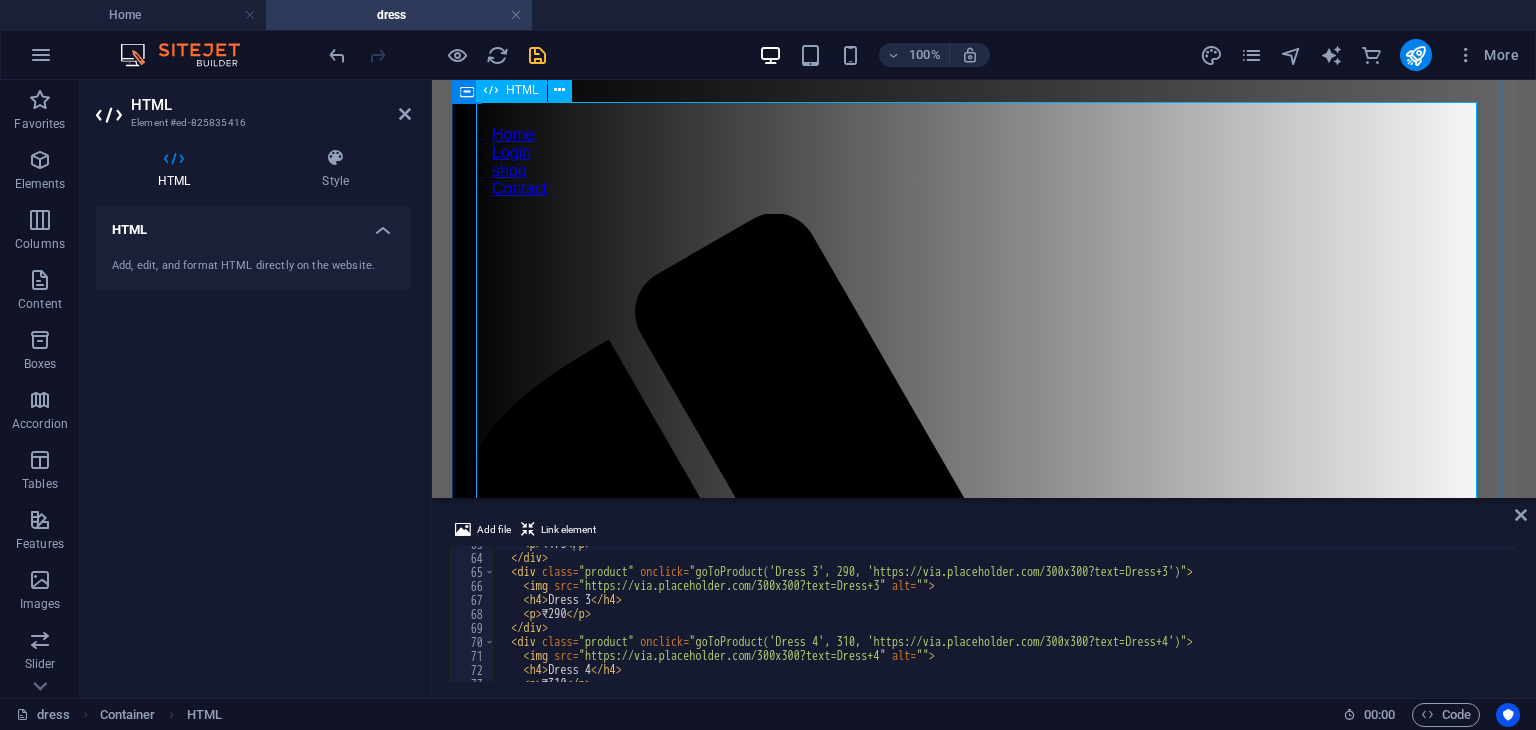 scroll, scrollTop: 156, scrollLeft: 0, axis: vertical 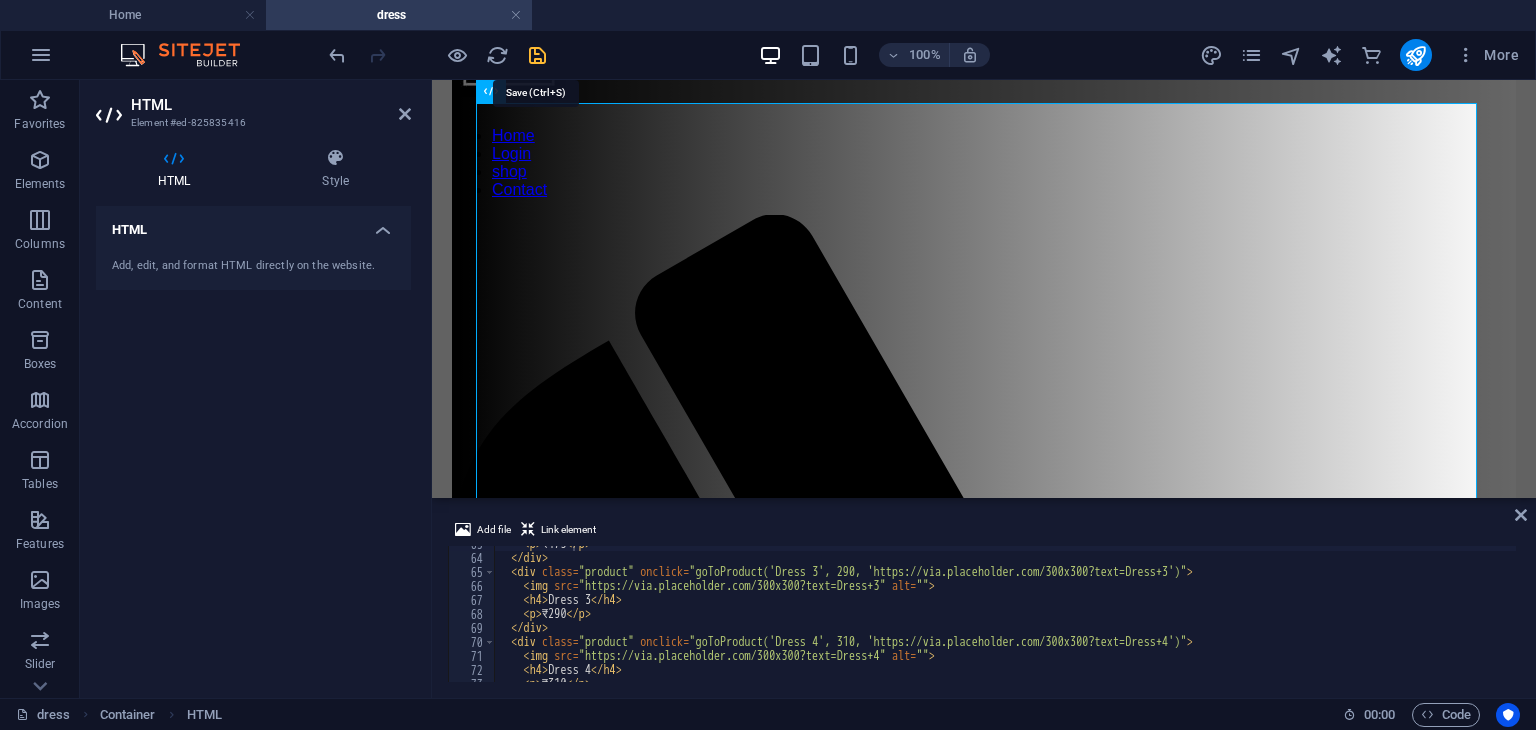 click at bounding box center (537, 55) 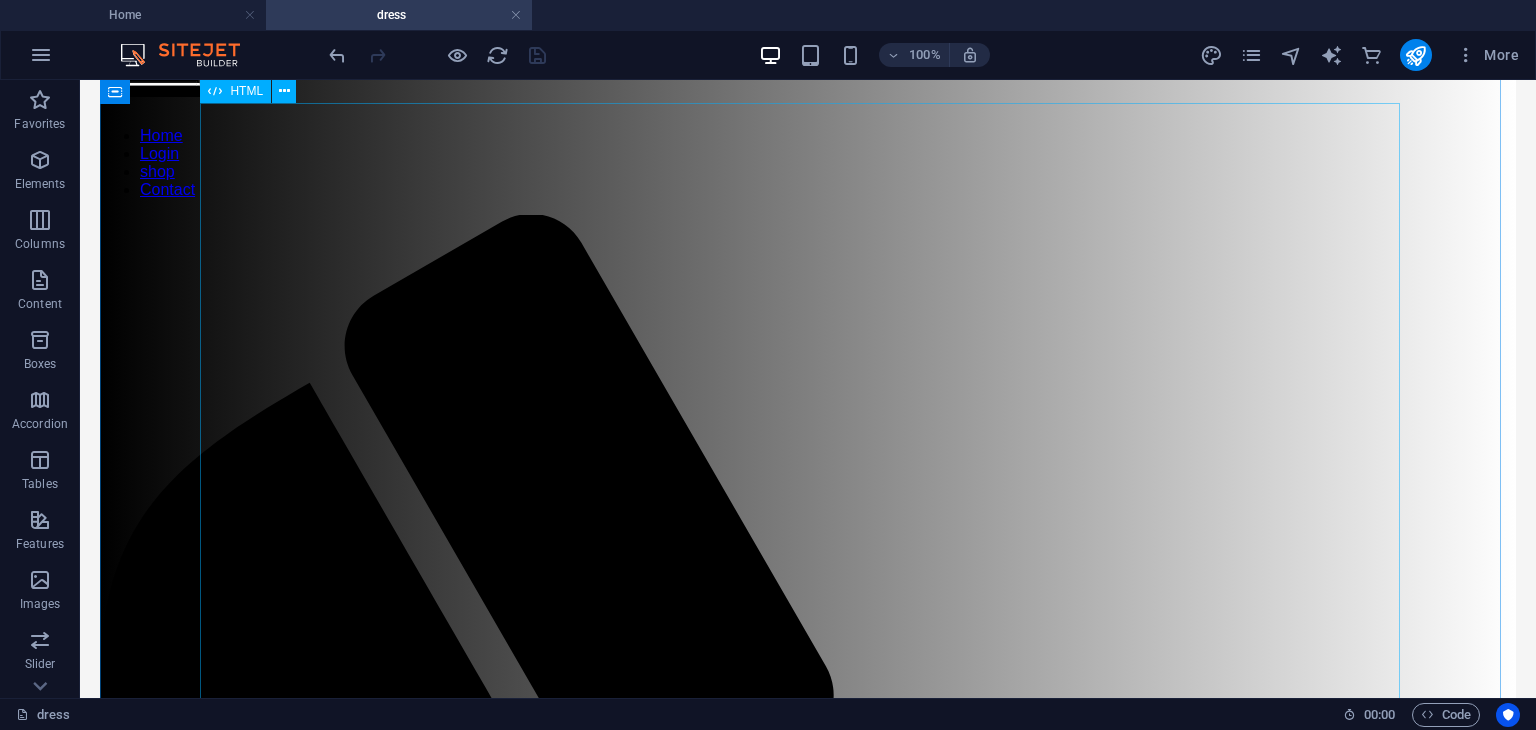 click on "Product Grid
Our Products
Dress 1
₹380
Dress 2
₹475
Dress 3
₹290
Dress 4
₹310
Dress 5
₹330
Dress 6
₹350
Dress 7
₹370
Dress 8
₹390
Dress 9
₹410
Dress 10
₹430" at bounding box center [808, 2407] 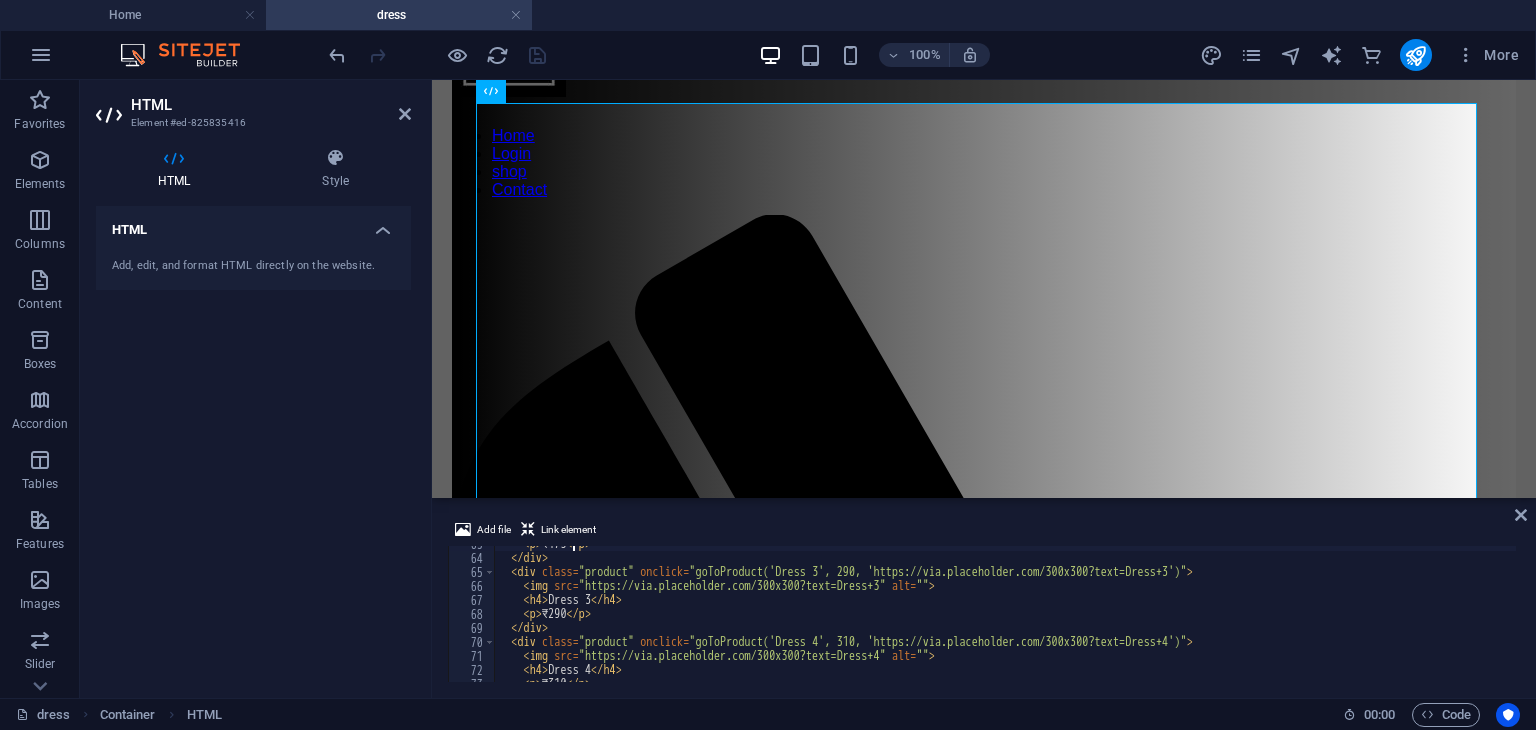 scroll, scrollTop: 879, scrollLeft: 0, axis: vertical 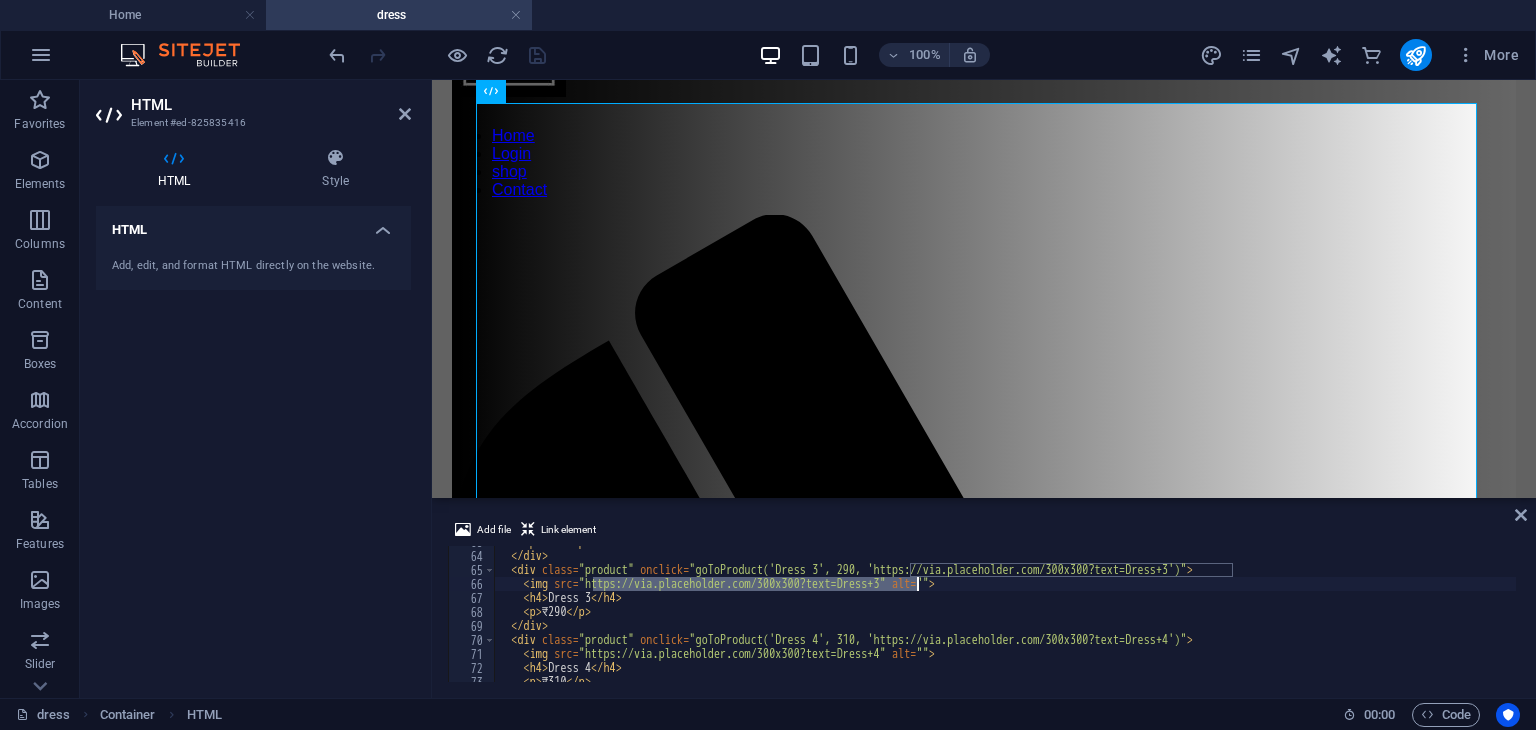 drag, startPoint x: 593, startPoint y: 581, endPoint x: 916, endPoint y: 582, distance: 323.00156 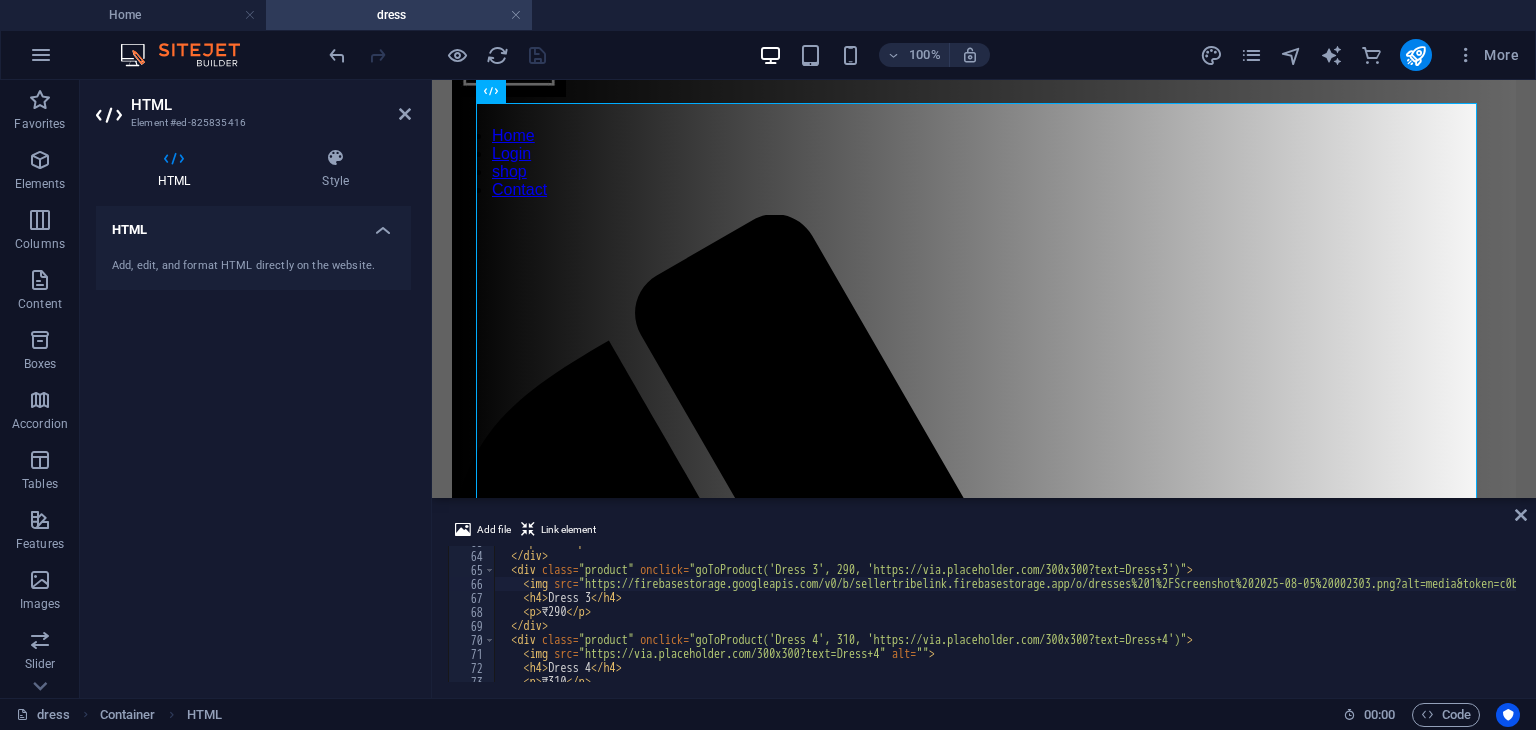 scroll, scrollTop: 0, scrollLeft: 0, axis: both 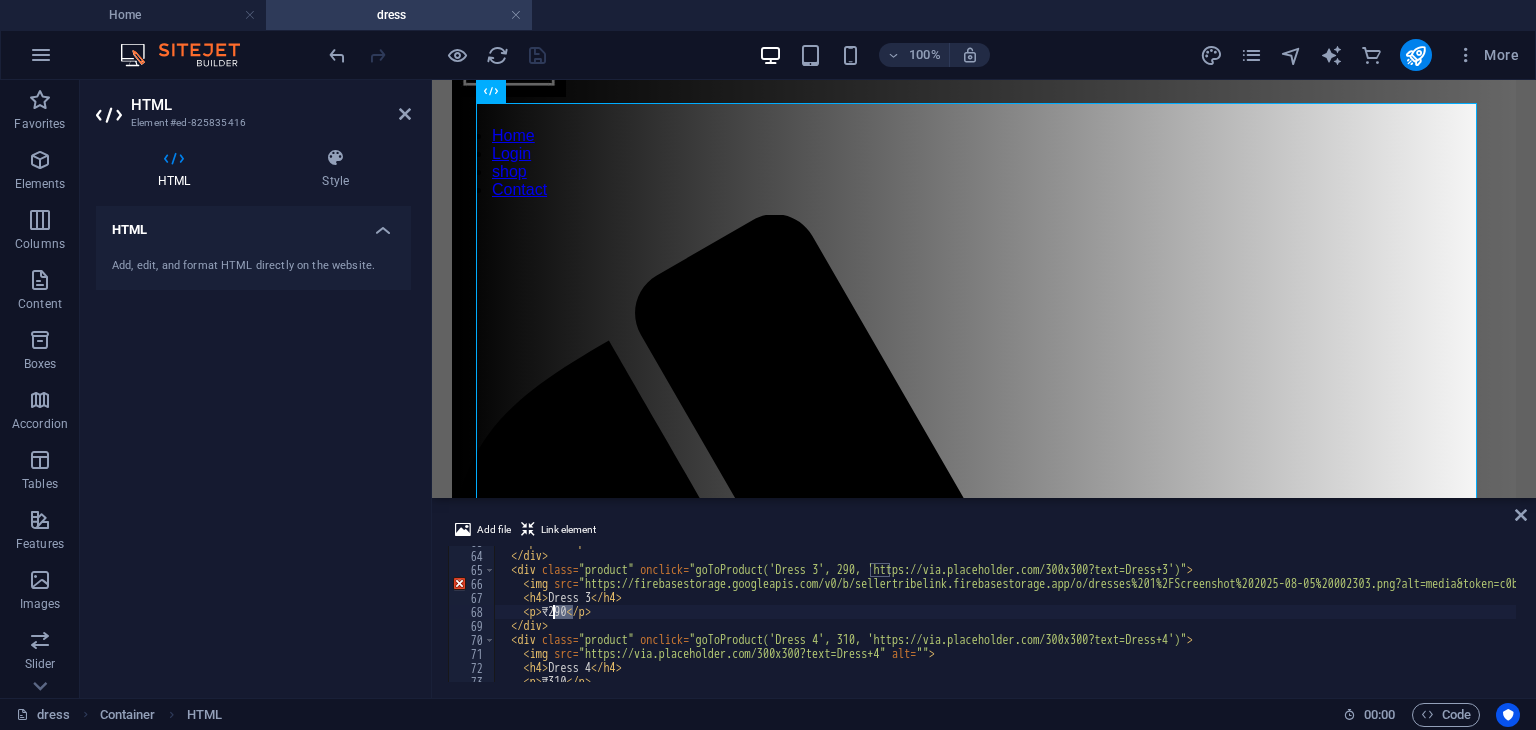 drag, startPoint x: 572, startPoint y: 616, endPoint x: 556, endPoint y: 617, distance: 16.03122 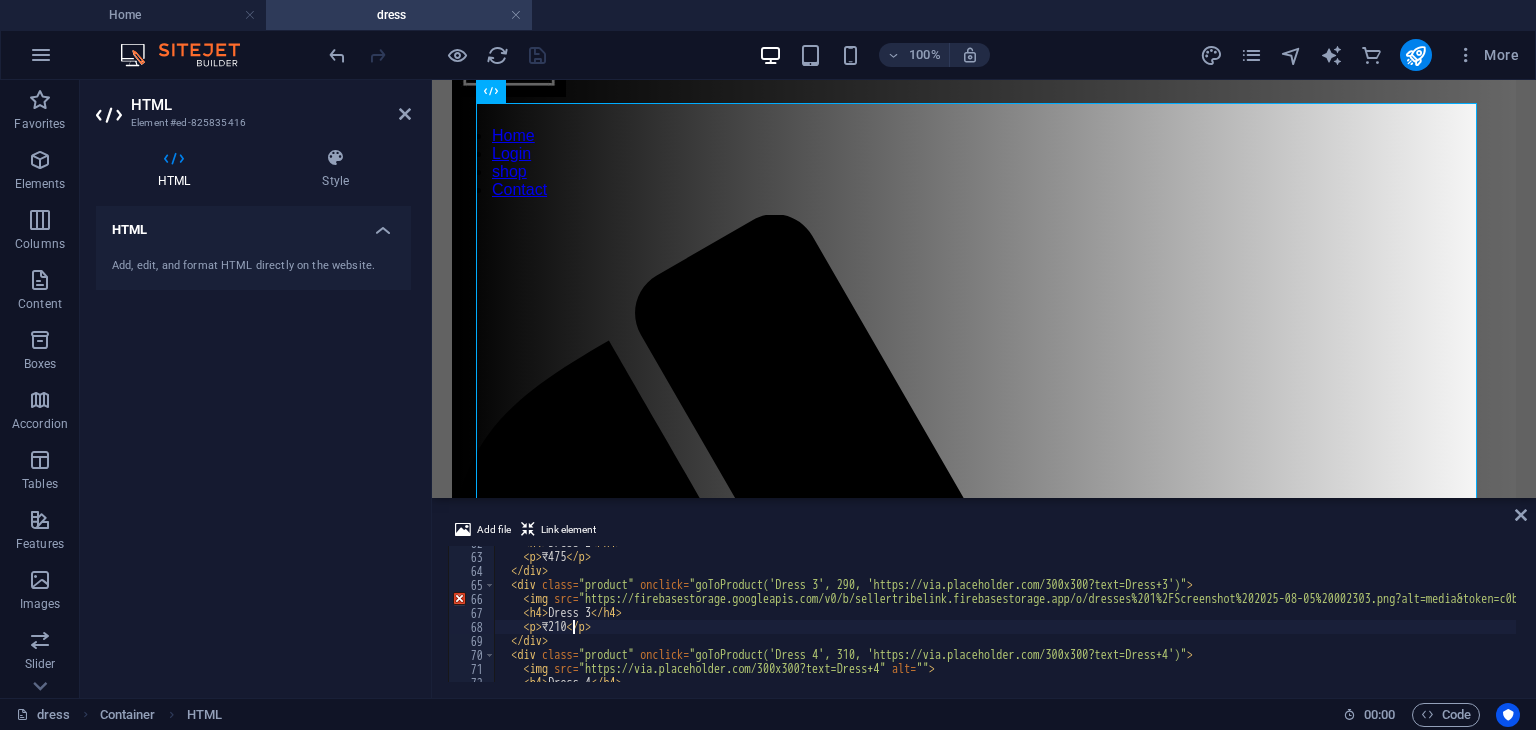 scroll, scrollTop: 862, scrollLeft: 0, axis: vertical 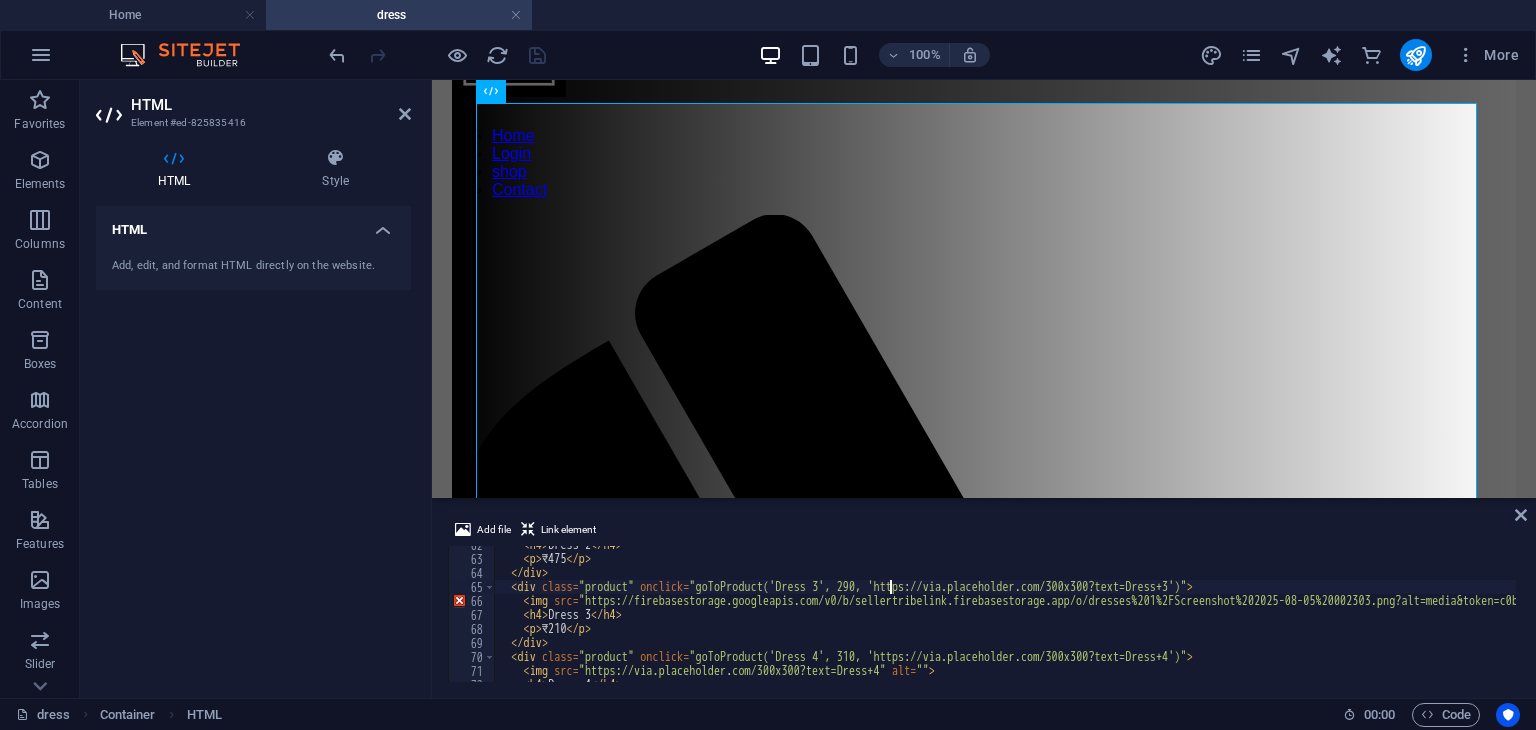 click on "<h4> Dress 2</h4>      <p>₹475</p>    </div>    <div   class = "product"   onclick = "goToProduct('Dress 3', 290, 'https://via.placeholder.com/300x300?text=Dress+3')" >      <img   src = "https://firebasestorage.googleapis.com/v0/b/sellertribelink.firebasestorage.app/o/dresses%201%2FScreenshot%202025-08-05%20002303.png?alt=media&token=[TOKEN]"   alt = "" >      <h4>Breslet</h4>      <p>₹210</p>    </div>    <div   class = "product"   onclick = "goToProduct('Dress 4', 310, 'https://via.placeholder.com/300x300?text=Dress+4')" >      <img   src = "https://via.placeholder.com/300x300?text=Dress+4"   alt = "" >      <h4>Dress 4</h4>      <p>₹310</p>    </div>" at bounding box center (1200, 618) 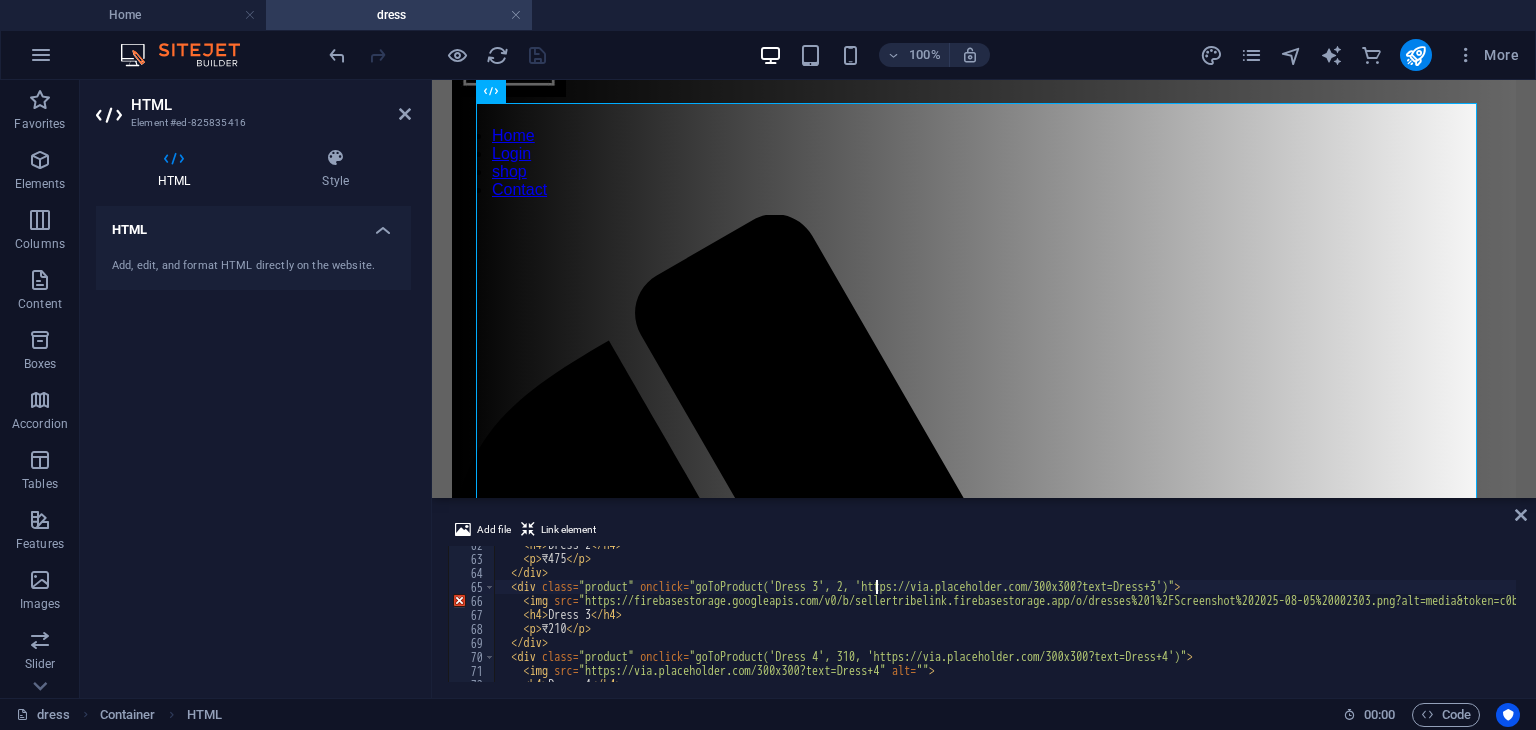 scroll, scrollTop: 0, scrollLeft: 32, axis: horizontal 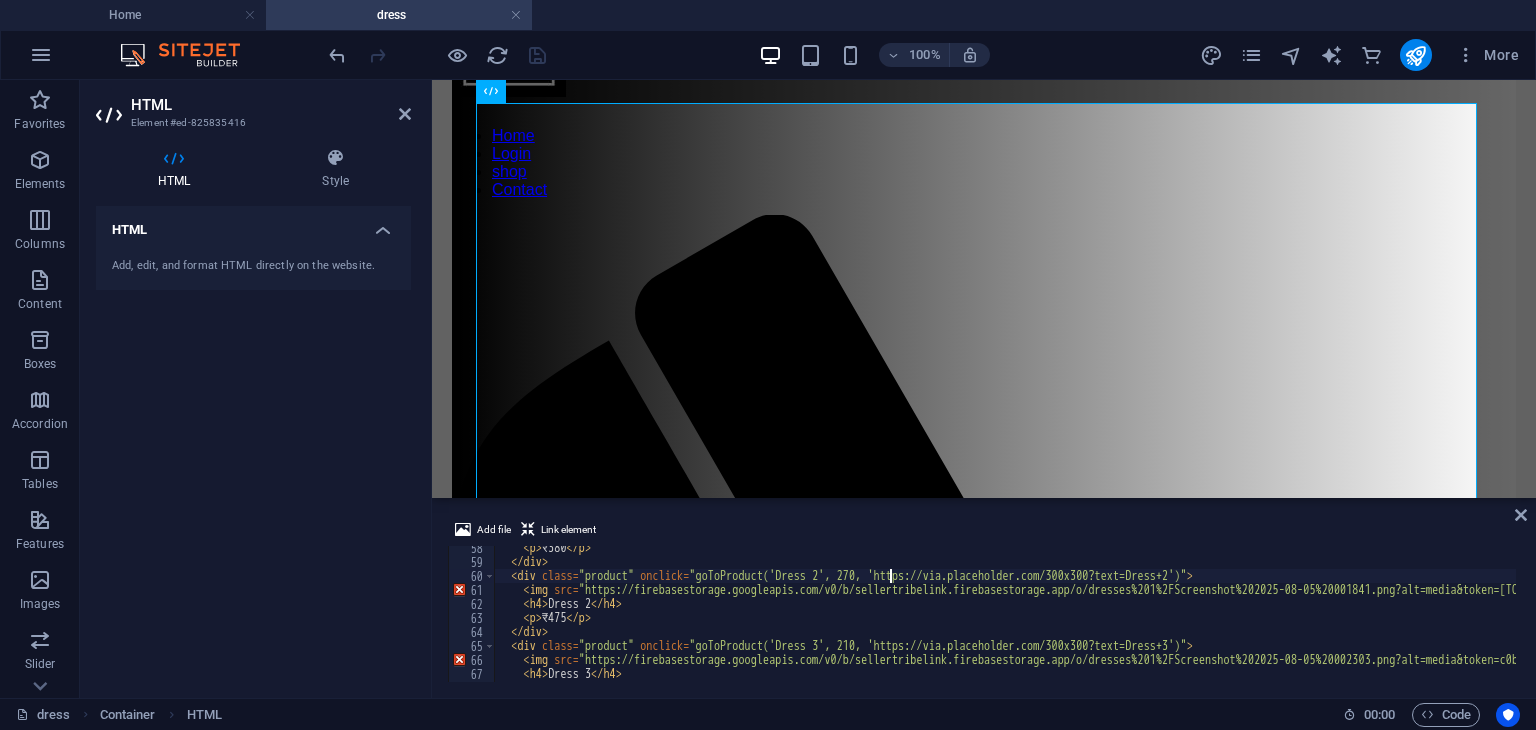 click on "< p > ₹380 </ p >    </ div >    < div   class = "product"   onclick = "goToProduct('Dress 2', 270, 'https://via.placeholder.com/300x300?text=Dress+2')" >      < img   src = "https://firebasestorage.googleapis.com/v0/b/sellertribelink.firebasestorage.app/o/dresses%201%2FScreenshot%202025-08-05%20001841.png?alt=media&token=44b73d24-279b-45e7-8699-1dc24873fcb6"   alt = "" >      < h4 > Dress 2 </ h4 >      < p > ₹475 </ p >    </ div >    < div   class = "product"   onclick = "goToProduct('Dress 3', 210, 'https://via.placeholder.com/300x300?text=Dress+3')" >      < img   src = "https://firebasestorage.googleapis.com/v0/b/sellertribelink.firebasestorage.app/o/dresses%201%2FScreenshot%202025-08-05%20002303.png?alt=media&token=c0bbba6e-3236-4198-b94a-f37d74c784c4"   alt = "" >      < h4 > Dress 3 </ h4 >      < p > ₹210 </ p >" at bounding box center (1200, 621) 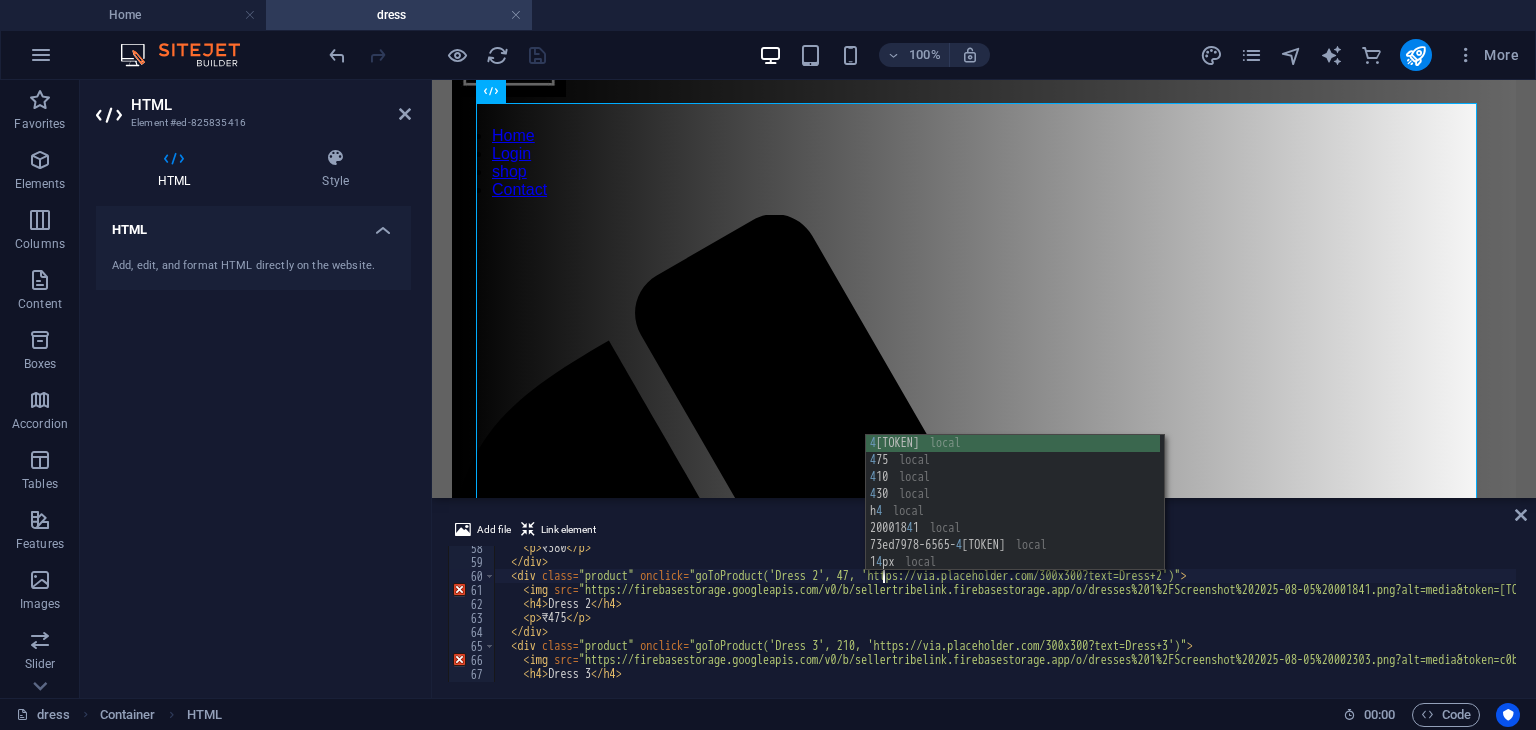 scroll, scrollTop: 0, scrollLeft: 32, axis: horizontal 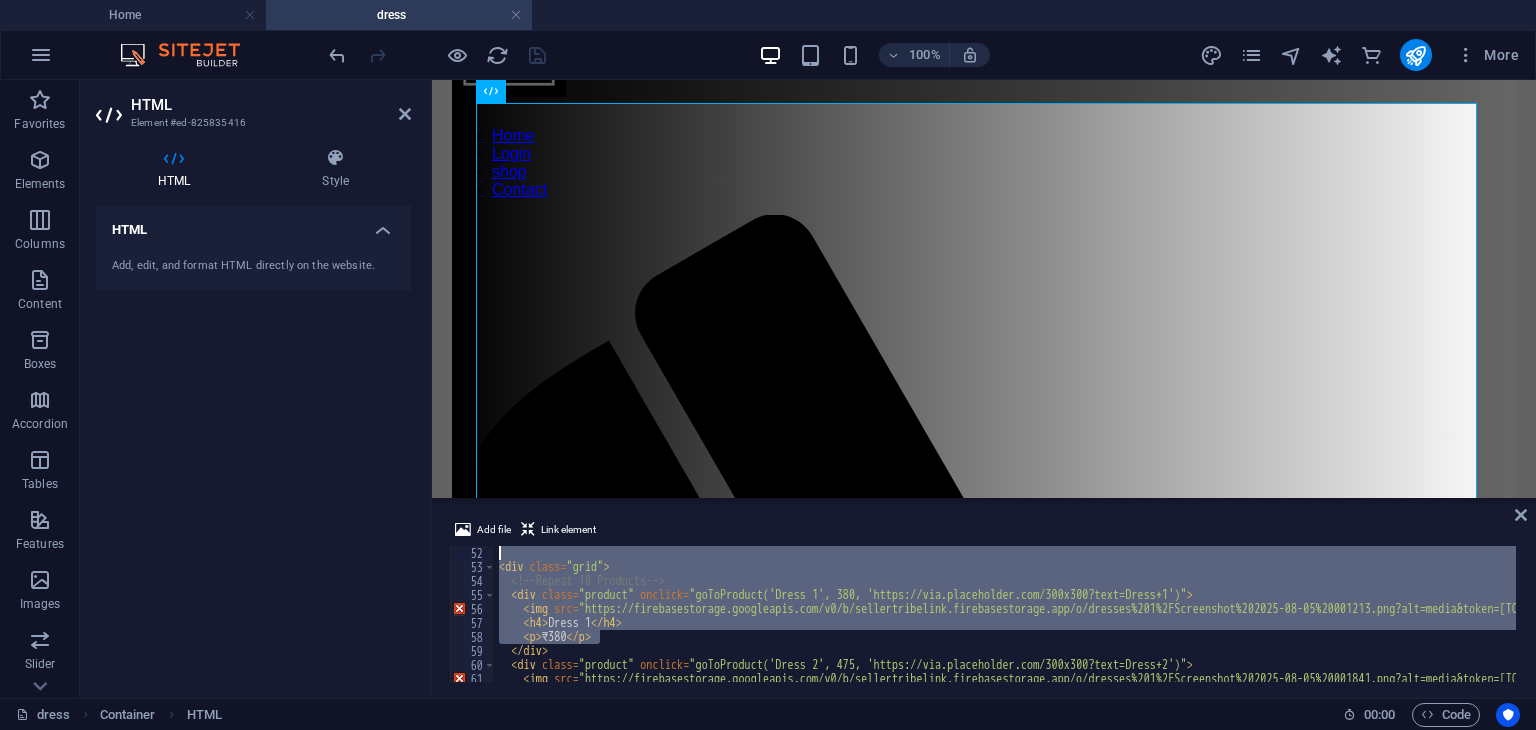 click on "<div class="grid">    <!--  Repeat 10 Products  -->    <div class="product" onclick="goToProduct('Dress 1', 380, 'https://via.placeholder.com/300x300?text=Dress+1')">      <img src="https://firebasestorage.googleapis.com/v0/b/sellertribelink.firebasestorage.app/o/dresses%201%2FScreenshot%202025-08-05%20001213.png?alt=media&token=[TOKEN]" alt="">      <h4>Dress 1</h4>      <p>₹380</p>    </div>    <div class="product" onclick="goToProduct('Dress 2', 475, 'https://via.placeholder.com/300x300?text=Dress+2')">      <img src="https://firebasestorage.googleapis.com/v0/b/sellertribelink.firebasestorage.app/o/dresses%201%2FScreenshot%202025-08-05%20001841.png?alt=media&token=[TOKEN]" alt="">      <h4>Dress 2</h4>" at bounding box center [1200, 626] 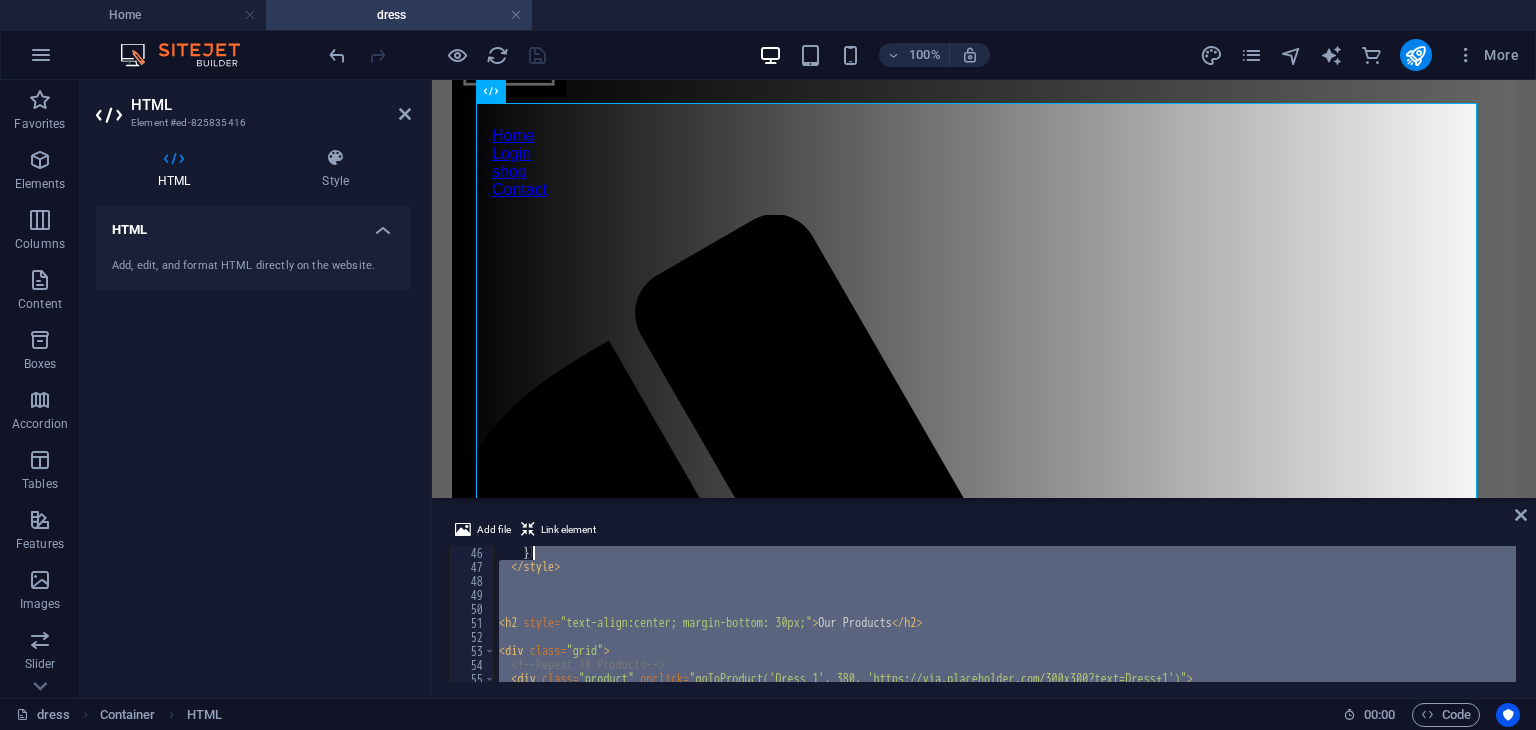 type on "}
</style>" 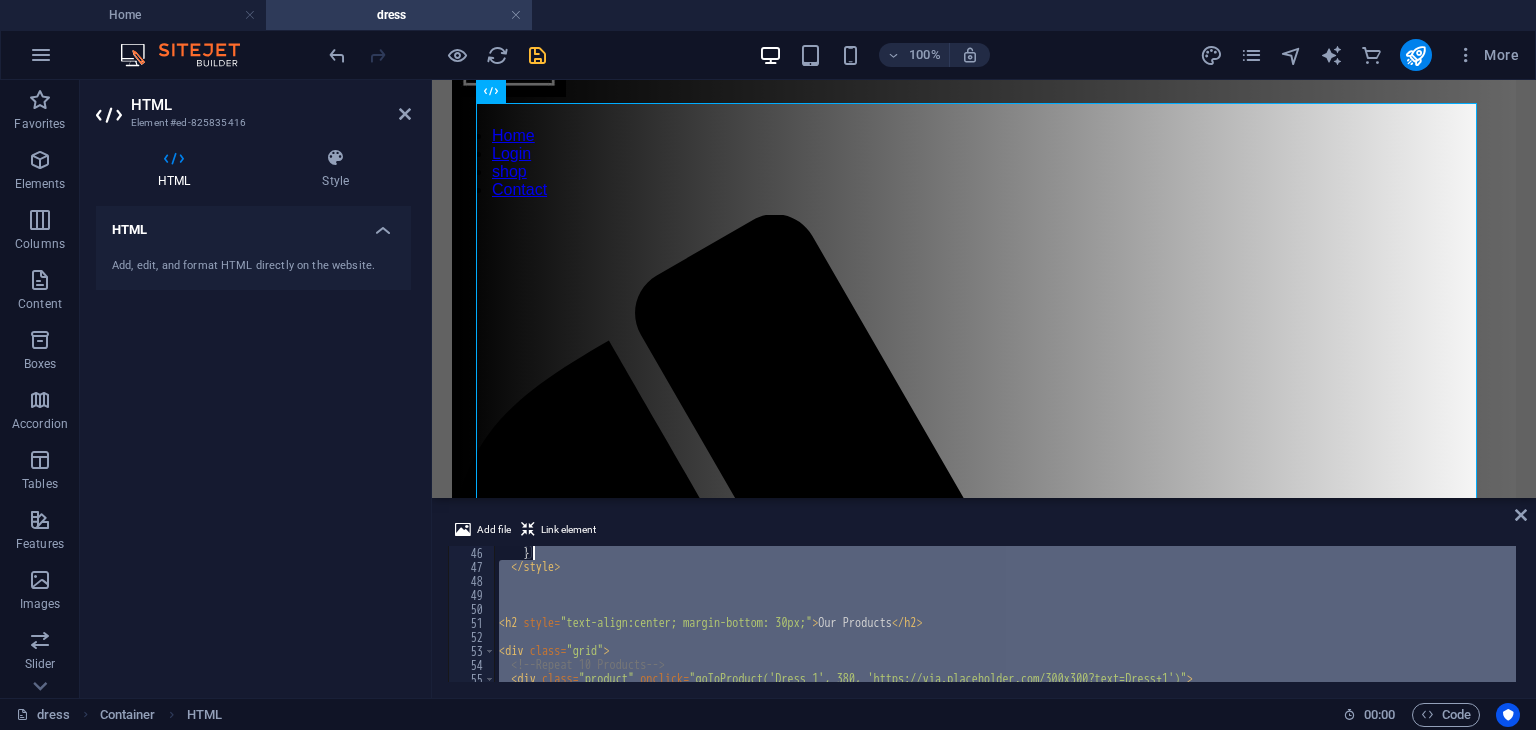 click on "}    </ style > < h2   style = "text-align:center; margin-bottom: 30px;" > Our Products </ h2 > < div   class = "grid" >    <!--  Repeat 10 Products  -->    < div   class = "product"   onclick = "goToProduct('Dress 1', 380, 'https://via.placeholder.com/300x300?text=Dress+1')" >      < img   src = "https://firebasestorage.googleapis.com/v0/b/sellertribelink.firebasestorage.app/o/dresses%201%2FScreenshot%202025-08-05%20001213.png?alt=media&token=73ed7978-6565-4ee1-be52-e08aa189e1f8"   alt = "" >" at bounding box center [1005, 614] 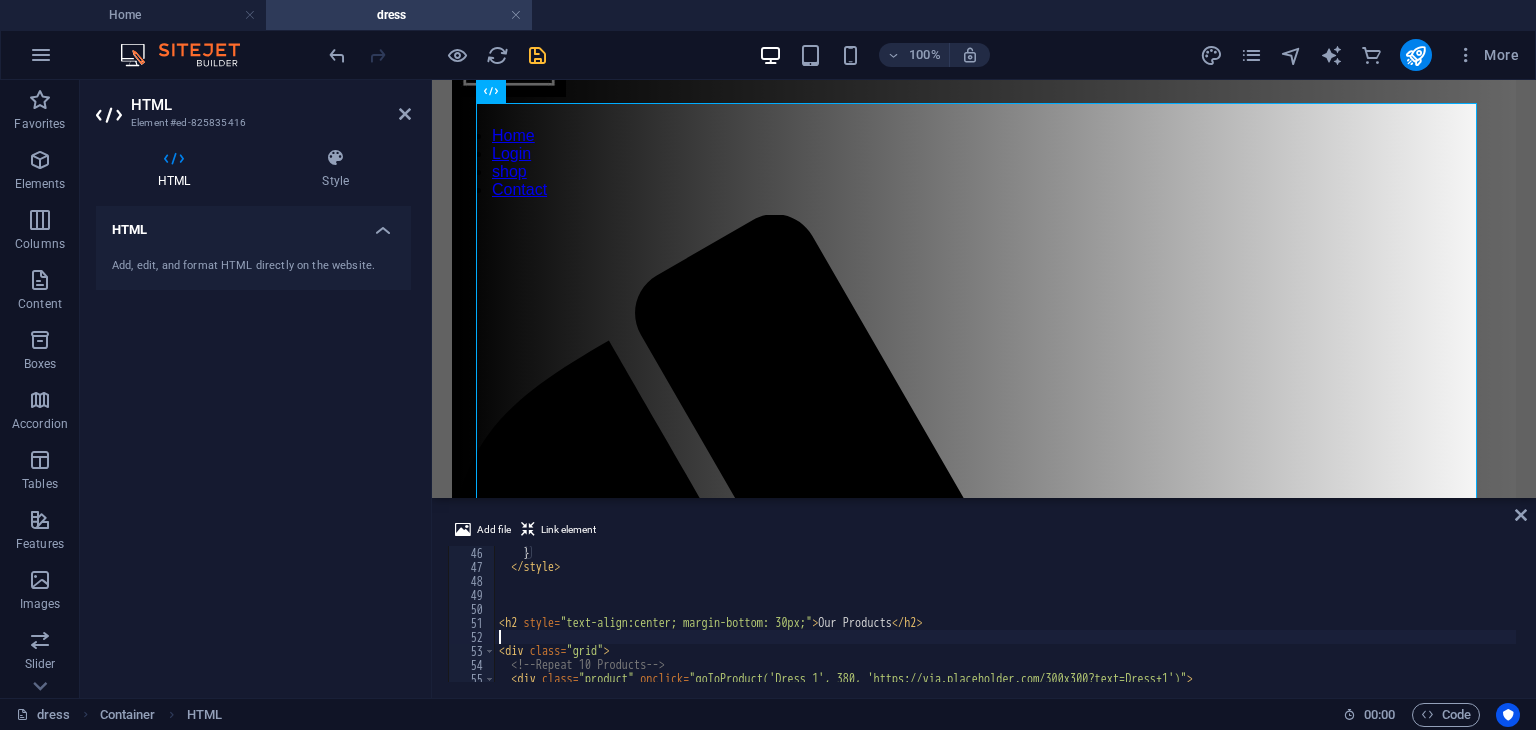 scroll, scrollTop: 0, scrollLeft: 0, axis: both 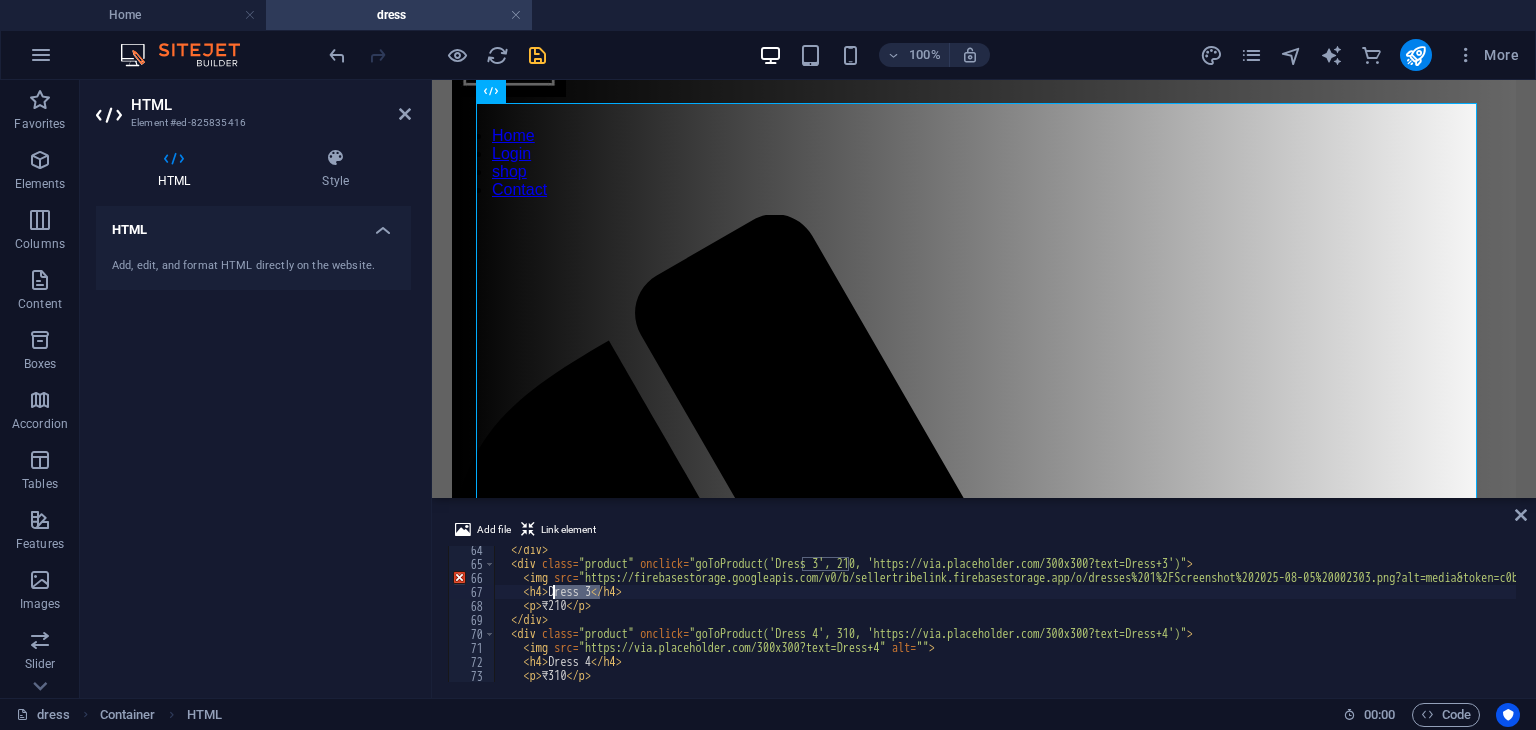 drag, startPoint x: 599, startPoint y: 592, endPoint x: 556, endPoint y: 596, distance: 43.185646 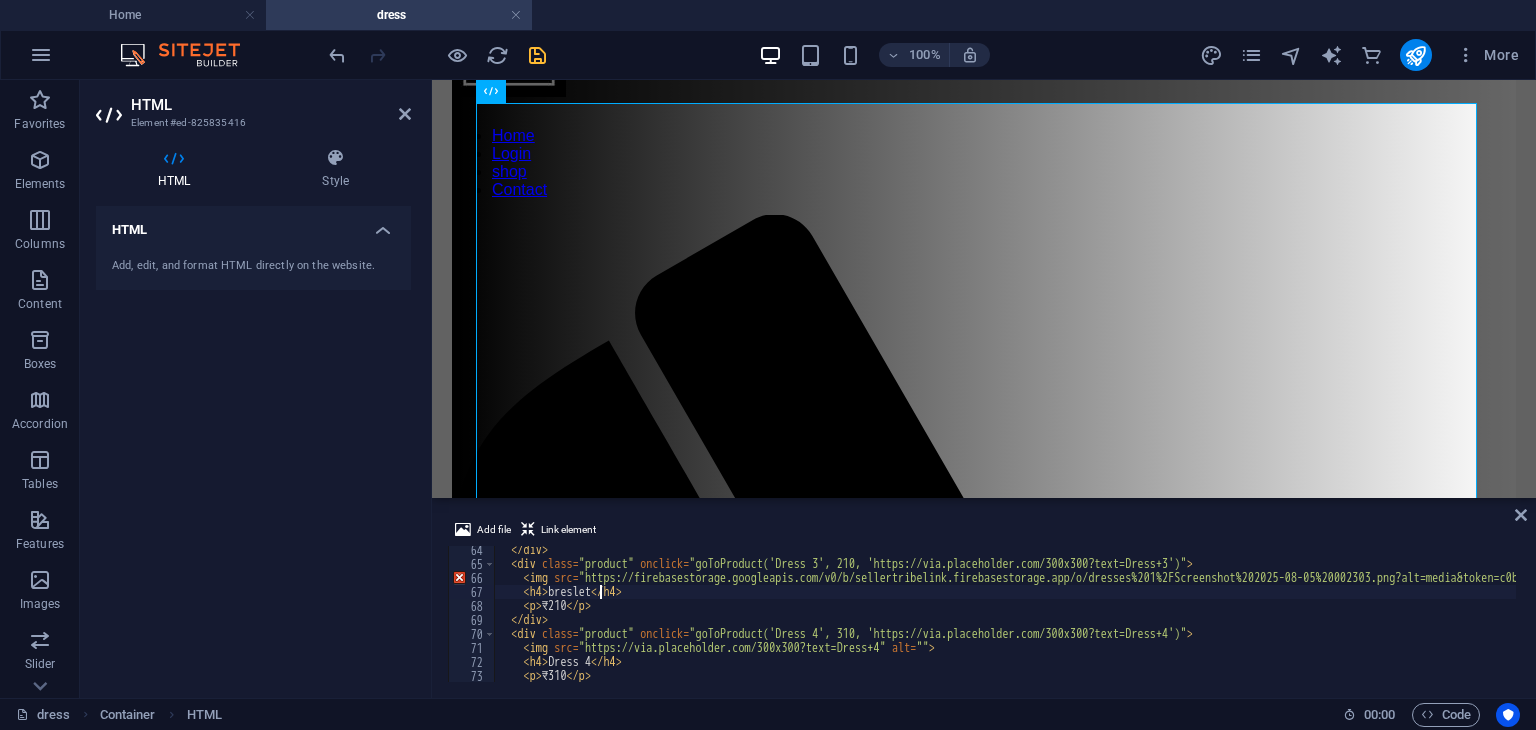 scroll, scrollTop: 0, scrollLeft: 8, axis: horizontal 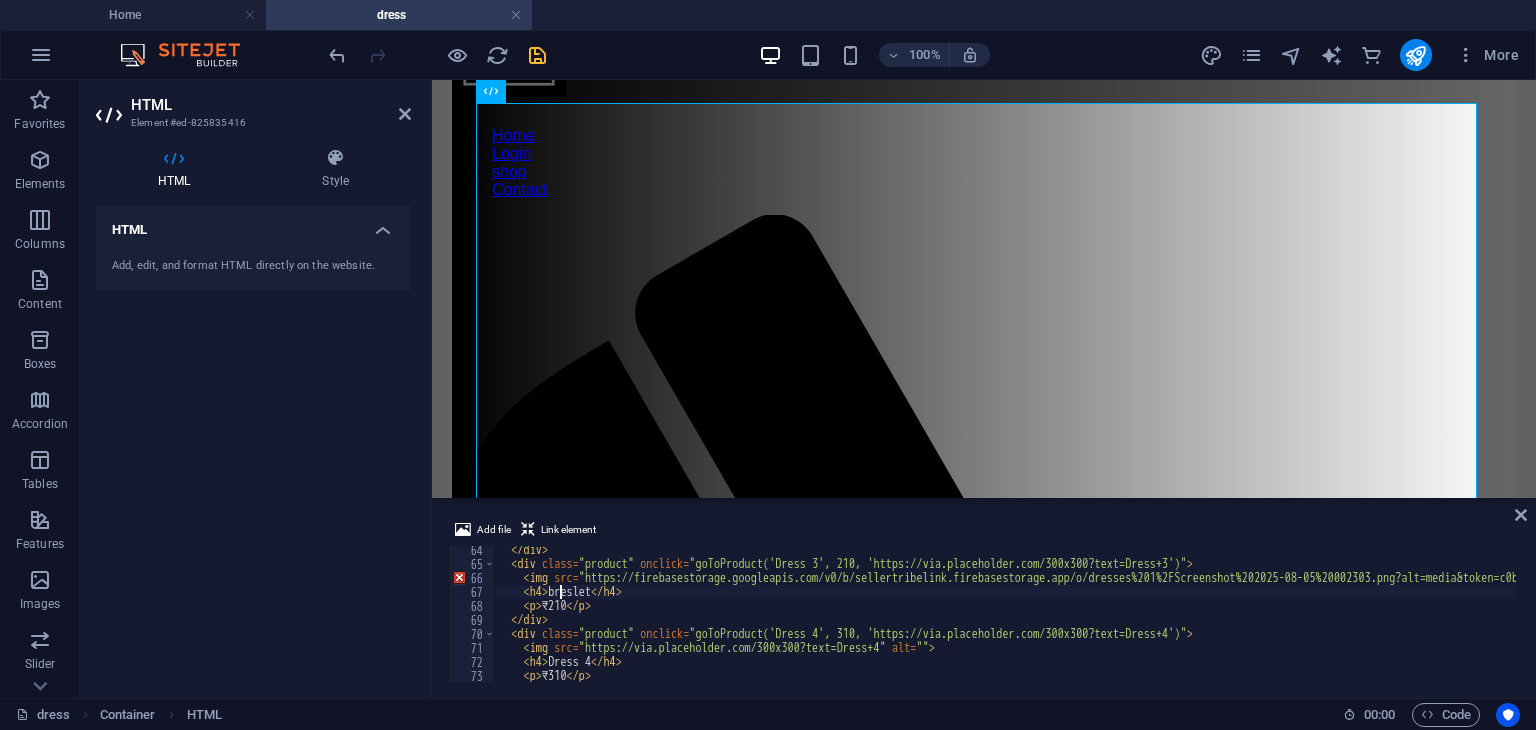 click on "</ div >    < div   class = "product"   onclick = "goToProduct('Dress 3', 210, 'https://via.placeholder.com/300x300?text=Dress+3')" >      < img   src = "https://firebasestorage.googleapis.com/v0/b/sellertribelink.firebasestorage.app/o/dresses%201%2FScreenshot%202025-08-05%20002303.png?alt=media&token=c0bbba6e-3236-4198-b94a-f37d74c784c4"   alt = "" >      < h4 > breslet </ h4 >      < p > ₹210 </ p >    </ div >    < div   class = "product"   onclick = "goToProduct('Dress 4', 310, 'https://via.placeholder.com/300x300?text=Dress+4')" >      < img   src = "https://via.placeholder.com/300x300?text=Dress+4"   alt = "" >      < h4 > Dress 4 </ h4 >      < p > ₹310 </ p >    </ div >" at bounding box center (1200, 623) 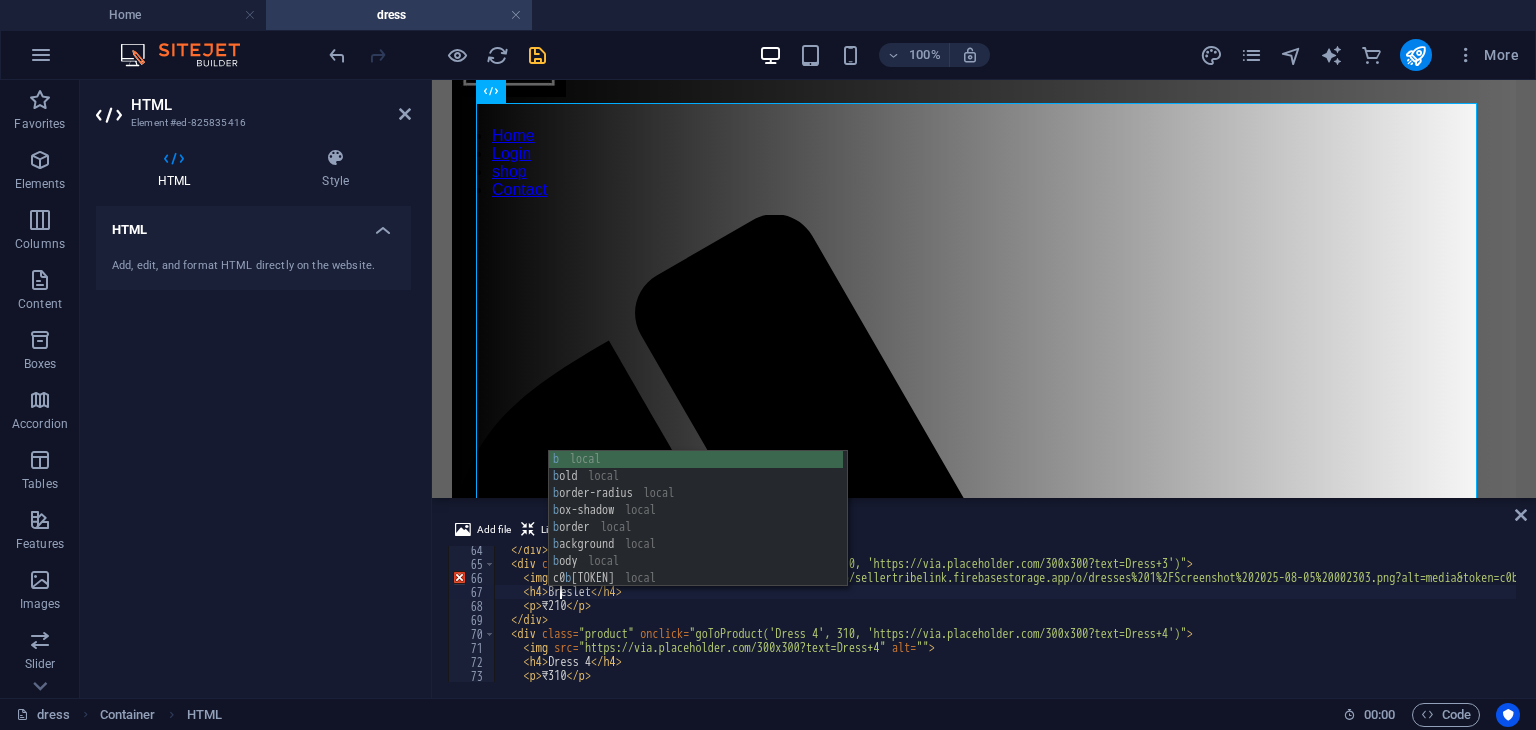 scroll, scrollTop: 0, scrollLeft: 5, axis: horizontal 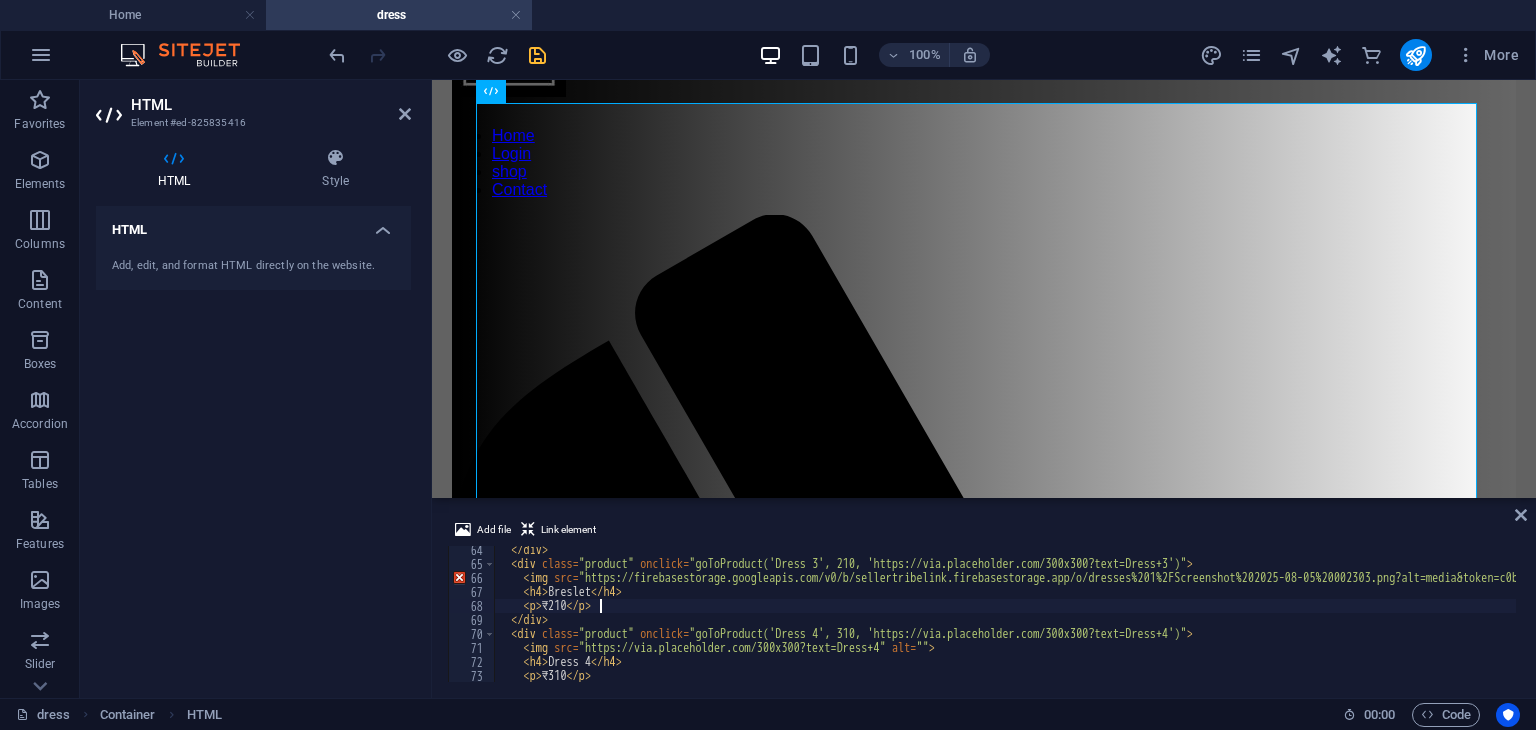 click on "</div>    <div   class = "product"   onclick = "goToProduct('Dress 3', 210, 'https://via.placeholder.com/300x300?text=Dress+3')" >      <img   src = "https://firebasestorage.googleapis.com/v0/b/sellertribelink.firebasestorage.app/o/dresses%201%2FScreenshot%202025-08-05%20002303.png?alt=media&token=[TOKEN]"   alt = "" >      <h4>Breslet</h4>      <p>₹210</p>    </div>    <div   class = "product"   onclick = "goToProduct('Dress 4', 310, 'https://via.placeholder.com/300x300?text=Dress+4')" >      <img   src = "https://via.placeholder.com/300x300?text=Dress+4"   alt = "" >      <h4>Dress 4</h4>      <p>₹310</p>    </div>" at bounding box center (1200, 623) 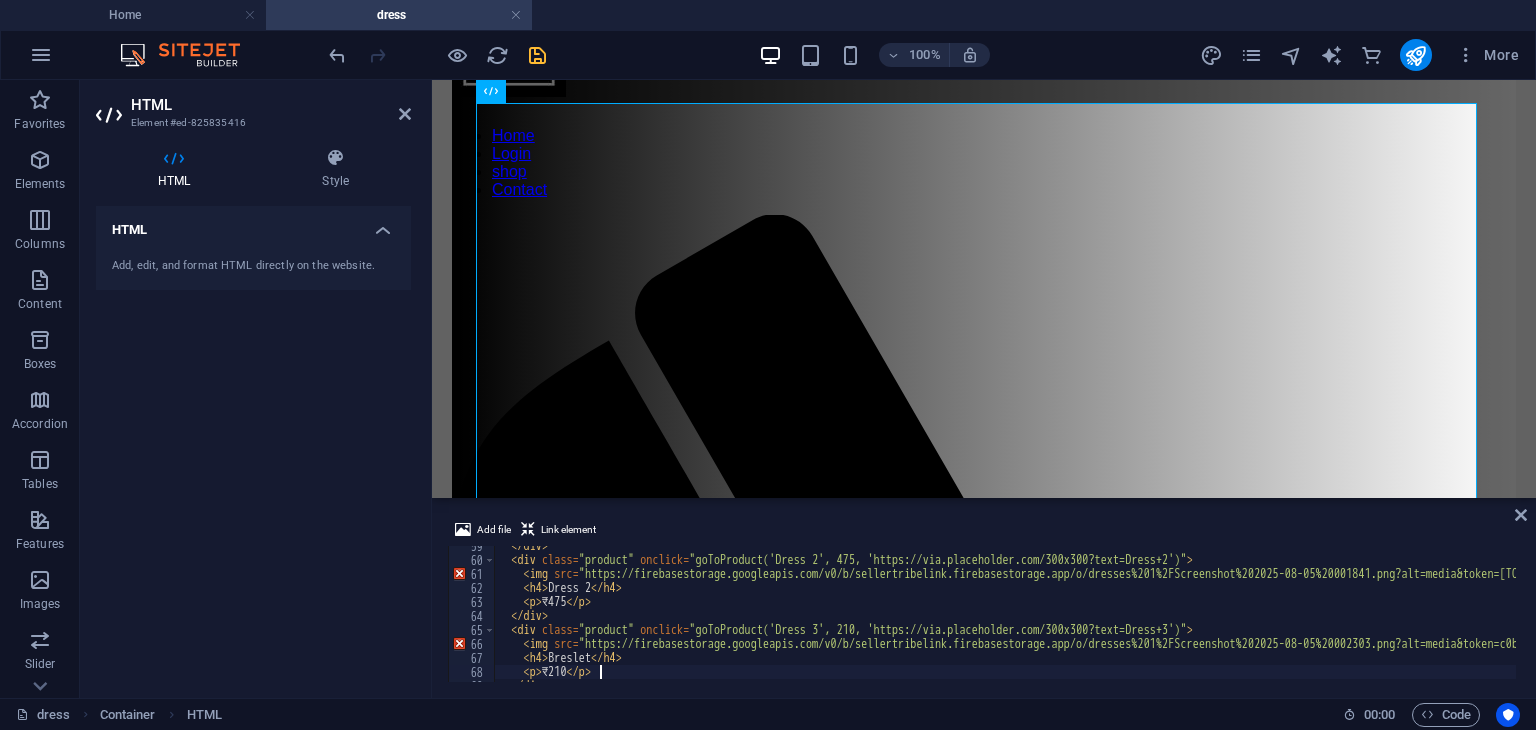 scroll, scrollTop: 819, scrollLeft: 0, axis: vertical 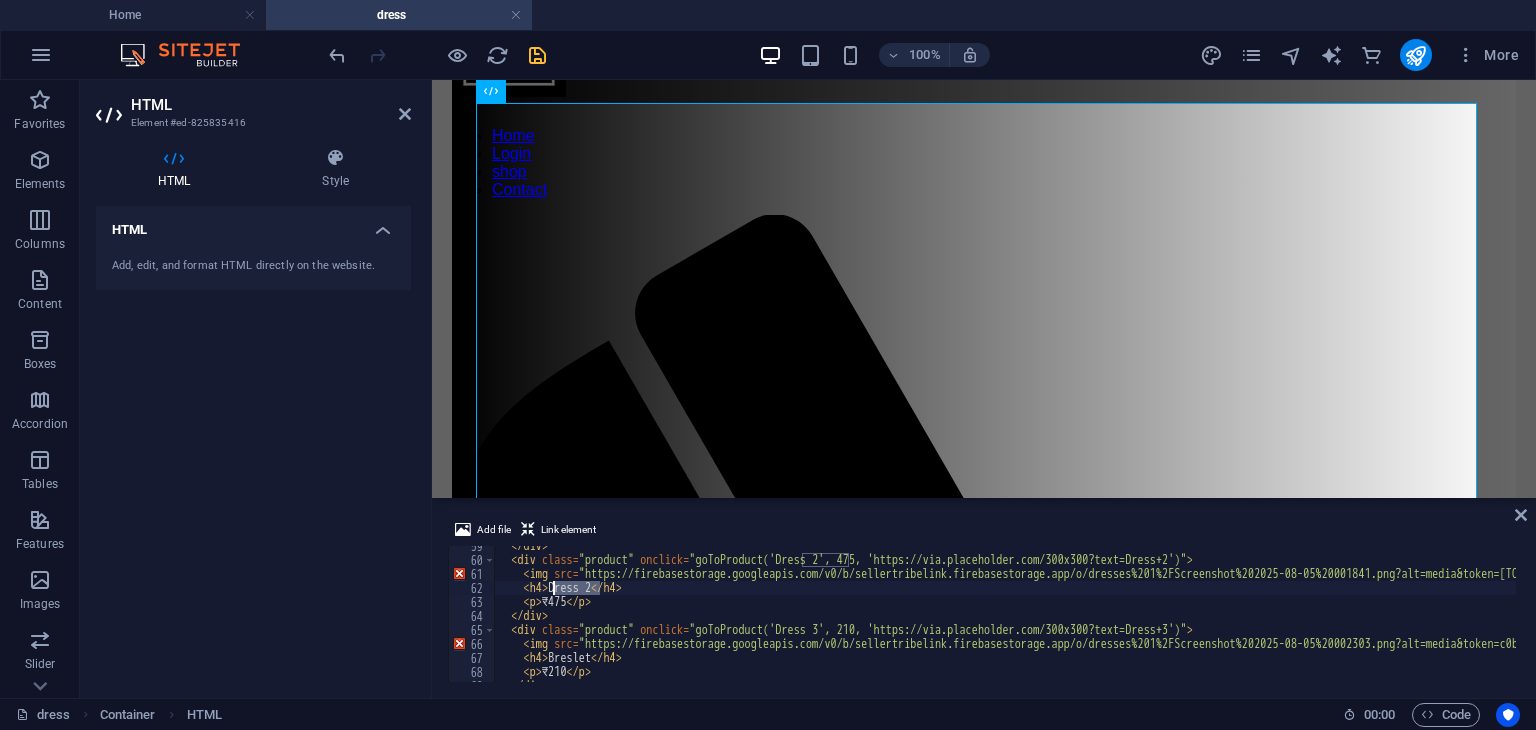 drag, startPoint x: 602, startPoint y: 589, endPoint x: 554, endPoint y: 585, distance: 48.166378 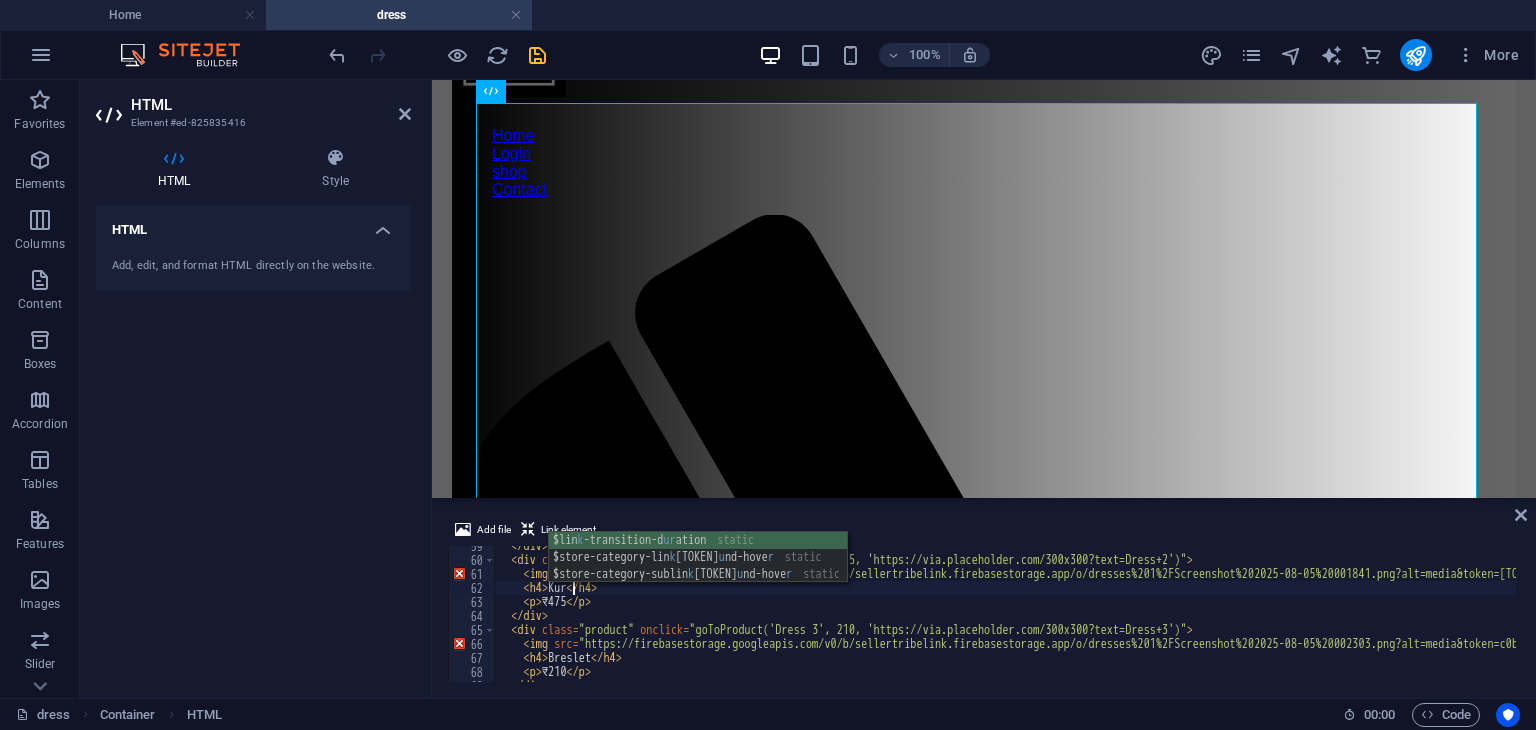 scroll, scrollTop: 0, scrollLeft: 7, axis: horizontal 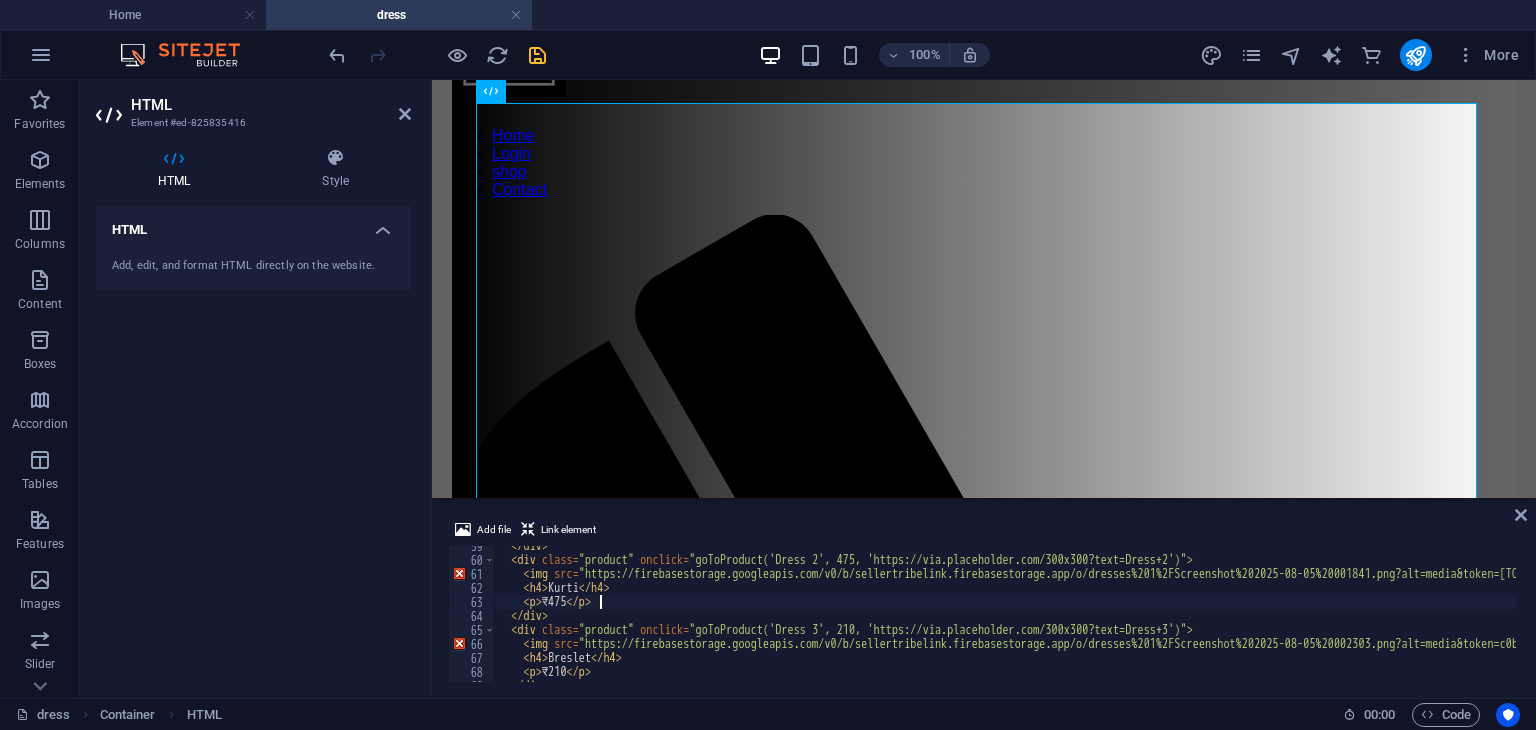 click on "</ div >    < div   class = "product"   onclick = "goToProduct('Dress 2', 475, 'https://via.placeholder.com/300x300?text=Dress+2')" >      < img   src = "https://firebasestorage.googleapis.com/v0/b/sellertribelink.firebasestorage.app/o/dresses%201%2FScreenshot%202025-08-05%20001841.png?alt=media&token=44b73d24-279b-45e7-8699-1dc24873fcb6"   alt = "" >      < h4 > Kurti </ h4 >      < p > ₹475 </ p >    </ div >    < div   class = "product"   onclick = "goToProduct('Dress 3', 210, 'https://via.placeholder.com/300x300?text=Dress+3')" >      < img   src = "https://firebasestorage.googleapis.com/v0/b/sellertribelink.firebasestorage.app/o/dresses%201%2FScreenshot%202025-08-05%20002303.png?alt=media&token=c0bbba6e-3236-4198-b94a-f37d74c784c4"   alt = "" >      < h4 > Breslet </ h4 >      < p > ₹210 </ p >    </ div >" at bounding box center [1200, 619] 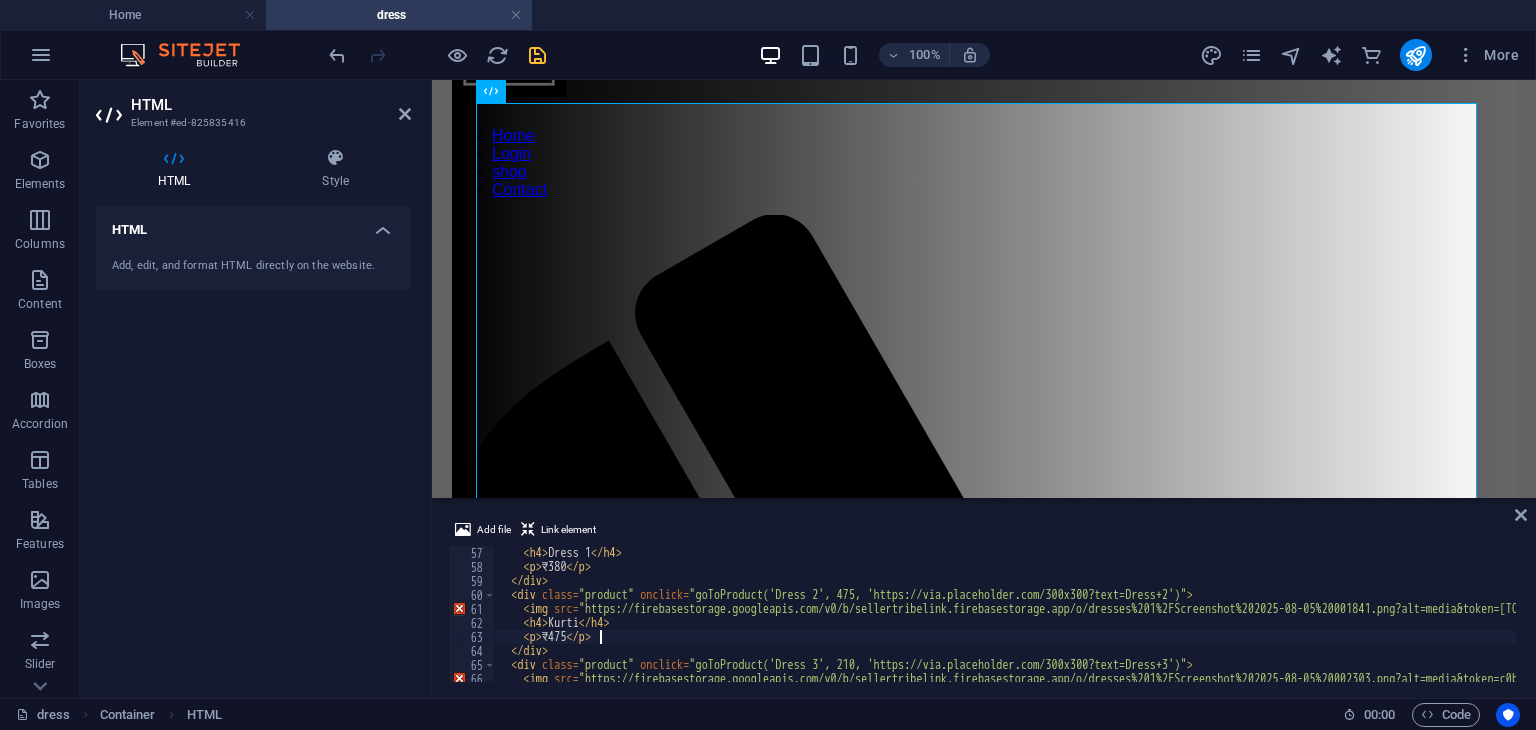 scroll, scrollTop: 784, scrollLeft: 0, axis: vertical 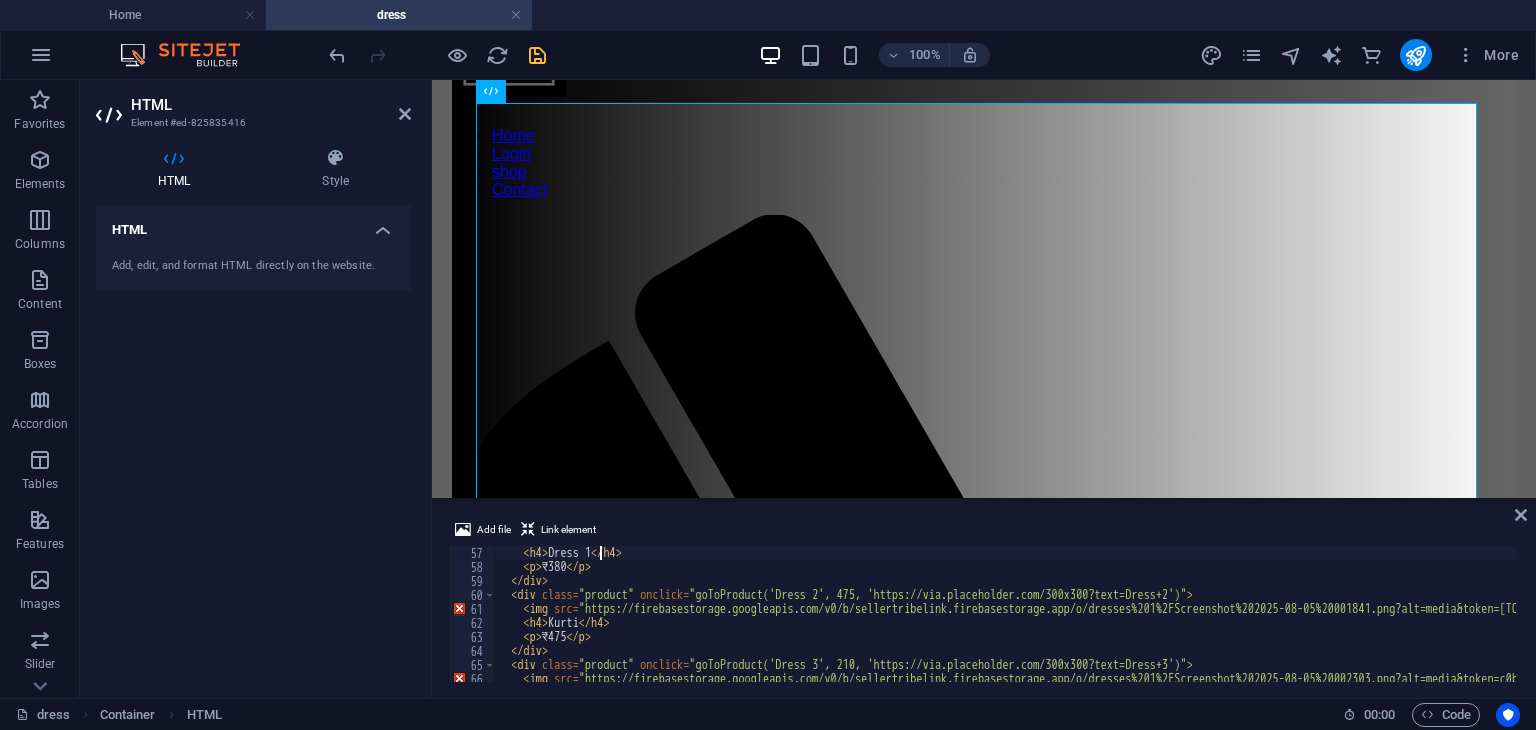 click on "<h4> Dress 1</h4>      <p>₹380</p>    </div>    <div   class = "product"   onclick = "goToProduct('Dress 2', 475, 'https://via.placeholder.com/300x300?text=Dress+2')" >      <img   src = "https://firebasestorage.googleapis.com/v0/b/sellertribelink.firebasestorage.app/o/dresses%201%2FScreenshot%202025-08-05%20001841.png?alt=media&token=[TOKEN]"   alt = "" >      <h4> Kurti</h4>      <p>₹475</p>    </div>    <div   class = "product"   onclick = "goToProduct('Dress 3', 210, 'https://via.placeholder.com/300x300?text=Dress+3')" >      <img   src = "https://firebasestorage.googleapis.com/v0/b/sellertribelink.firebasestorage.app/o/dresses%201%2FScreenshot%202025-08-05%20002303.png?alt=media&token=[TOKEN]"   alt = "" >      <h4>Breslet</h4>" at bounding box center (1200, 626) 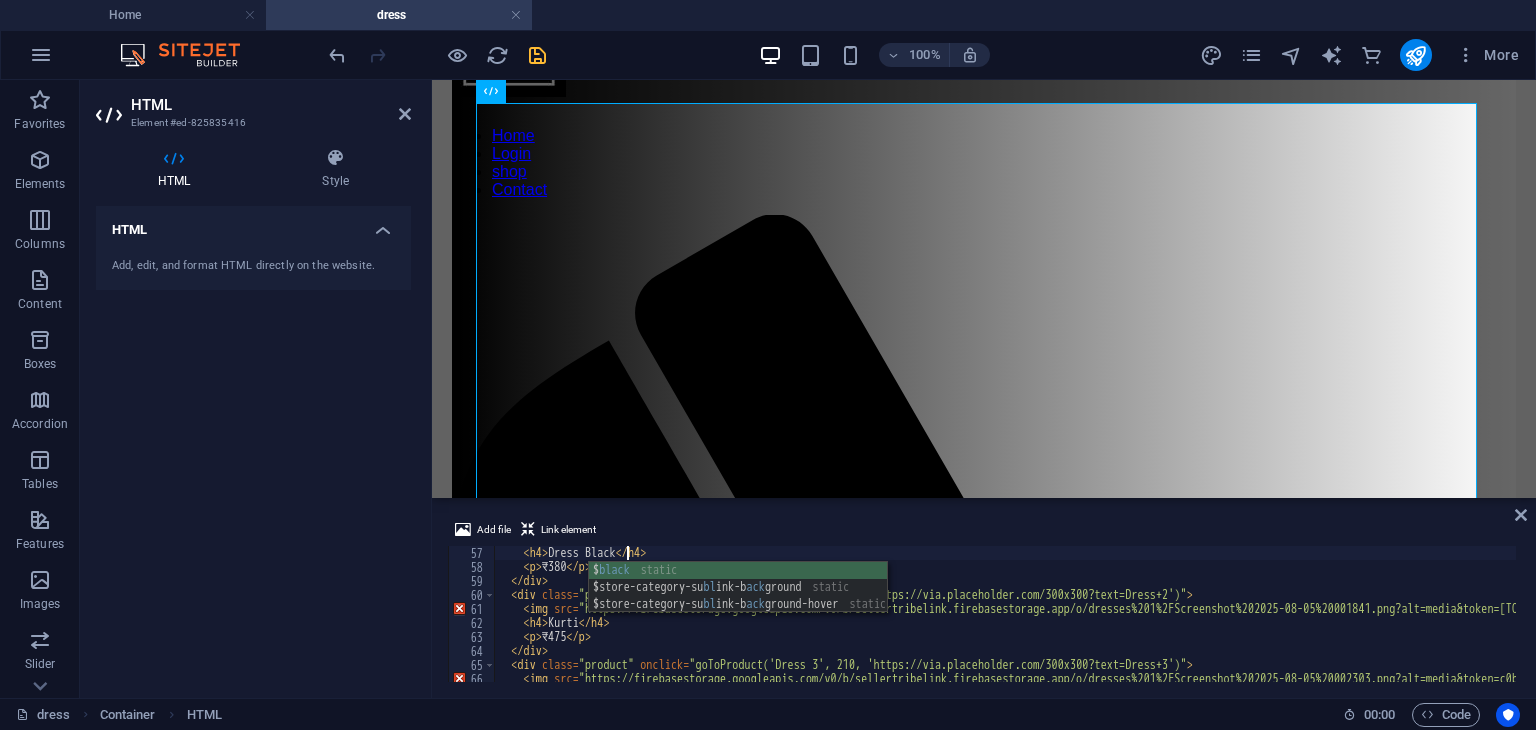scroll, scrollTop: 0, scrollLeft: 10, axis: horizontal 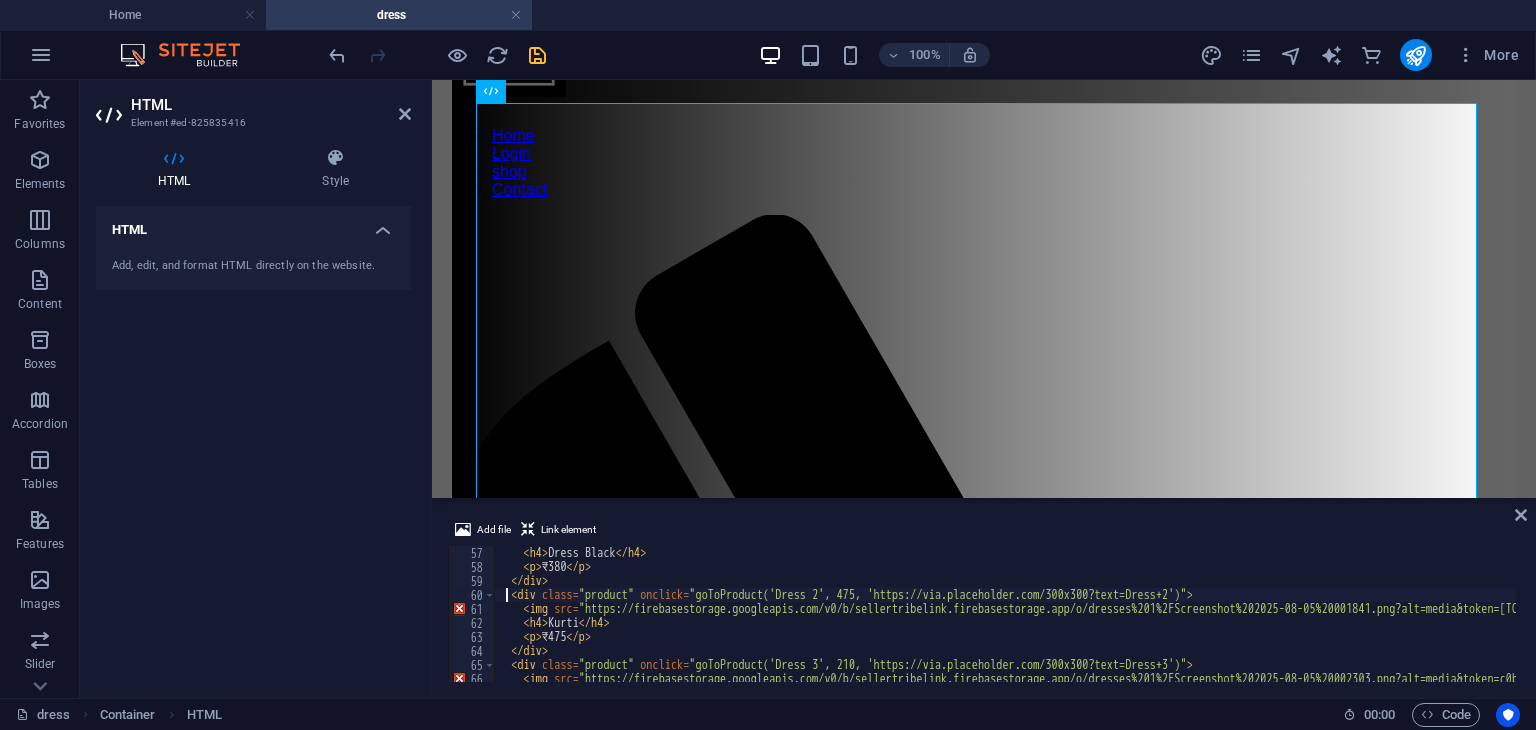 click on "< h4 > Dress Black </ h4 >      < p > ₹380 </ p >    </ div >    < div   class = "product"   onclick = "goToProduct('Dress 2', 475, 'https://via.placeholder.com/300x300?text=Dress+2')" >      < img   src = "https://firebasestorage.googleapis.com/v0/b/sellertribelink.firebasestorage.app/o/dresses%201%2FScreenshot%202025-08-05%20001841.png?alt=media&token=44b73d24-279b-45e7-8699-1dc24873fcb6"   alt = "" >      < h4 > Kurti </ h4 >      < p > ₹475 </ p >    </ div >    < div   class = "product"   onclick = "goToProduct('Dress 3', 210, 'https://via.placeholder.com/300x300?text=Dress+3')" >      < img   src = "https://firebasestorage.googleapis.com/v0/b/sellertribelink.firebasestorage.app/o/dresses%201%2FScreenshot%202025-08-05%20002303.png?alt=media&token=c0bbba6e-3236-4198-b94a-f37d74c784c4"   alt = "" >      < h4 > Breslet </ h4 >" at bounding box center (1200, 626) 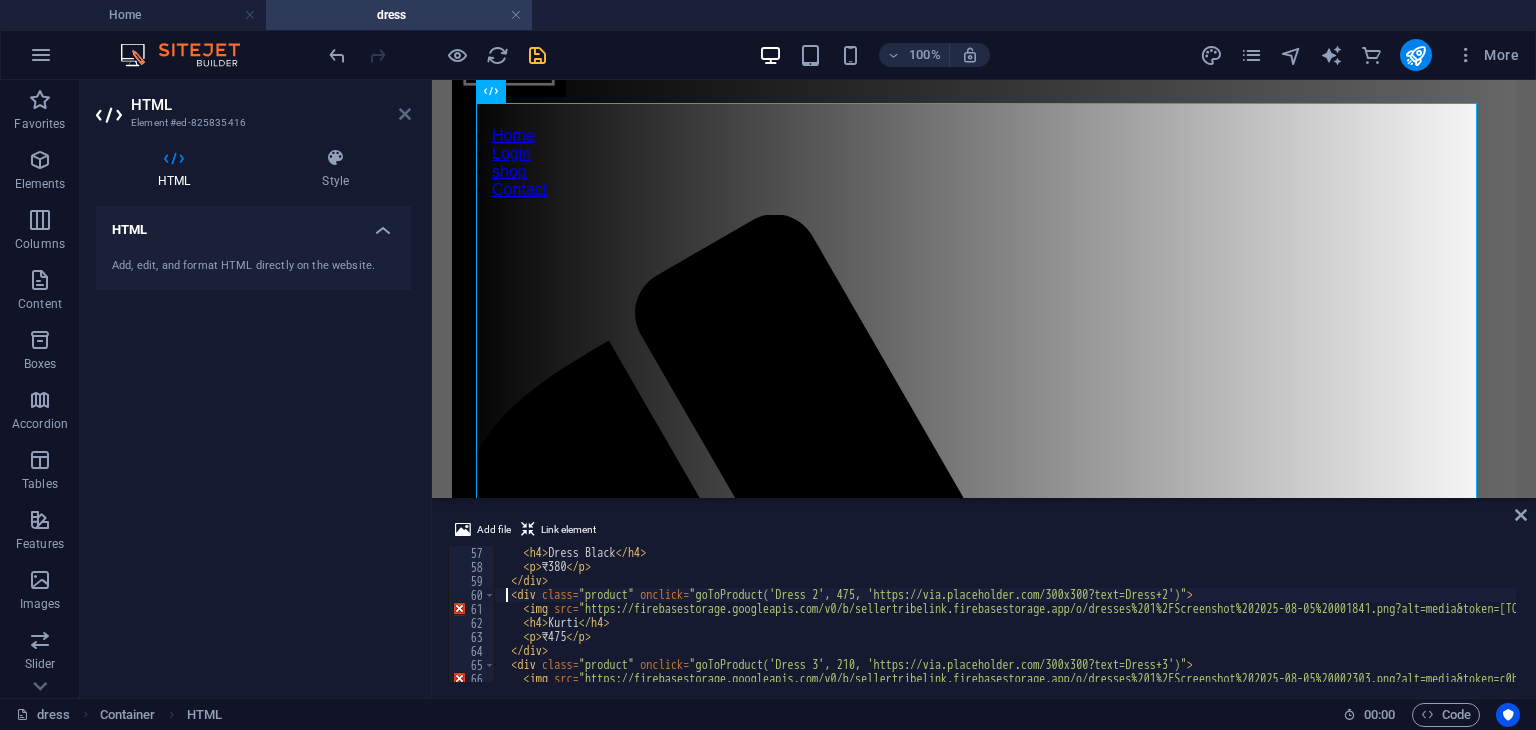 type on "<div class="product" onclick="goToProduct('Dress 2', 475, 'https://via.placeholder.com/300x300?text=Dress+2')">" 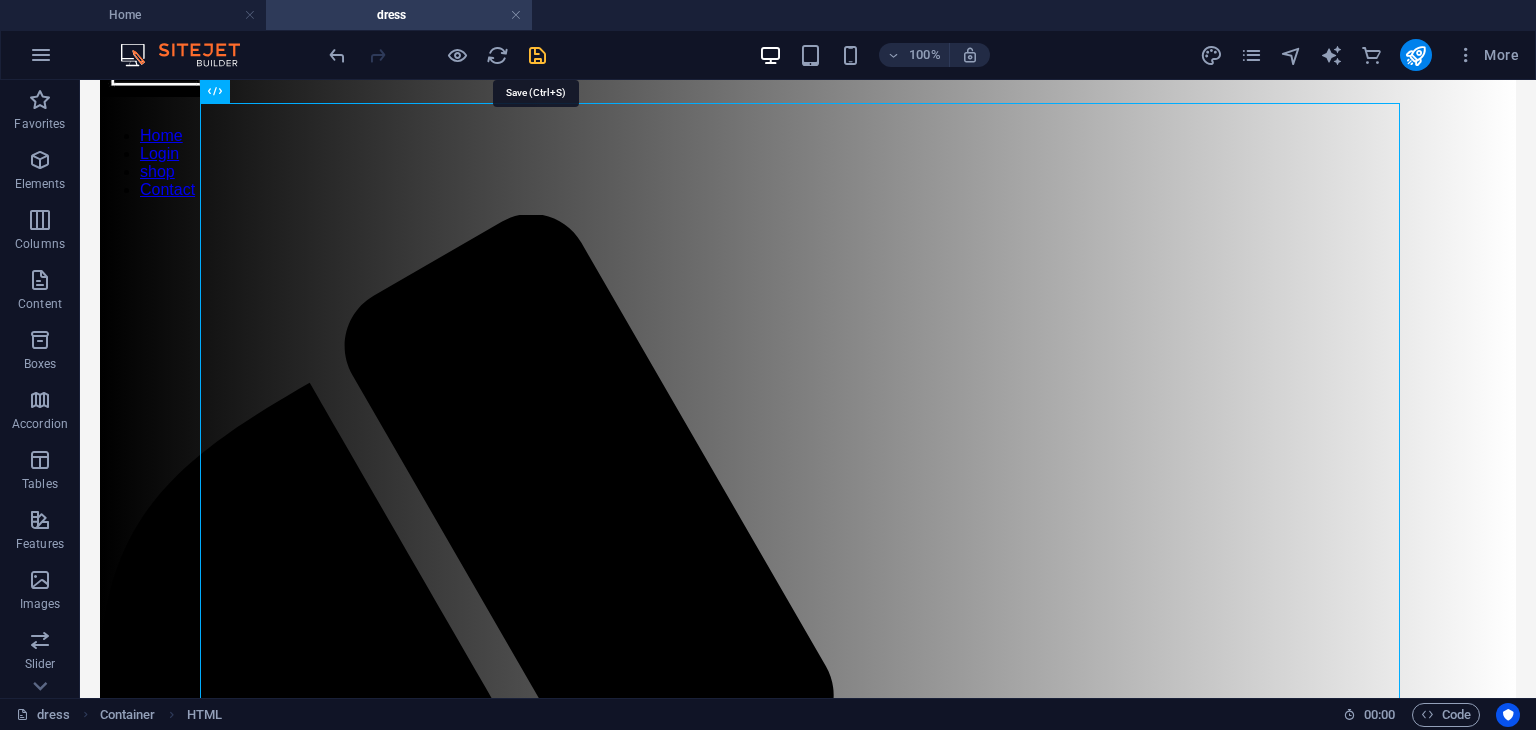 click at bounding box center [537, 55] 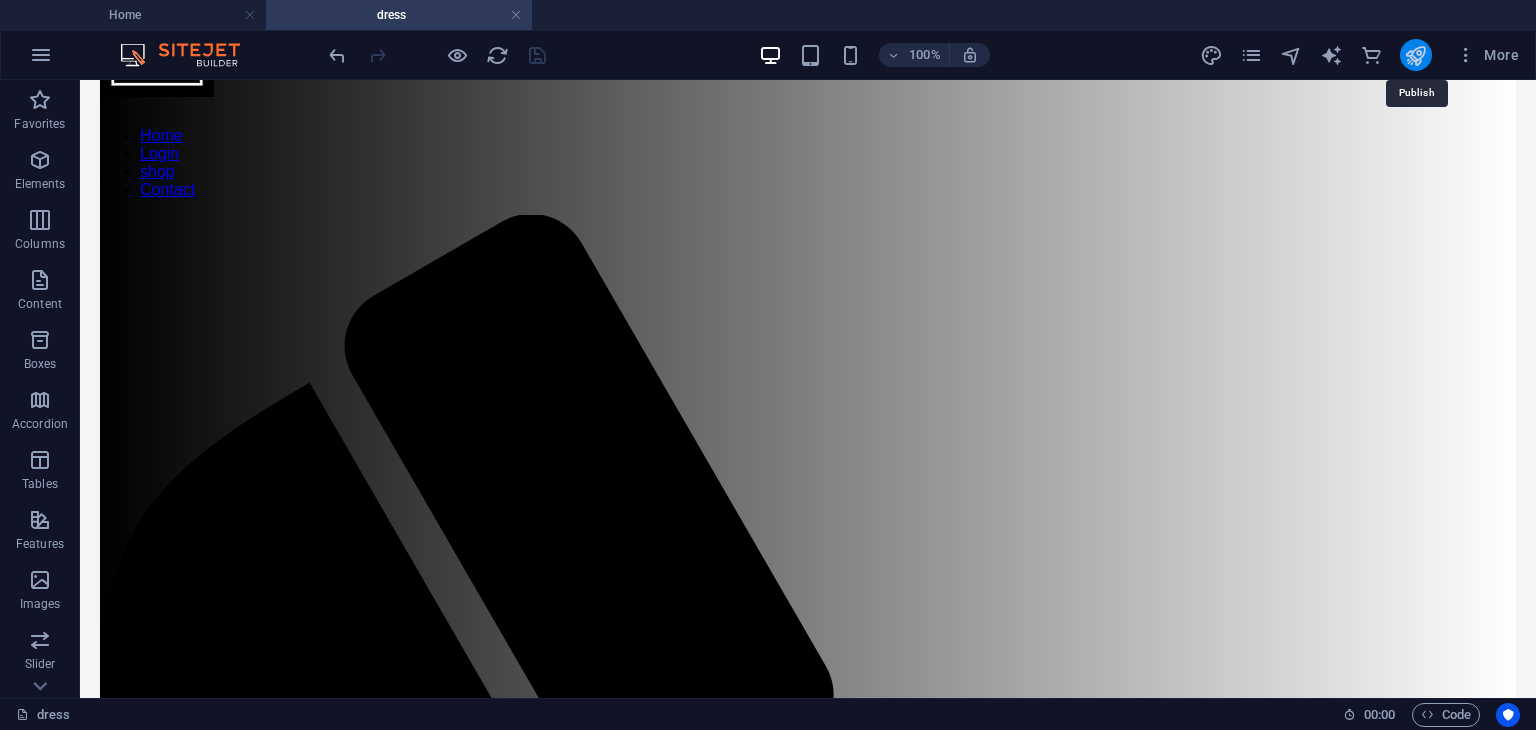 click at bounding box center [1415, 55] 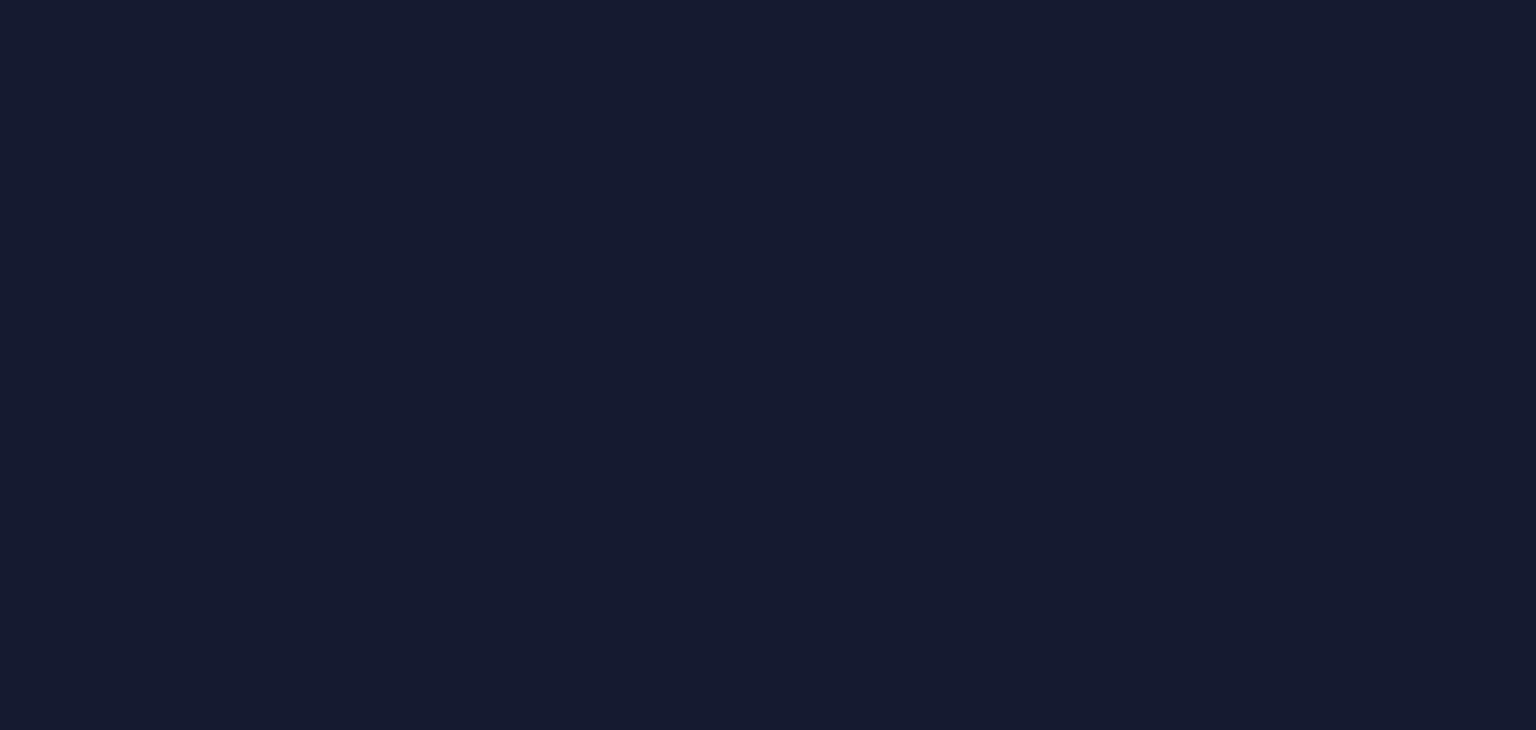 scroll, scrollTop: 0, scrollLeft: 0, axis: both 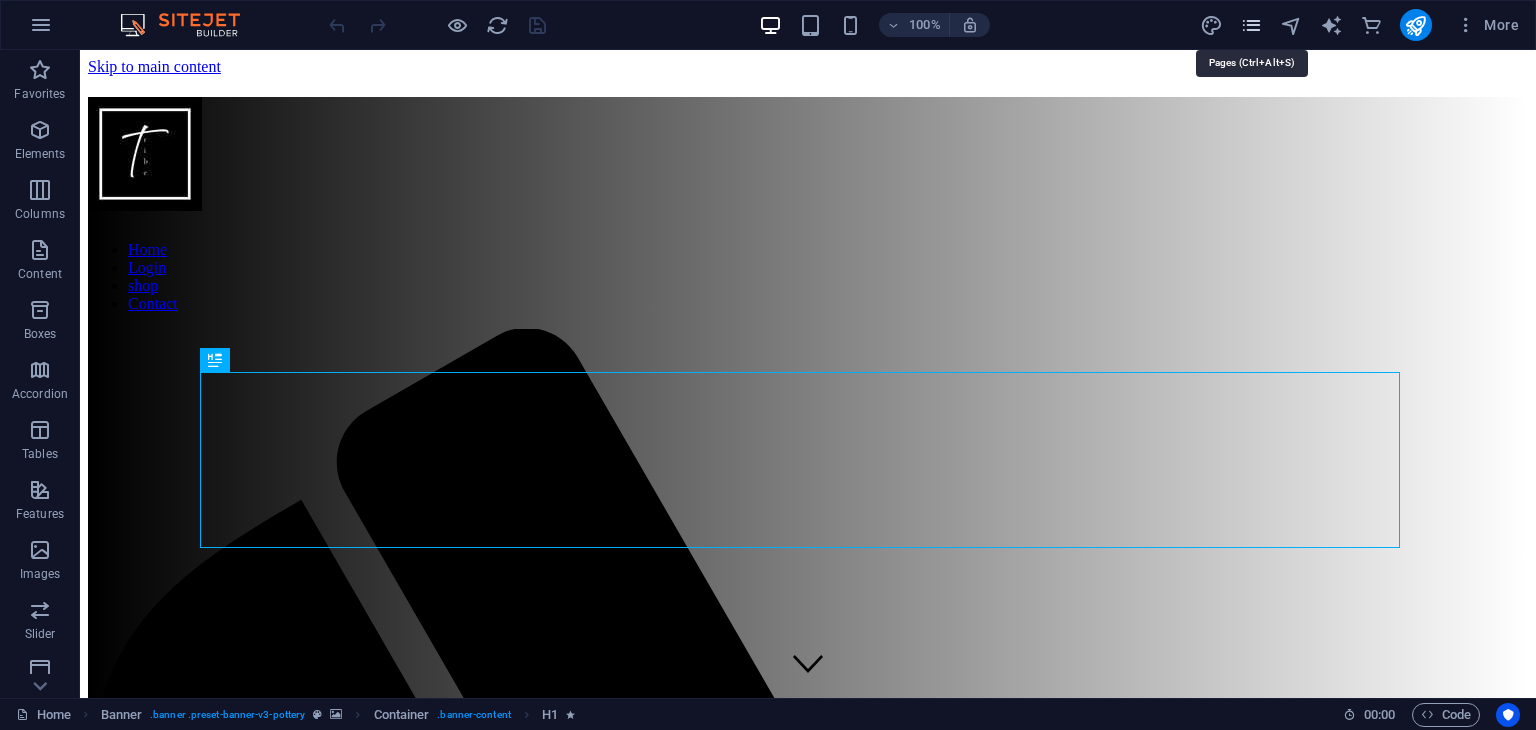 click at bounding box center [1251, 25] 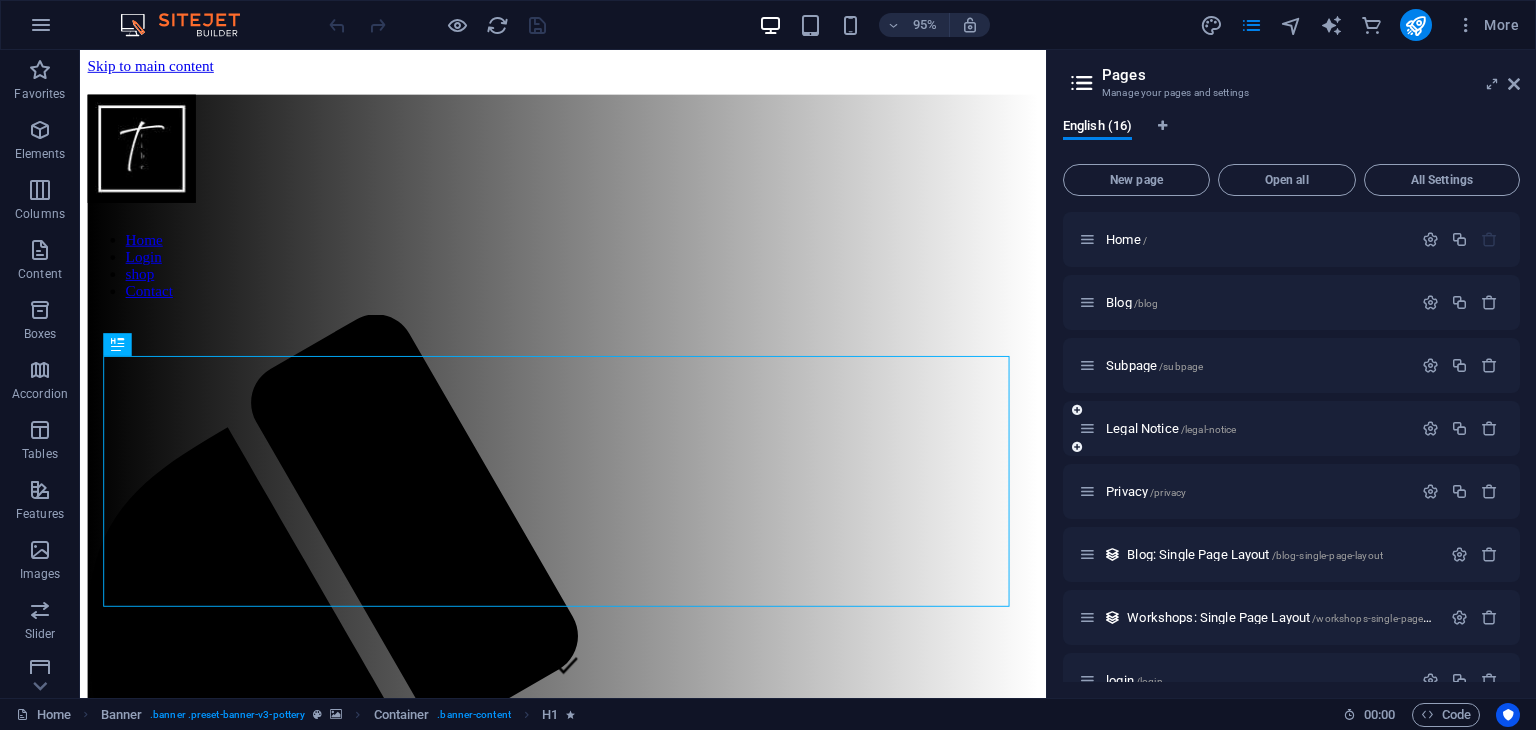 scroll, scrollTop: 538, scrollLeft: 0, axis: vertical 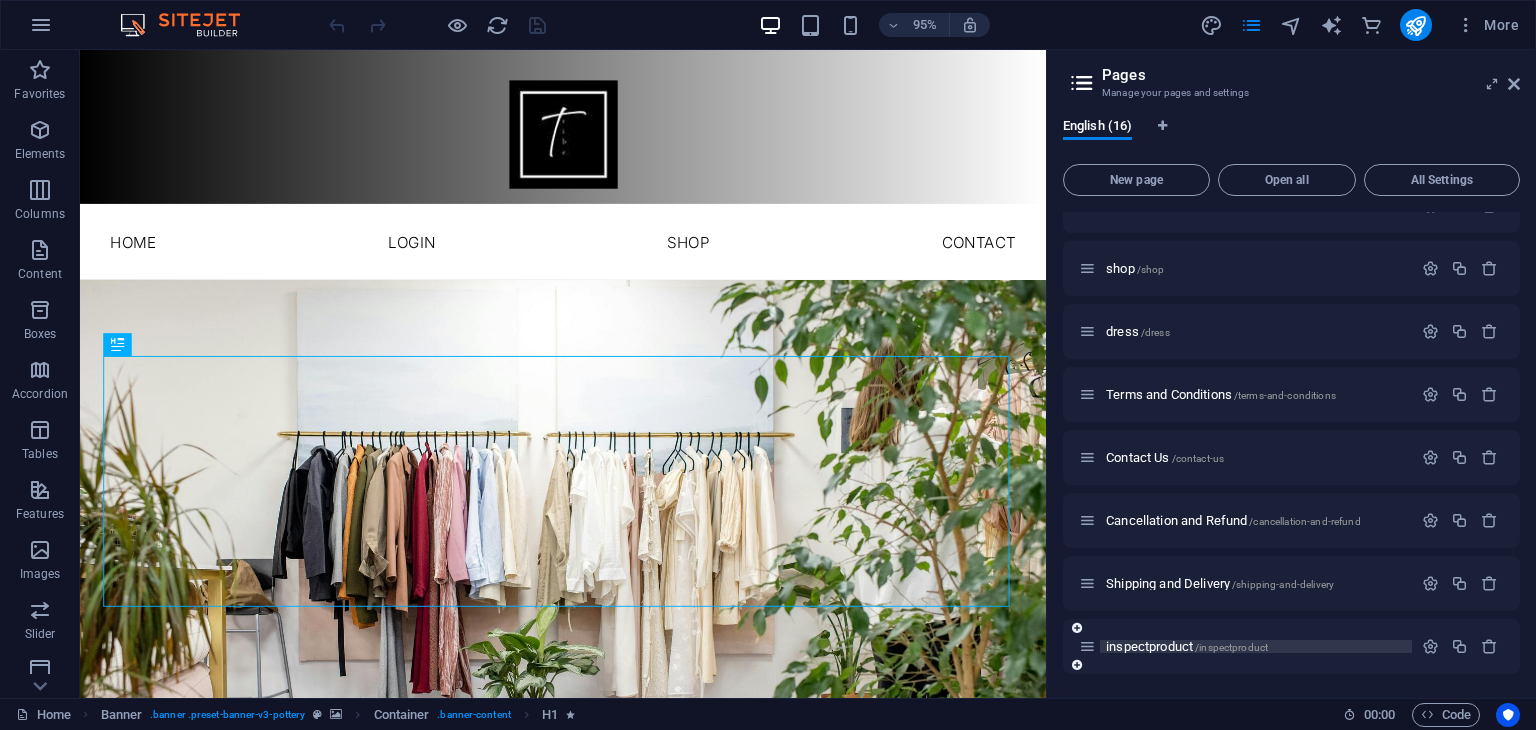 click on "inspectproduct /inspectproduct" at bounding box center [1187, 646] 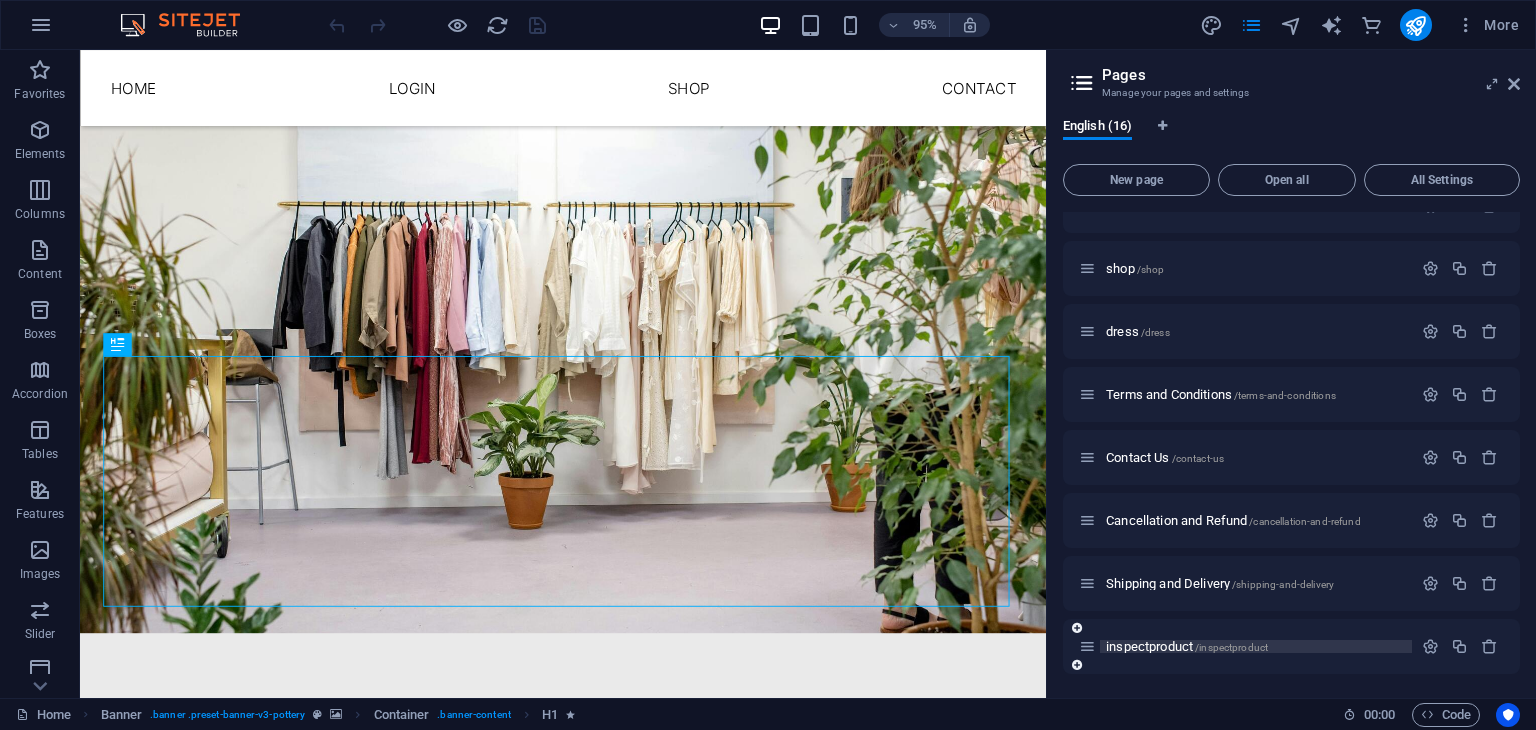 scroll, scrollTop: 487, scrollLeft: 0, axis: vertical 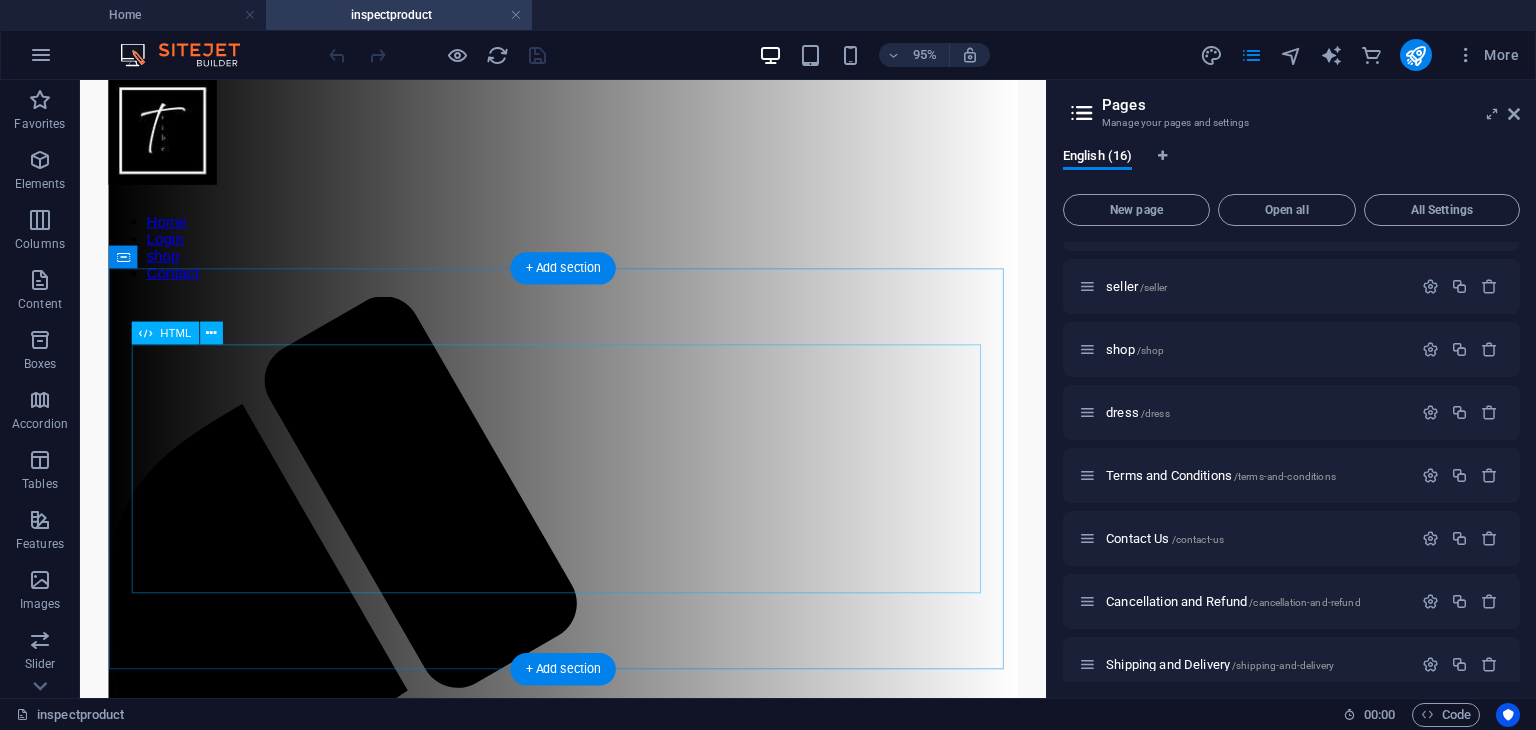 click on "Inspect Product
Product Name
₹0
Buy Now" at bounding box center (588, 1694) 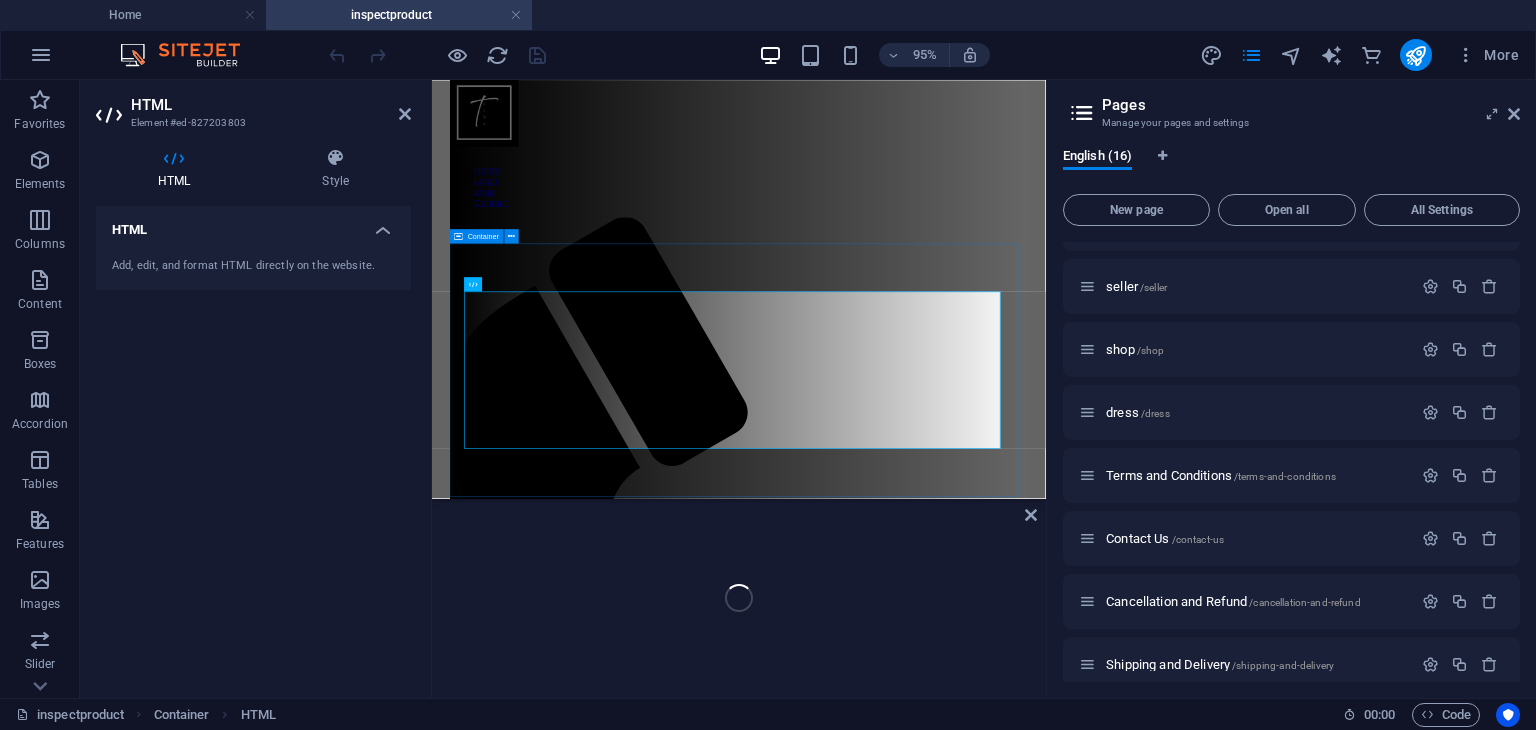 scroll, scrollTop: 0, scrollLeft: 0, axis: both 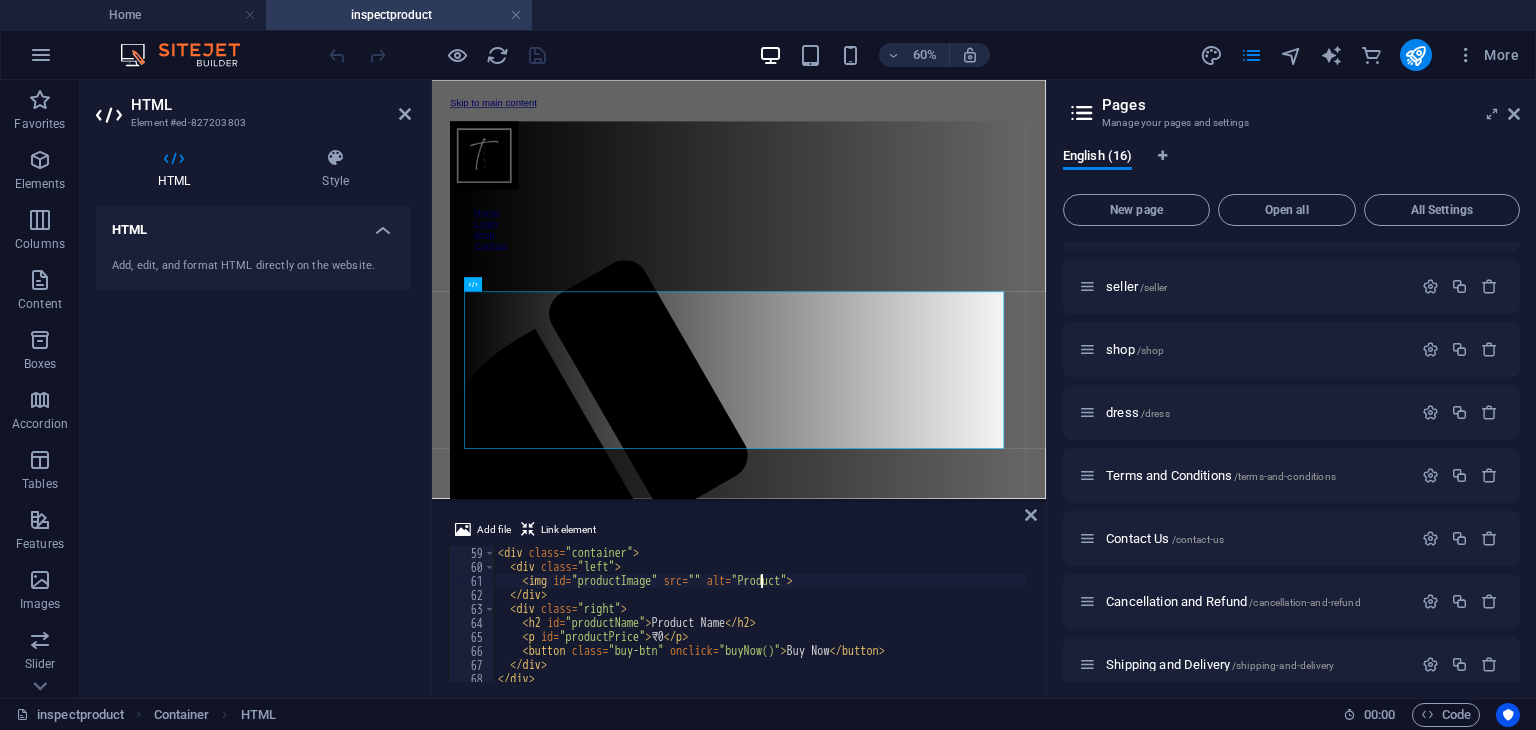 click on "< div   class = "container" >    < div   class = "left" >      < img   id = "productImage"   src = ""   alt = "Product" >    </ div >    < div   class = "right" >      < h2   id = "productName" > Product Name </ h2 >      < p   id = "productPrice" > ₹0 </ p >      < button   class = "buy-btn"   onclick = "buyNow()" > Buy Now </ button >    </ div > </ div >" at bounding box center (841, 626) 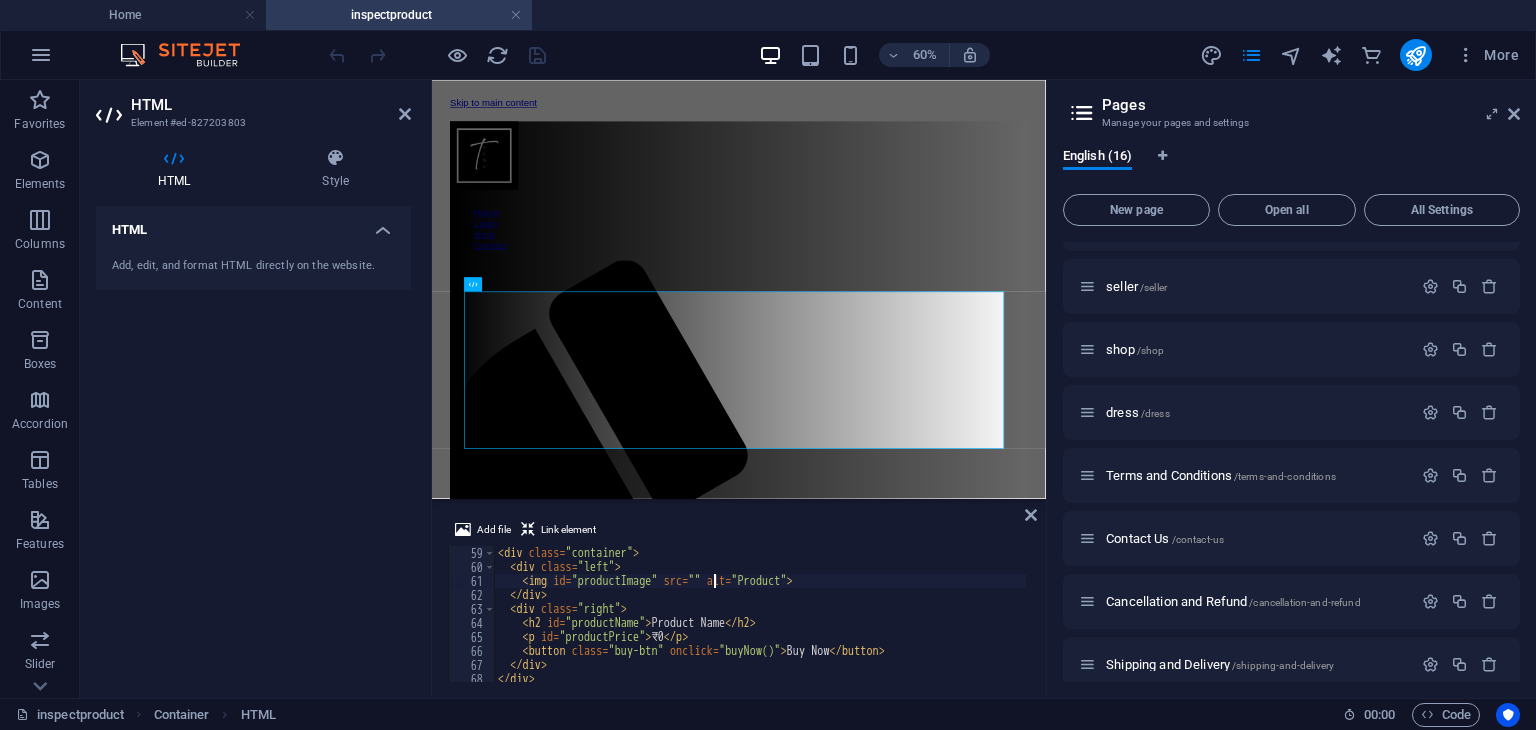 click on "< div   class = "container" >    < div   class = "left" >      < img   id = "productImage"   src = ""   alt = "Product" >    </ div >    < div   class = "right" >      < h2   id = "productName" > Product Name </ h2 >      < p   id = "productPrice" > ₹0 </ p >      < button   class = "buy-btn"   onclick = "buyNow()" > Buy Now </ button >    </ div > </ div >" at bounding box center [841, 626] 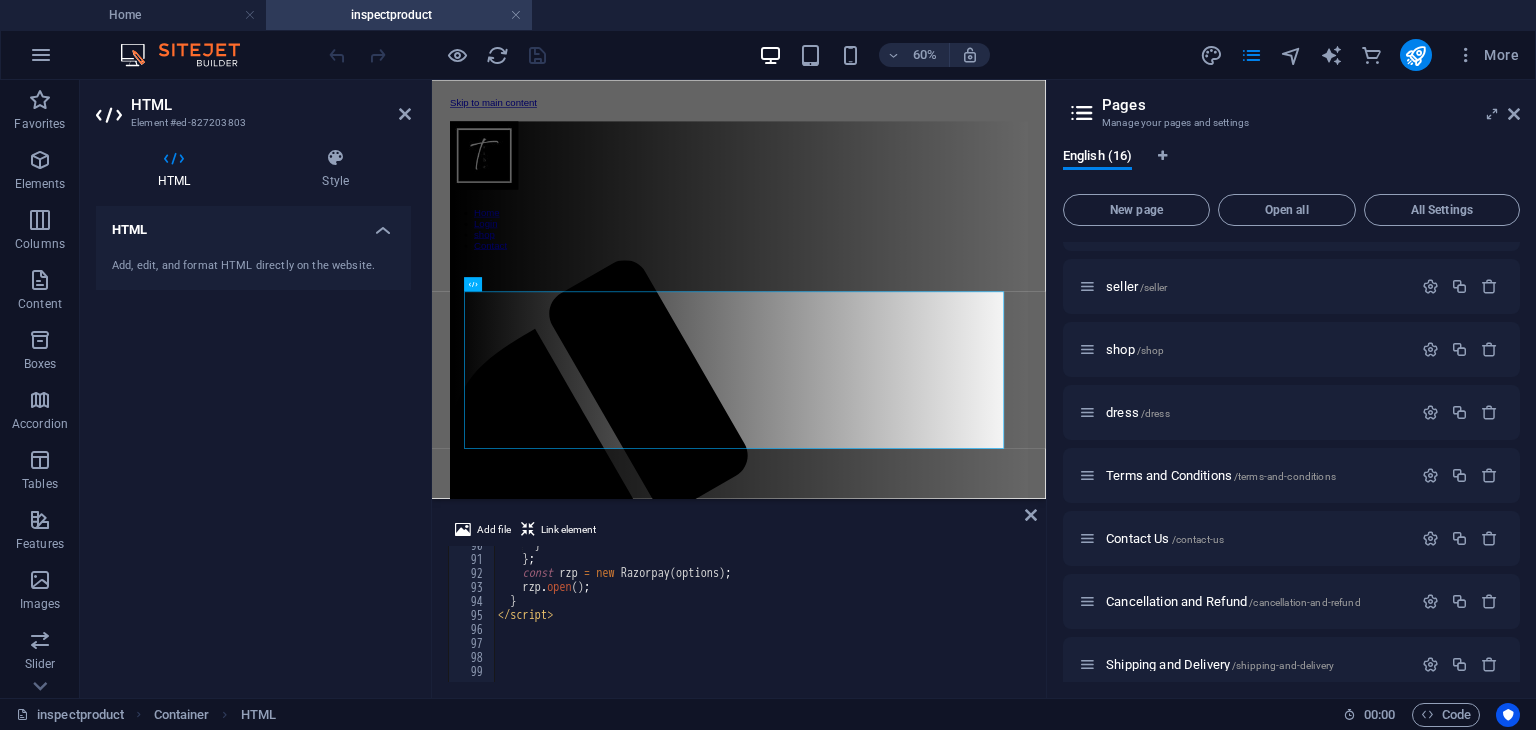 scroll, scrollTop: 1254, scrollLeft: 0, axis: vertical 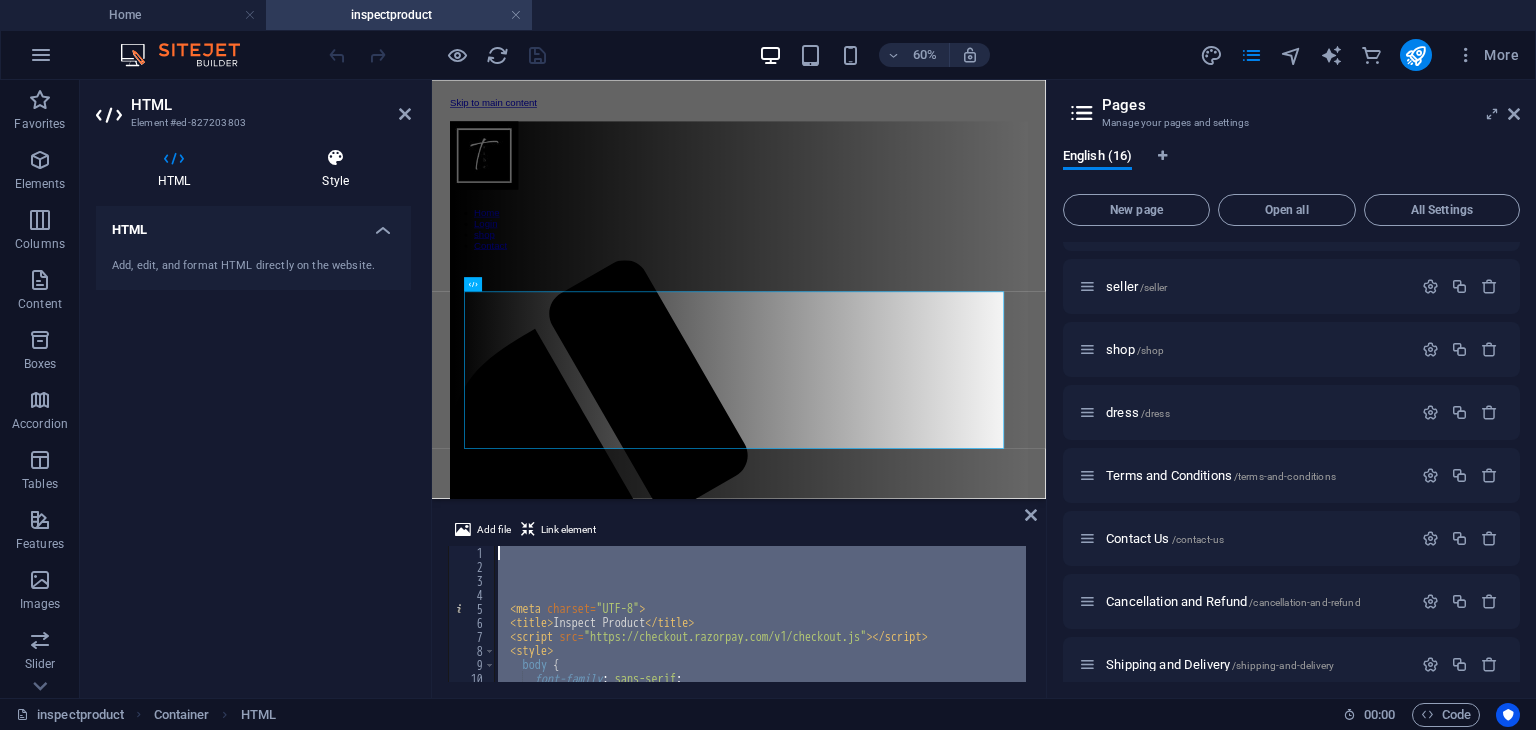 drag, startPoint x: 609, startPoint y: 663, endPoint x: 312, endPoint y: 165, distance: 579.83875 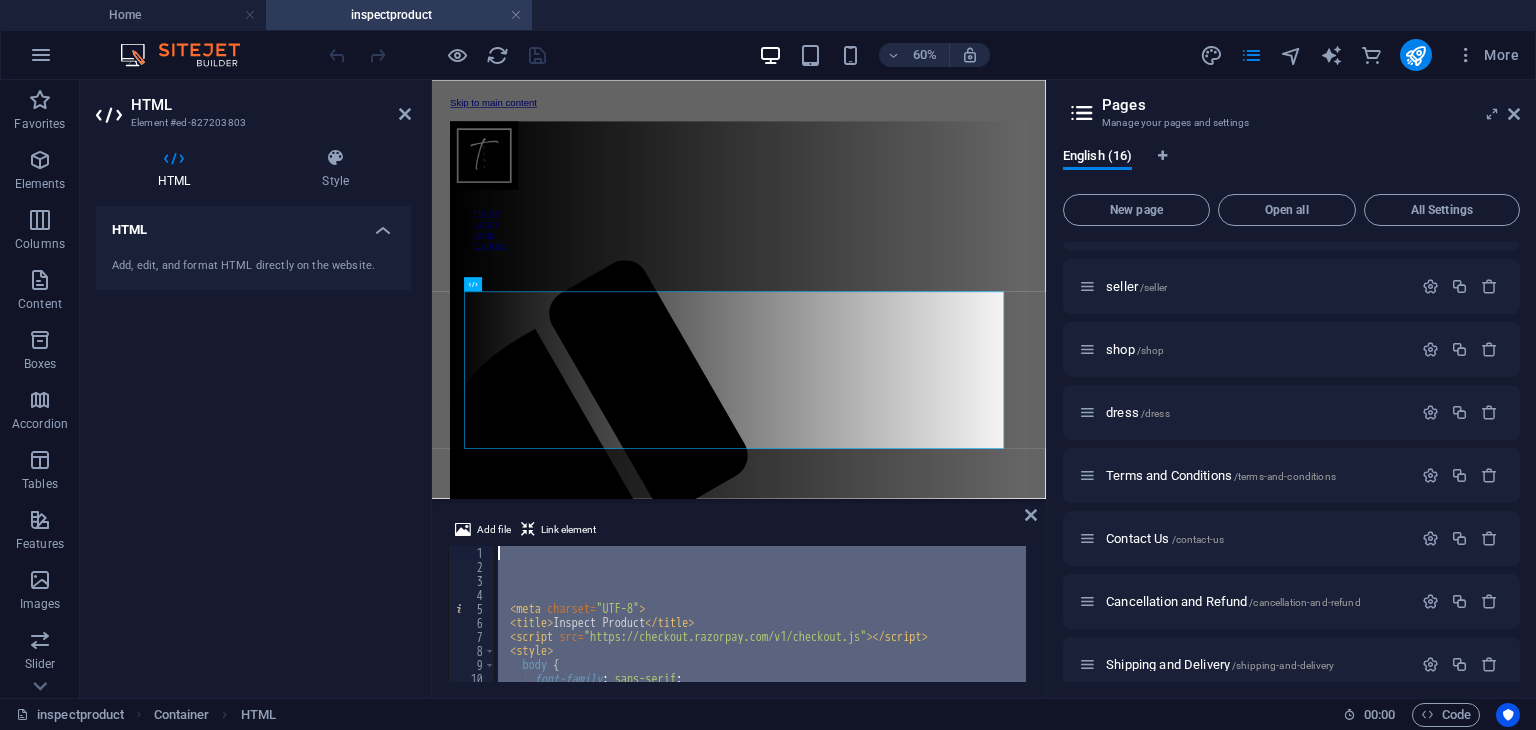 paste 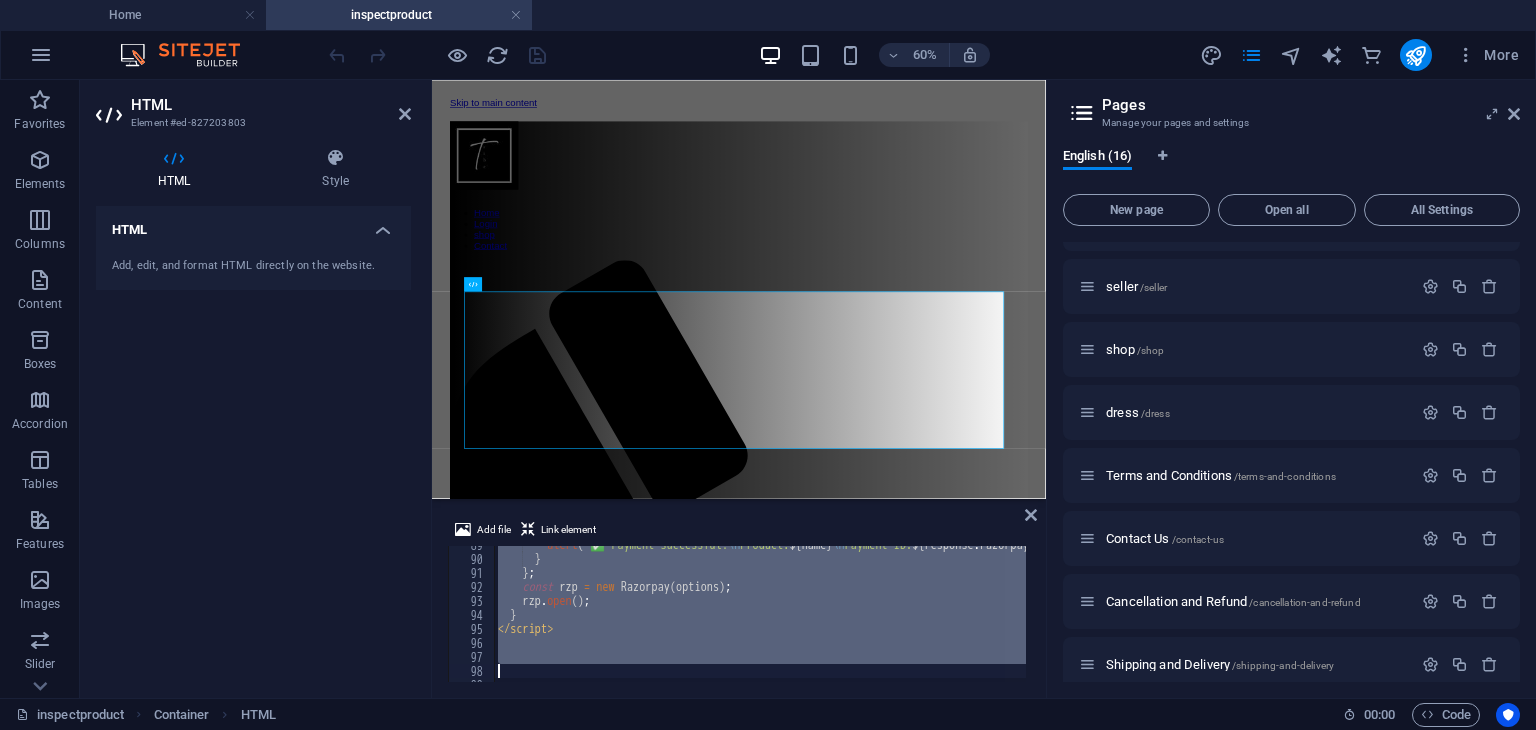 click on "alert ( ` ✅ Payment successful! \n Product:  ${ name } \n Payment ID:  ${ response . razorpay_payment_id } ` ) ;         }      } ;      const   rzp   =   new   Razorpay ( options ) ;      rzp . open ( ) ;    } </ script >" at bounding box center (760, 614) 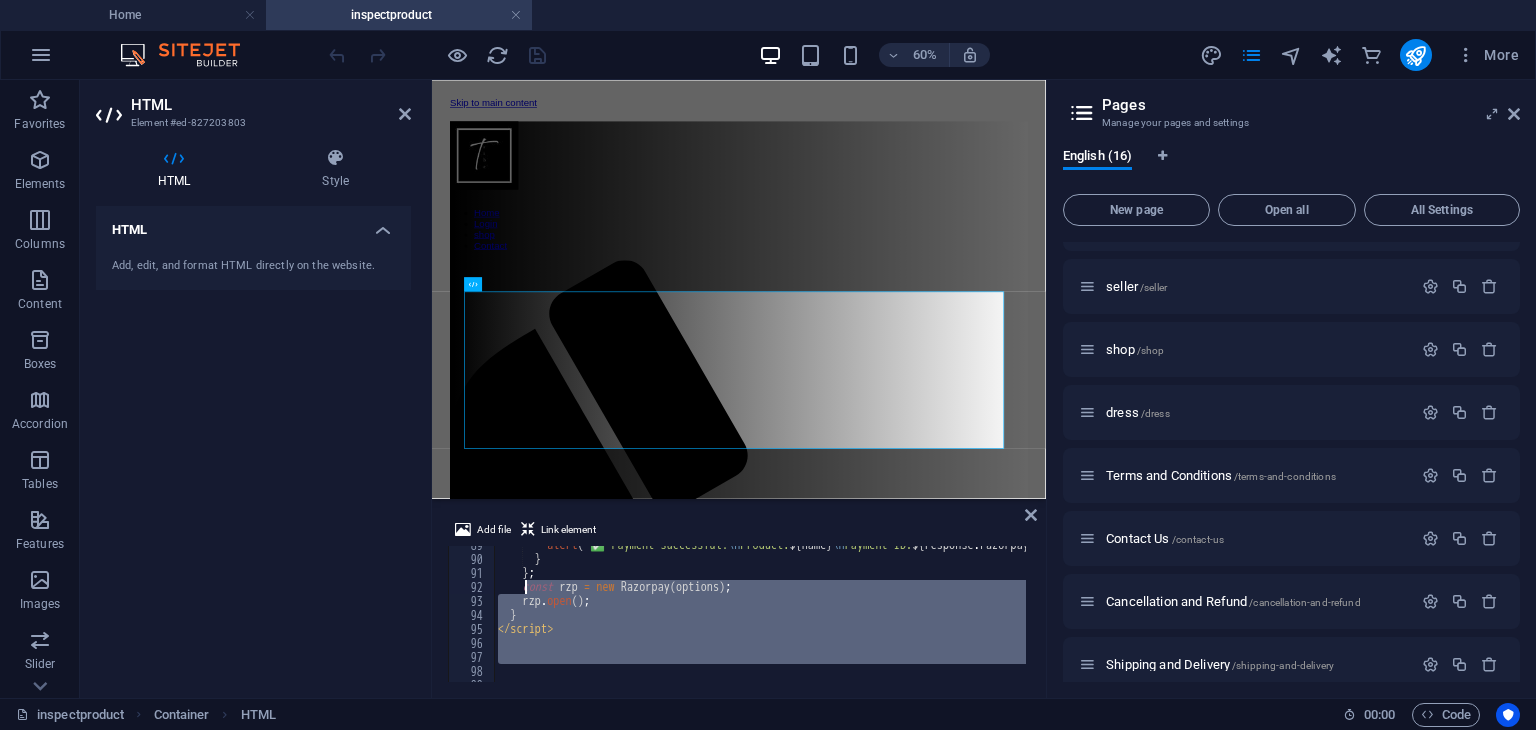 scroll, scrollTop: 0, scrollLeft: 0, axis: both 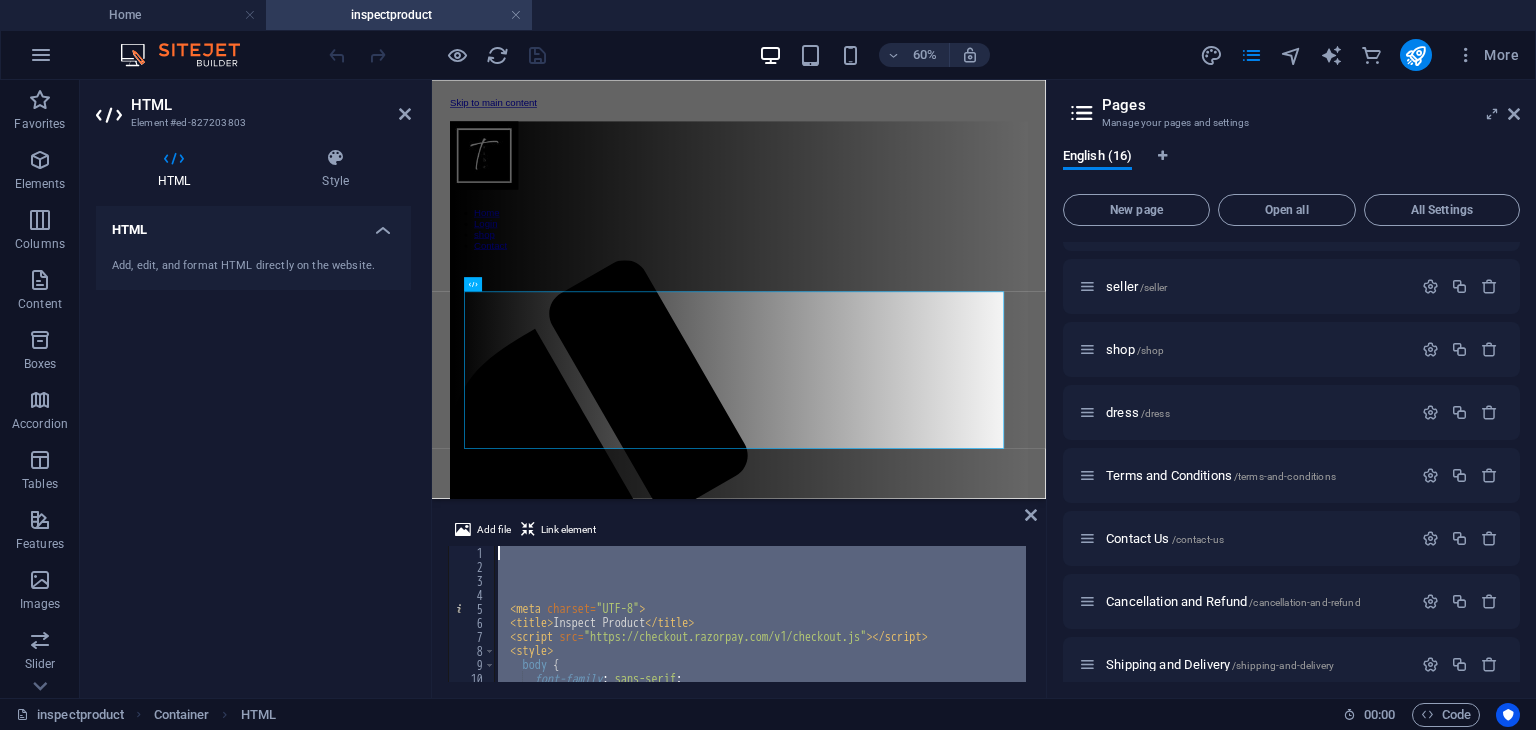 drag, startPoint x: 576, startPoint y: 666, endPoint x: 399, endPoint y: -63, distance: 750.18 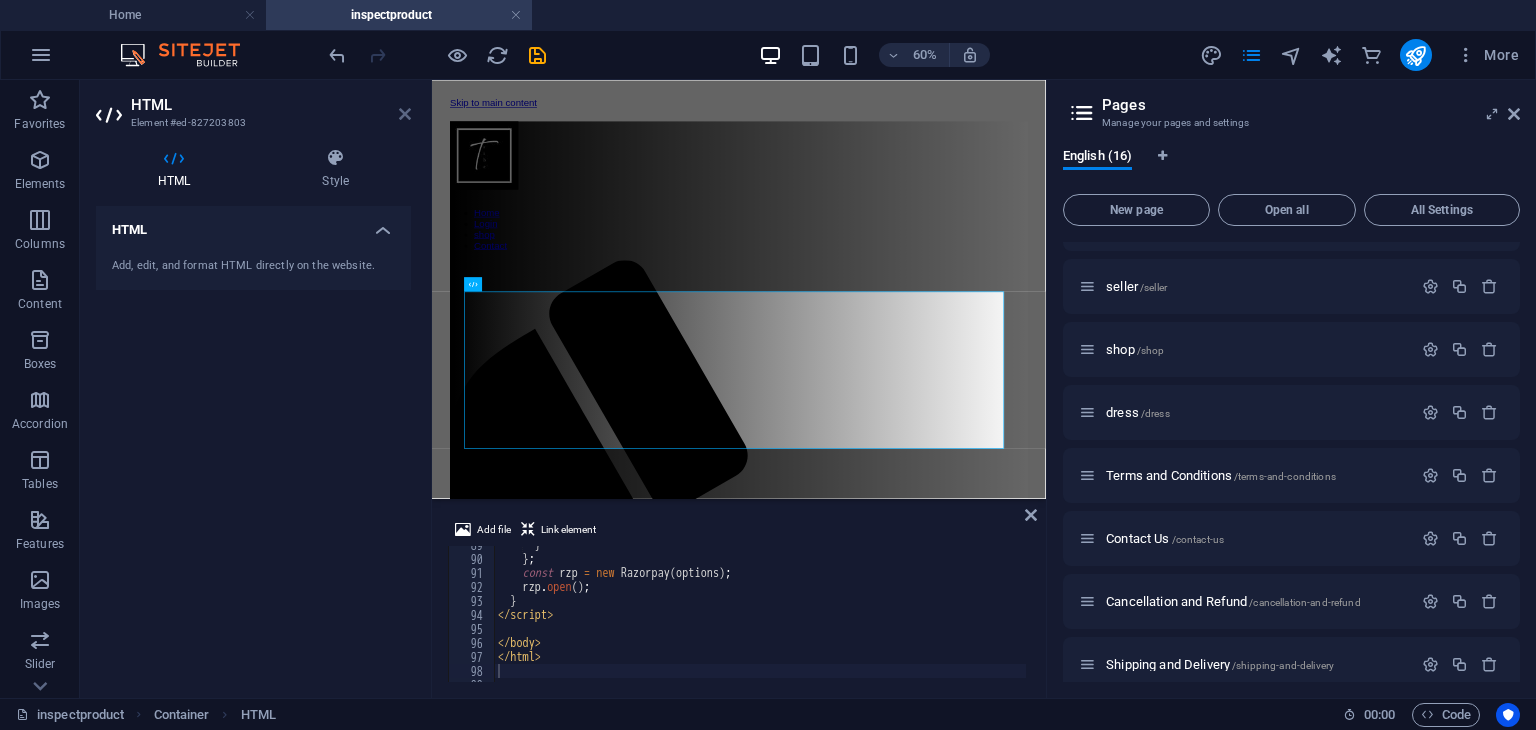 click at bounding box center [405, 114] 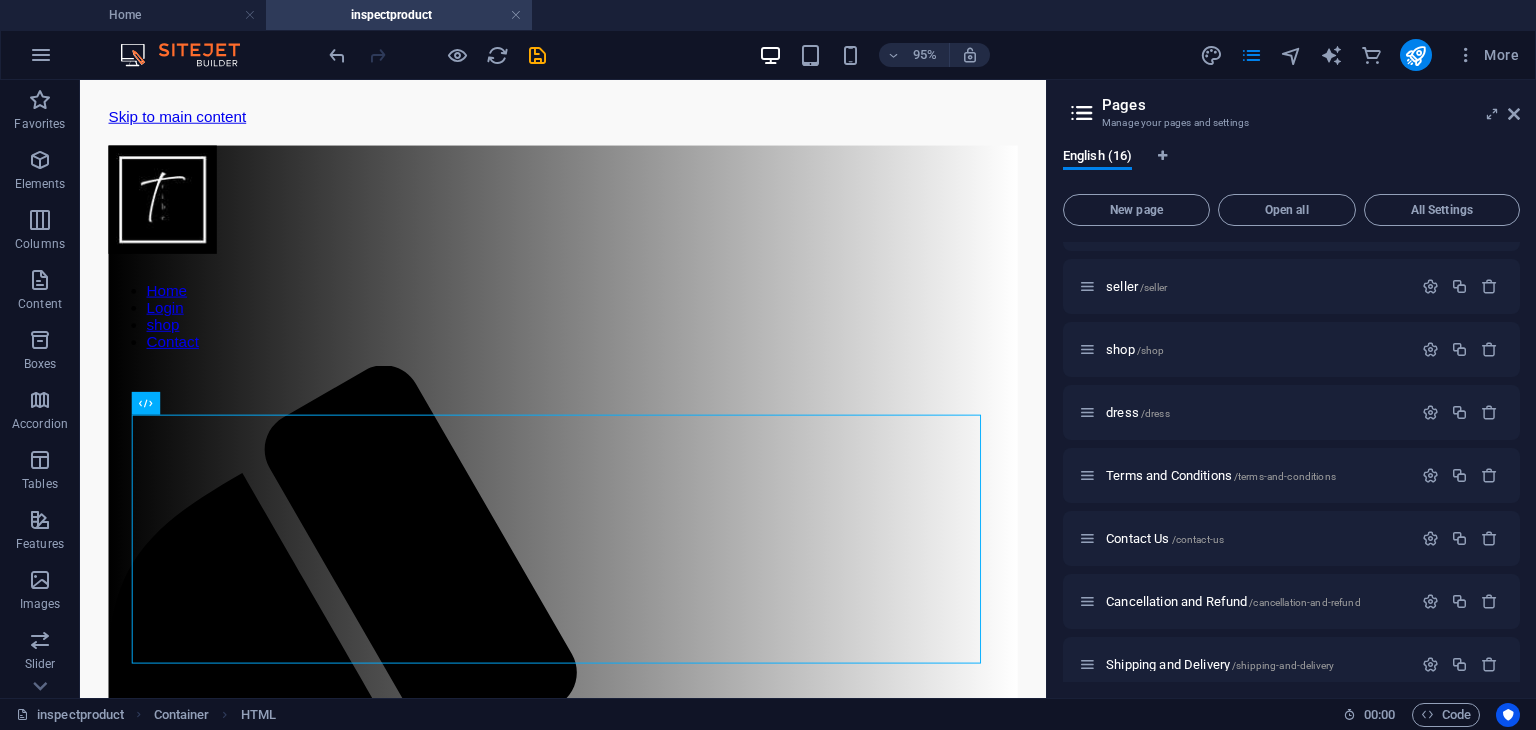 click on "95% More" at bounding box center (926, 55) 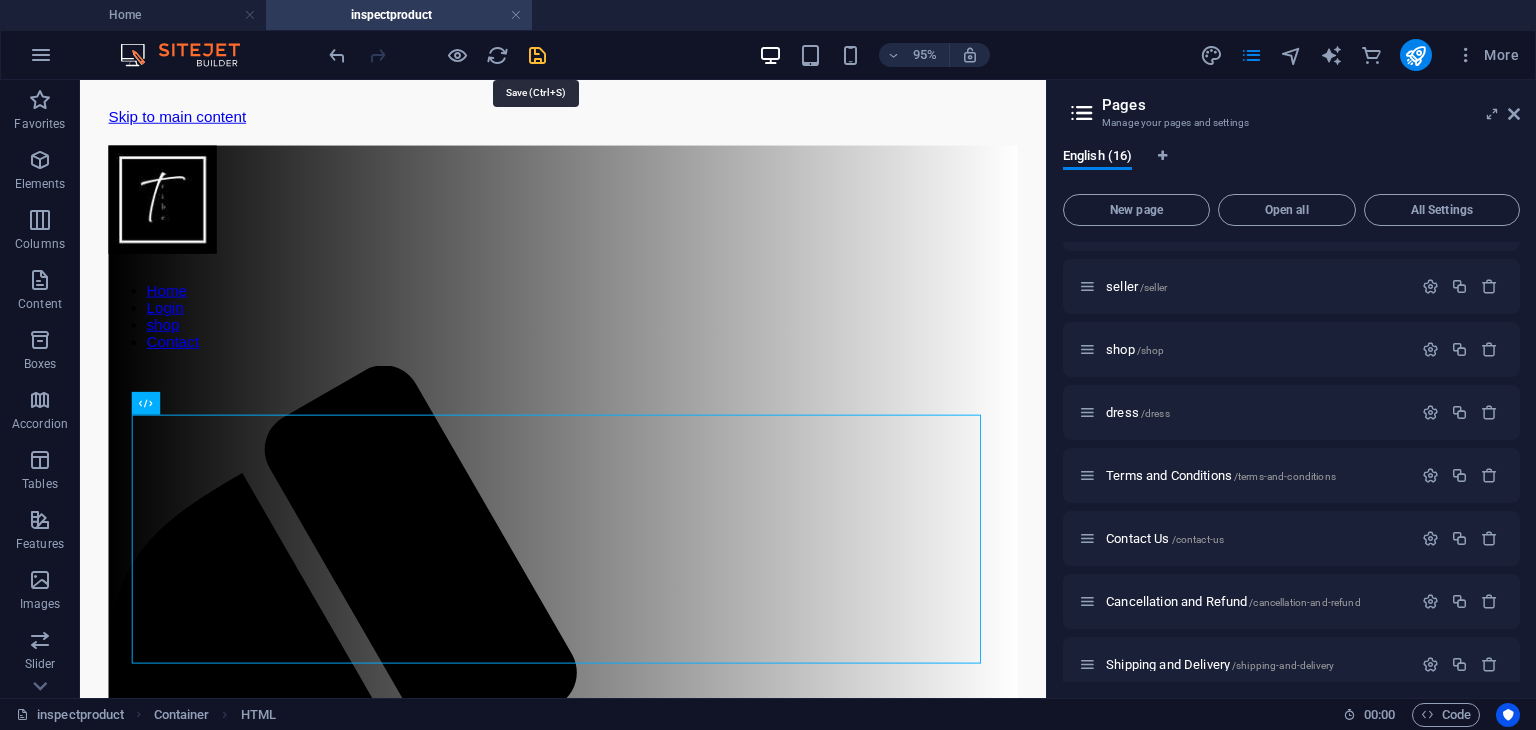 click at bounding box center [537, 55] 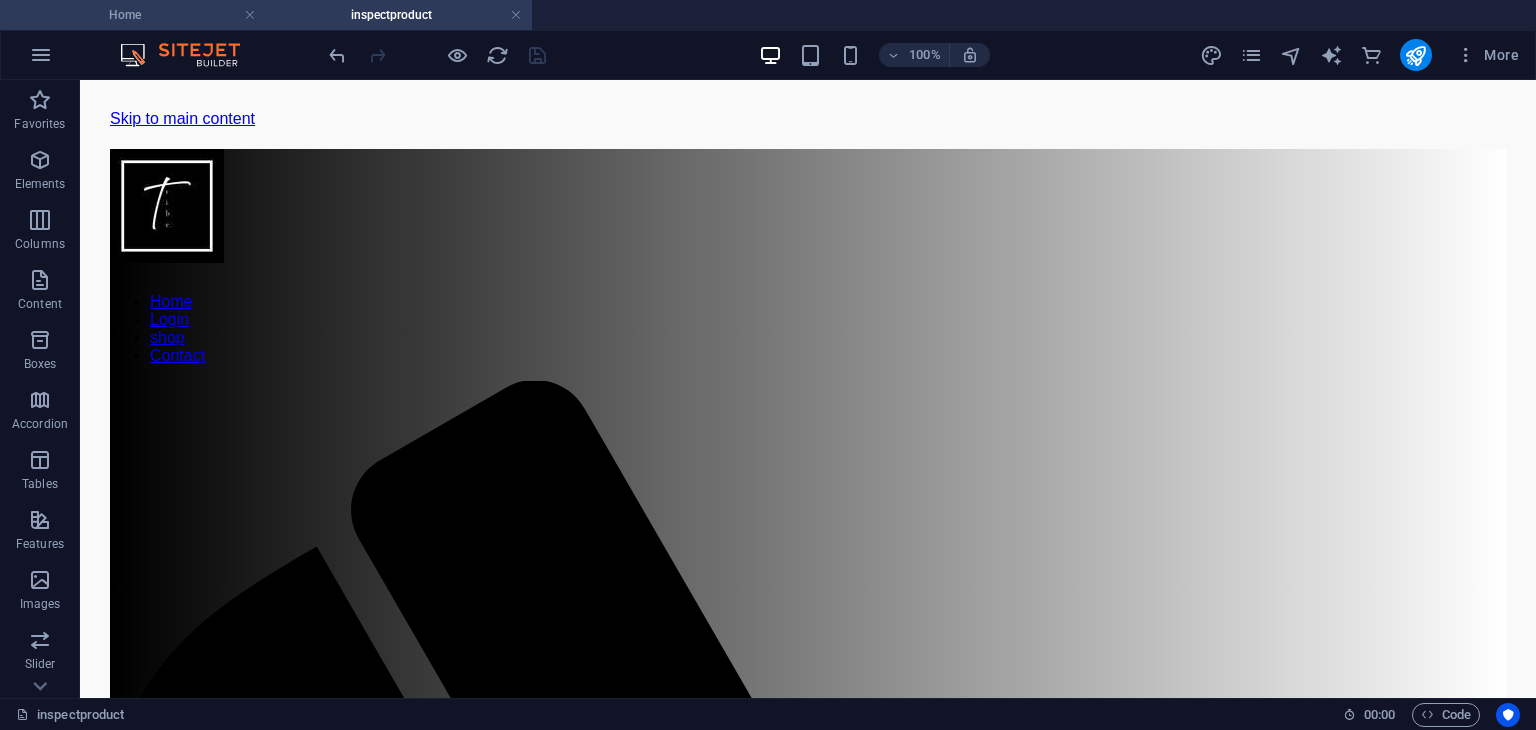 click on "Home" at bounding box center [133, 15] 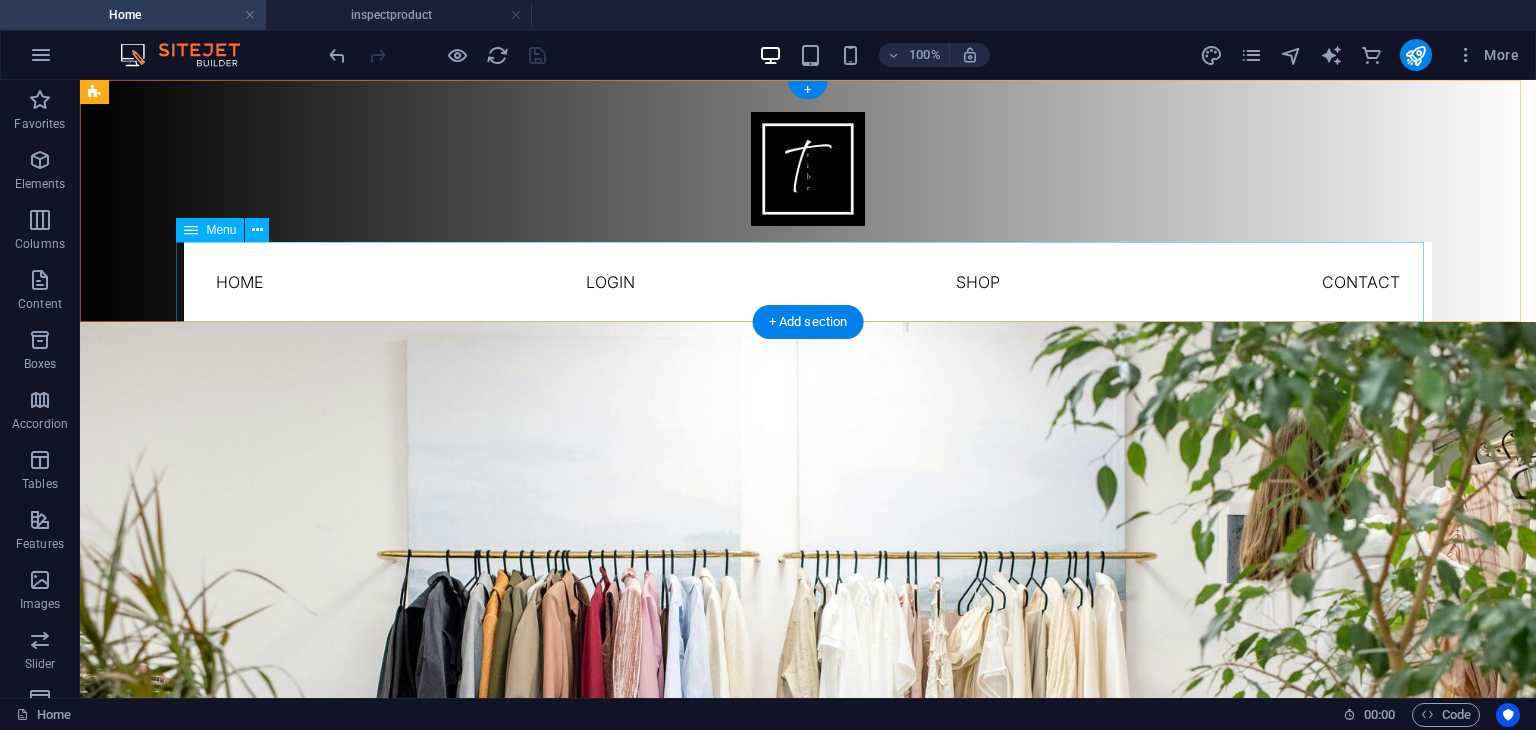 click on "Home Login shop Contact" at bounding box center [808, 282] 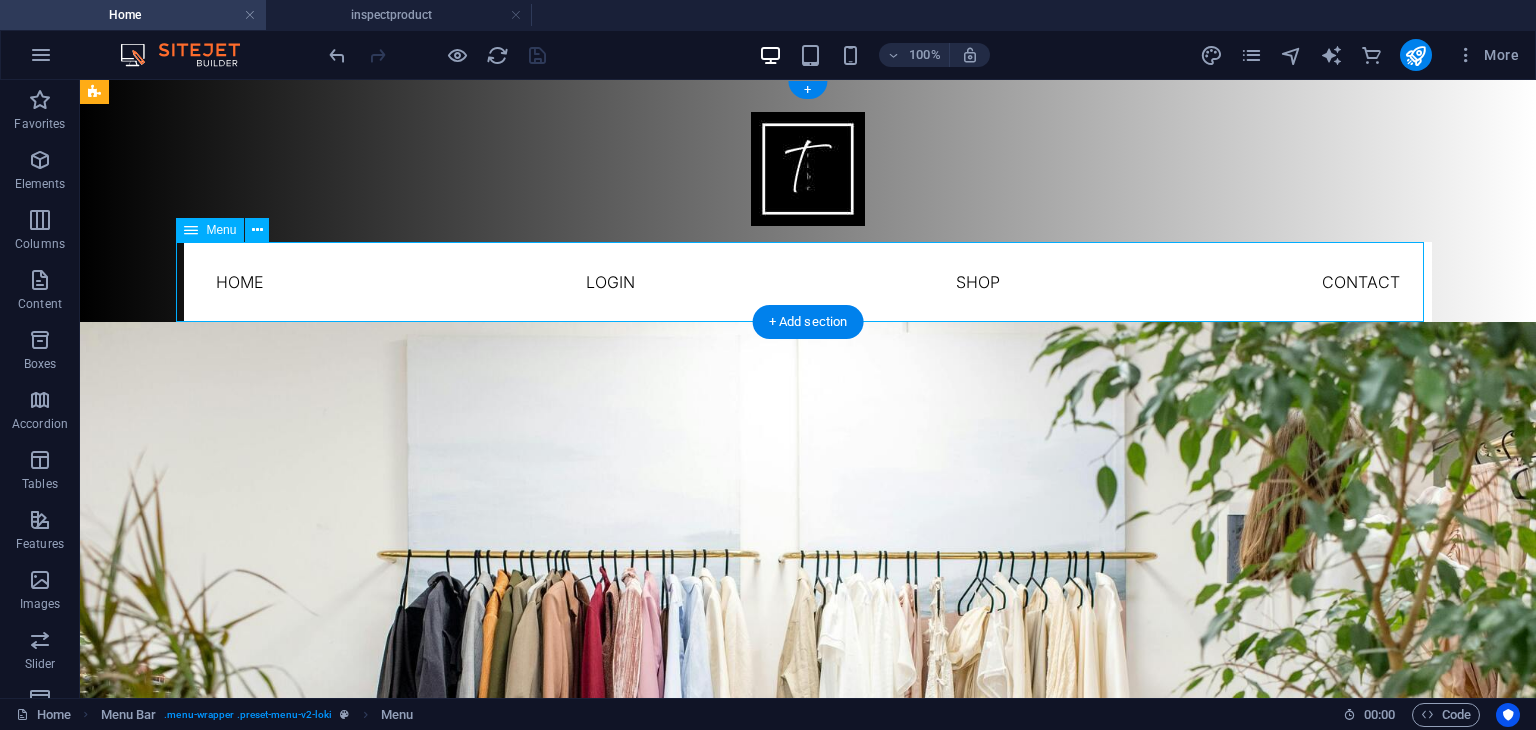 click on "Home Login shop Contact" at bounding box center [808, 282] 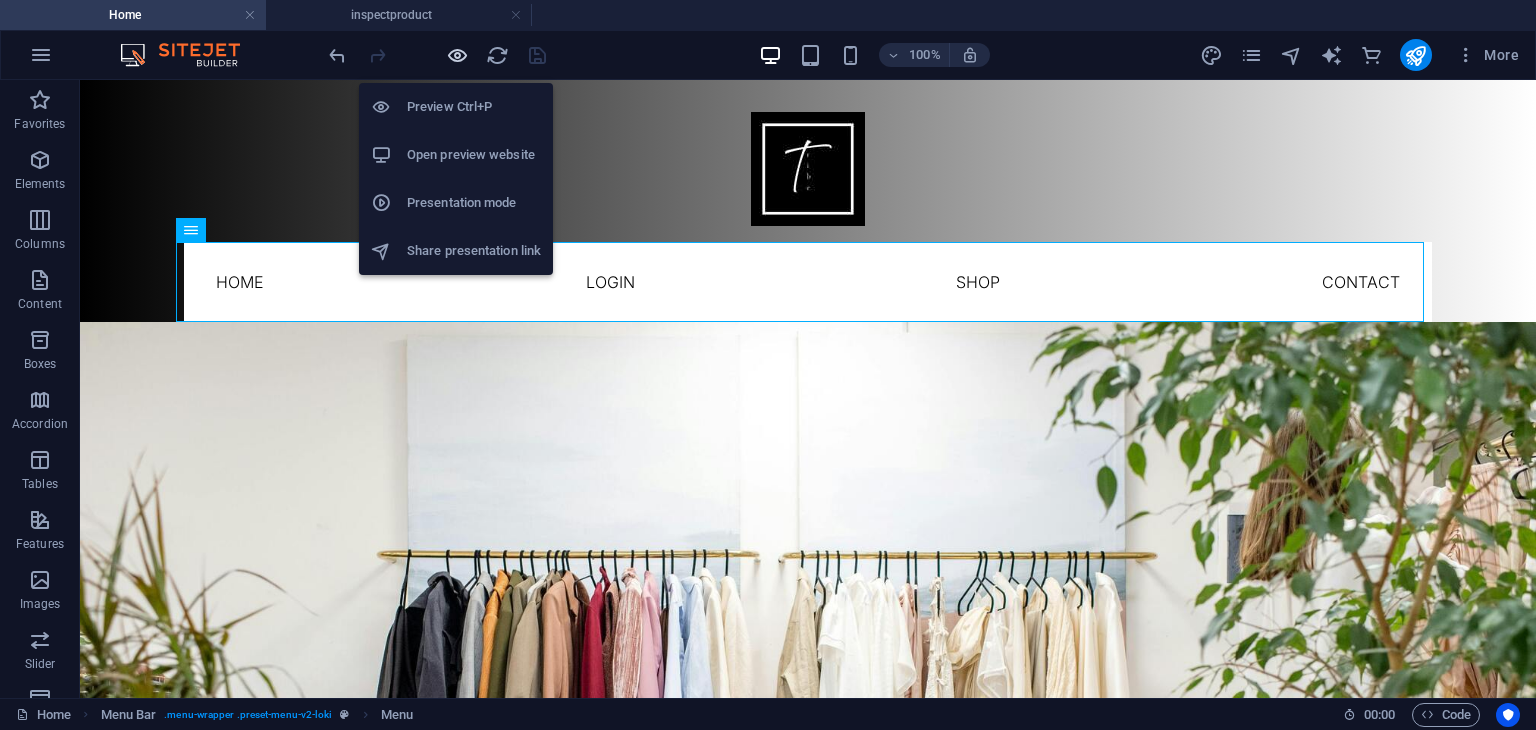 click at bounding box center [457, 55] 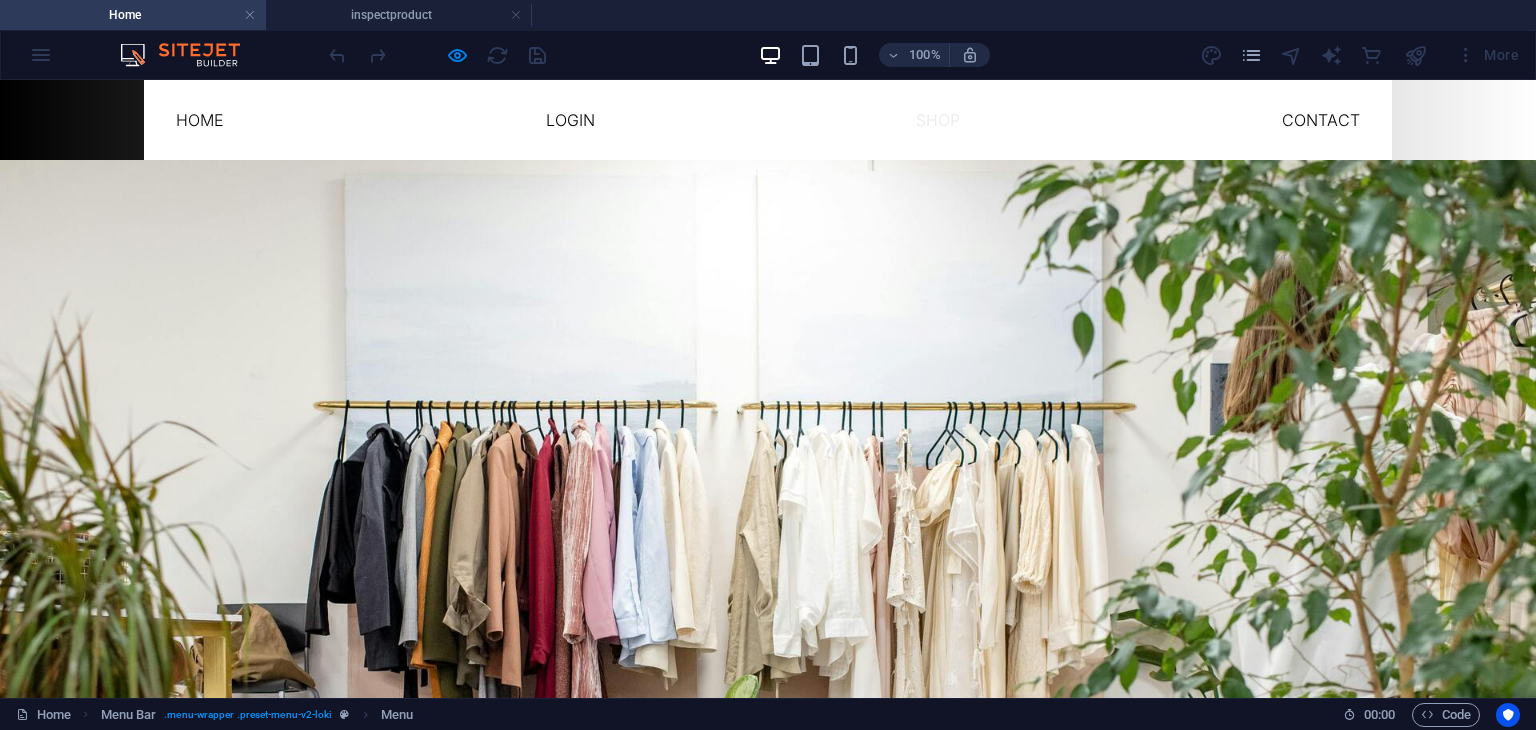 click on "shop" at bounding box center [938, 120] 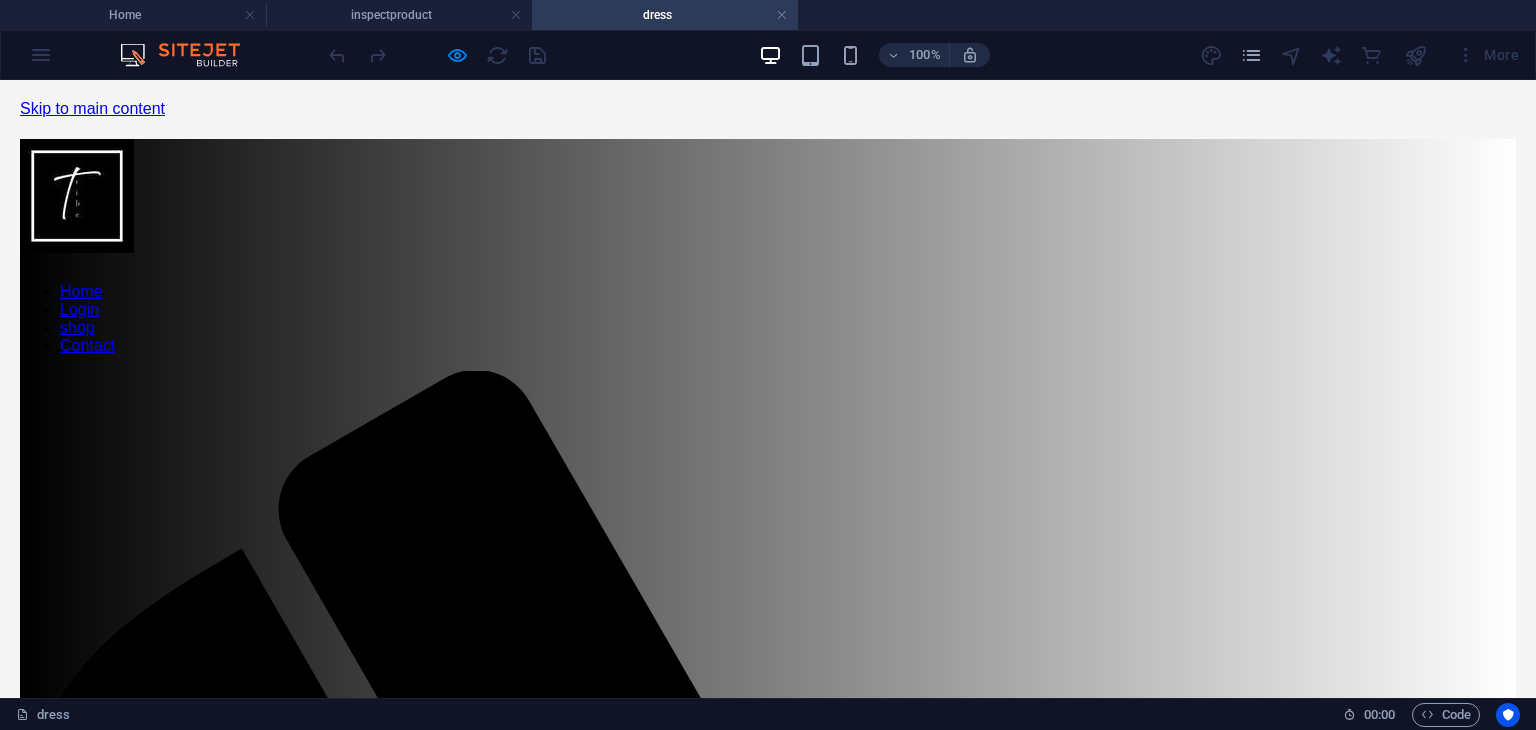 scroll, scrollTop: 247, scrollLeft: 0, axis: vertical 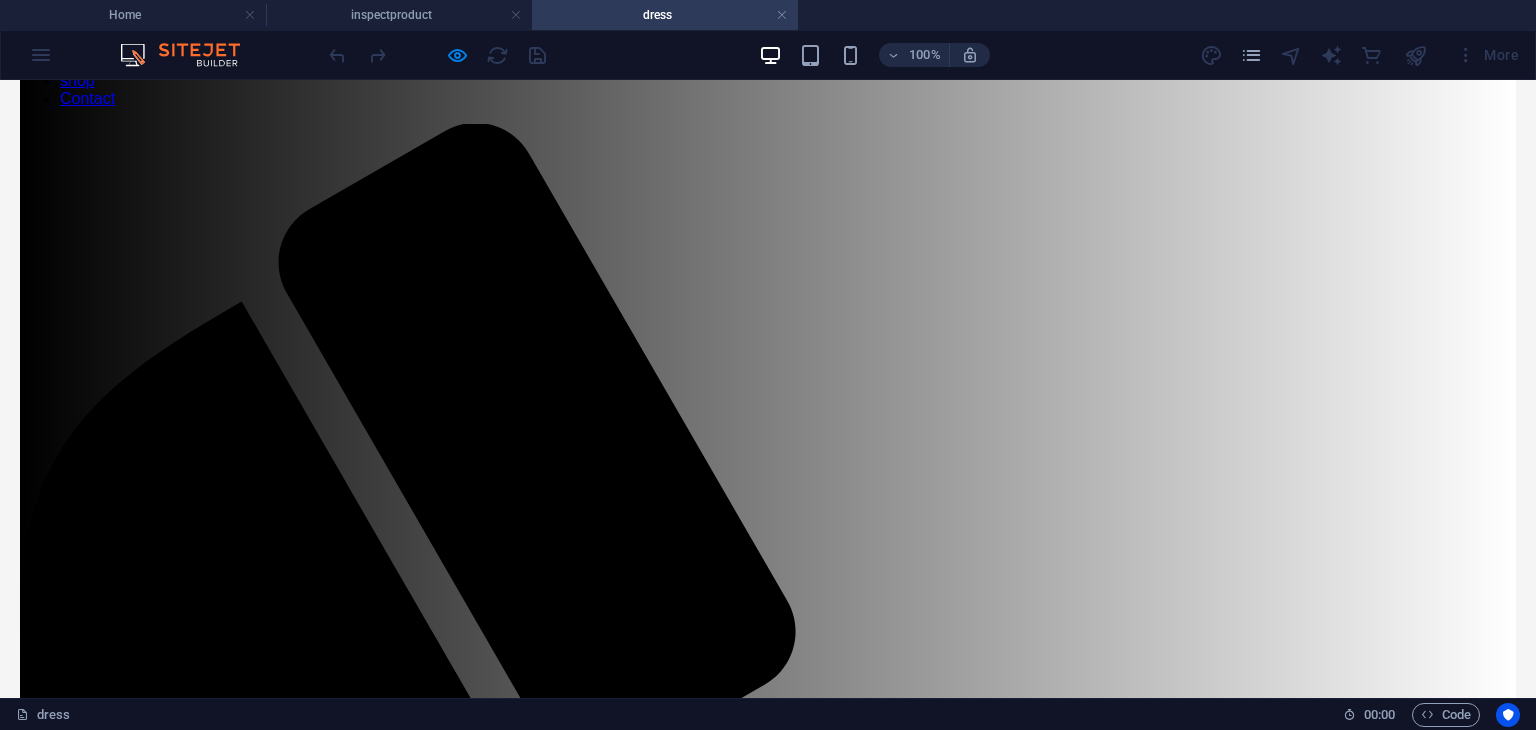click on "Product Grid
Our Products
Dress Black
₹380
Kurti
₹475
Breslet
₹210
Dress 4
₹310
Dress 5
₹330
Dress 6
₹350
Dress 7
₹370
Dress 8
₹390
Dress 9
₹410
Dress 10
₹430" at bounding box center (768, 2422) 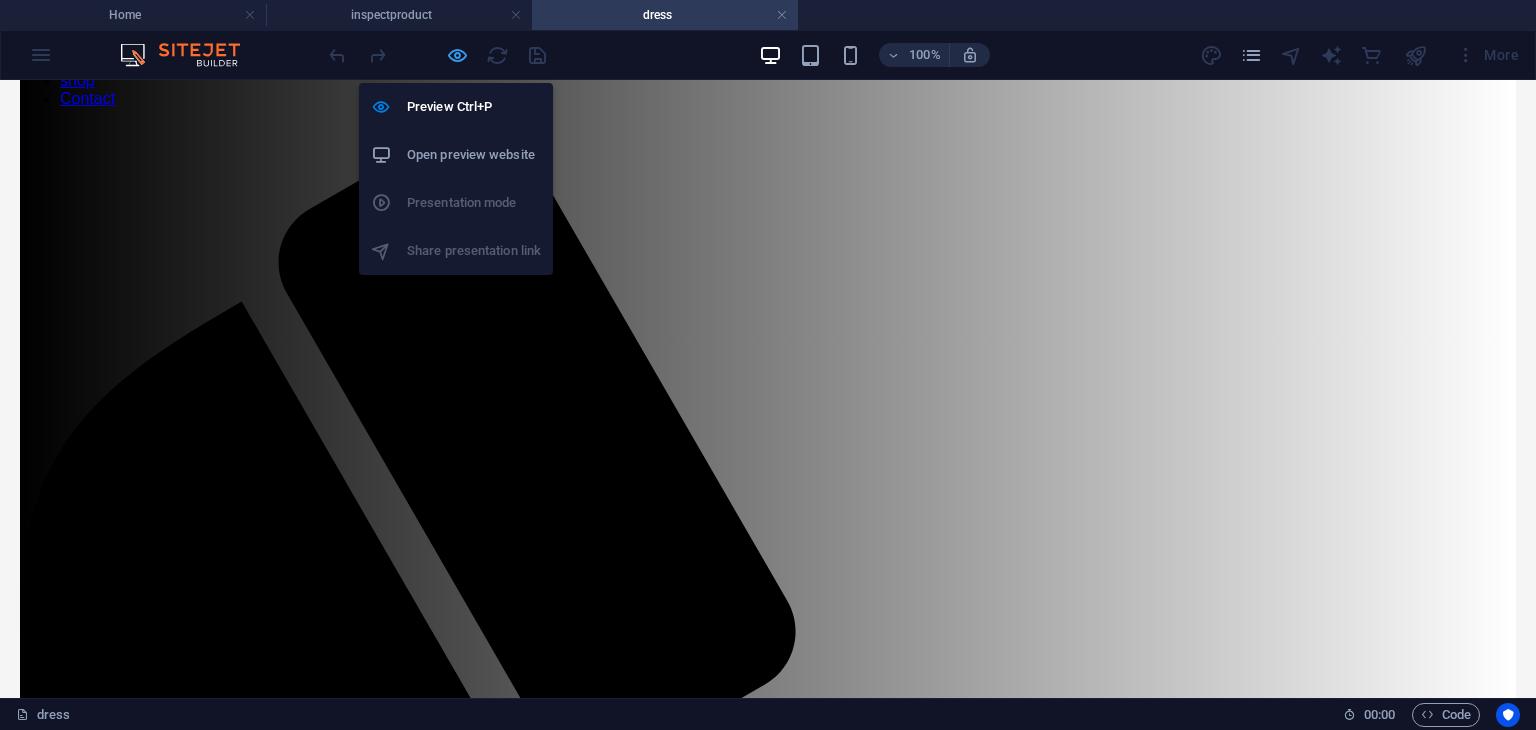 click at bounding box center [457, 55] 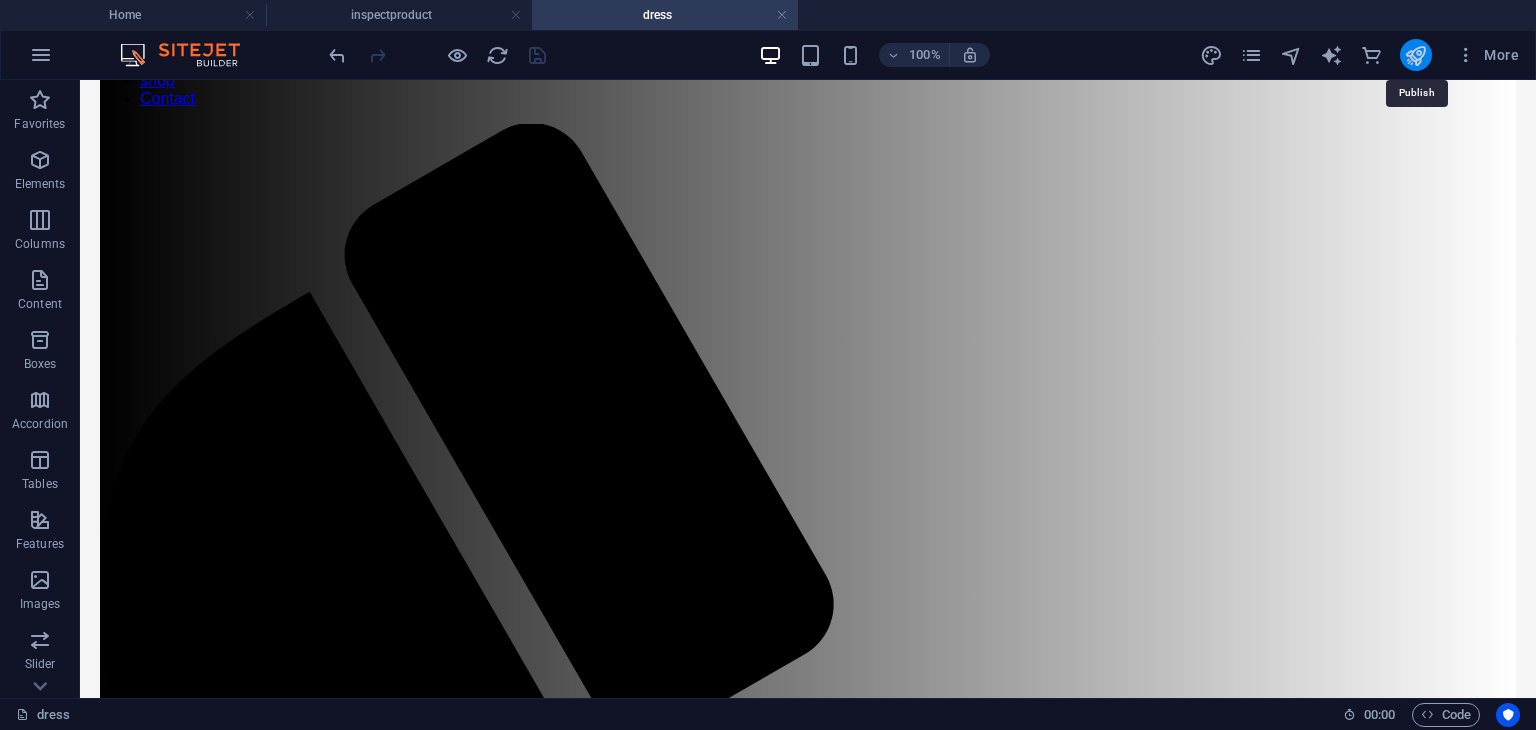 click at bounding box center [1415, 55] 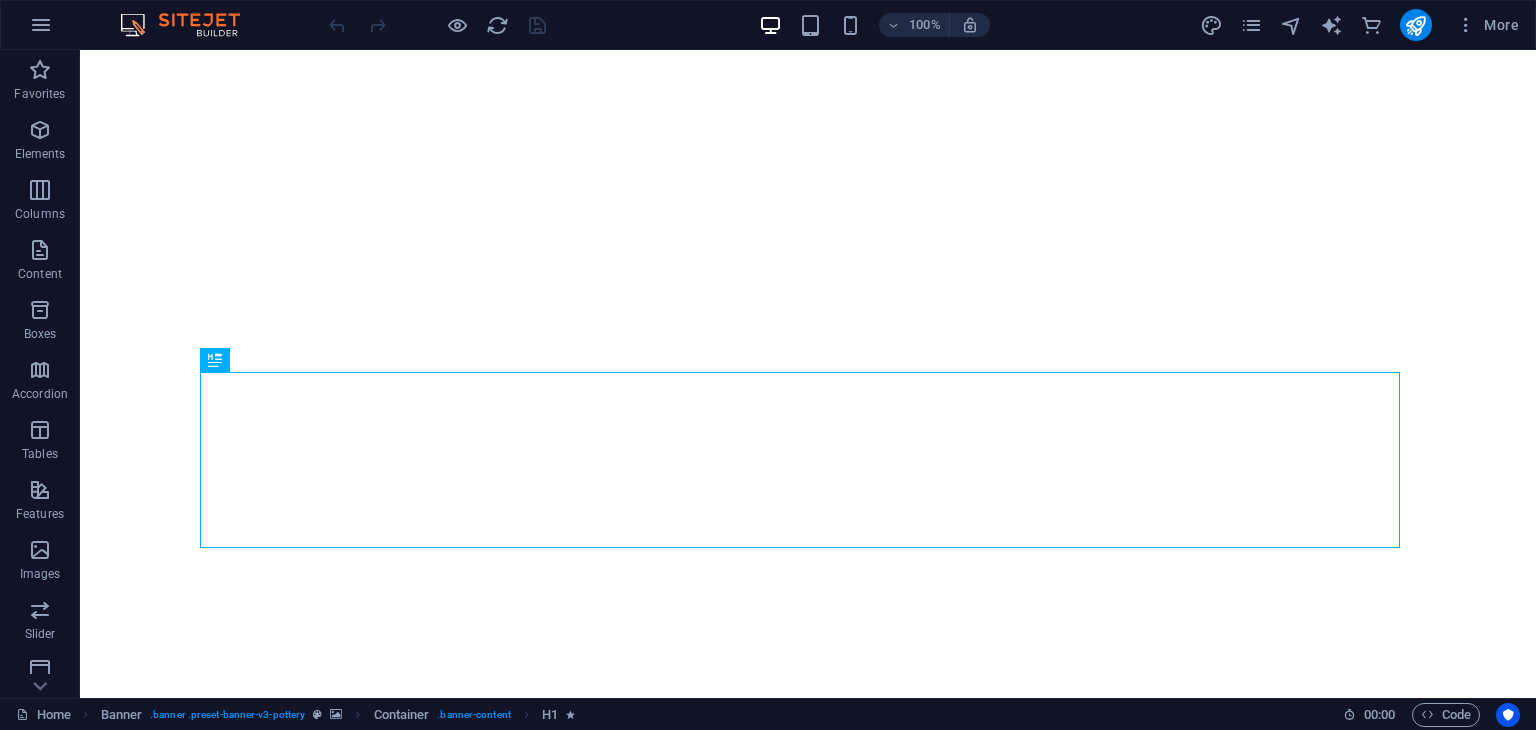 scroll, scrollTop: 0, scrollLeft: 0, axis: both 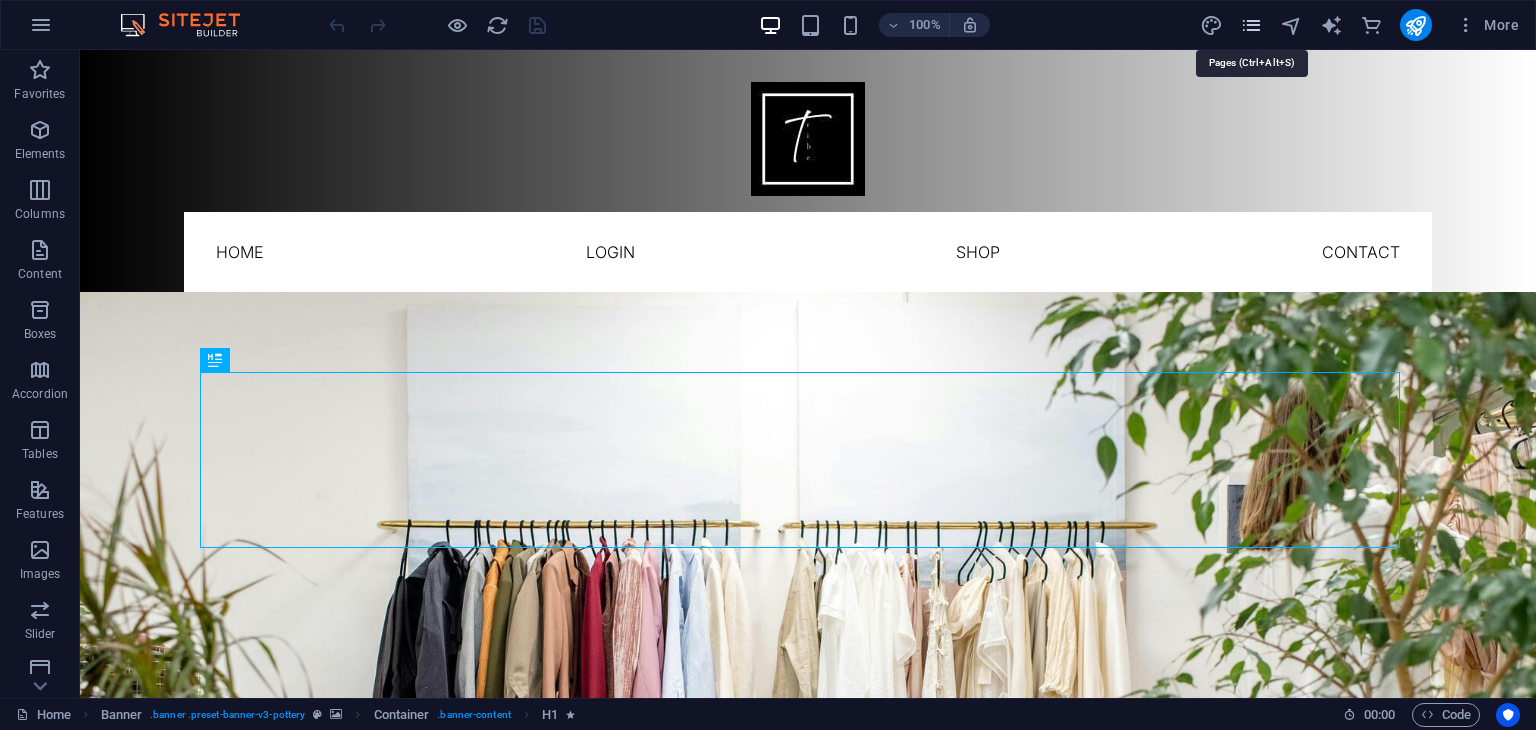 click at bounding box center (1251, 25) 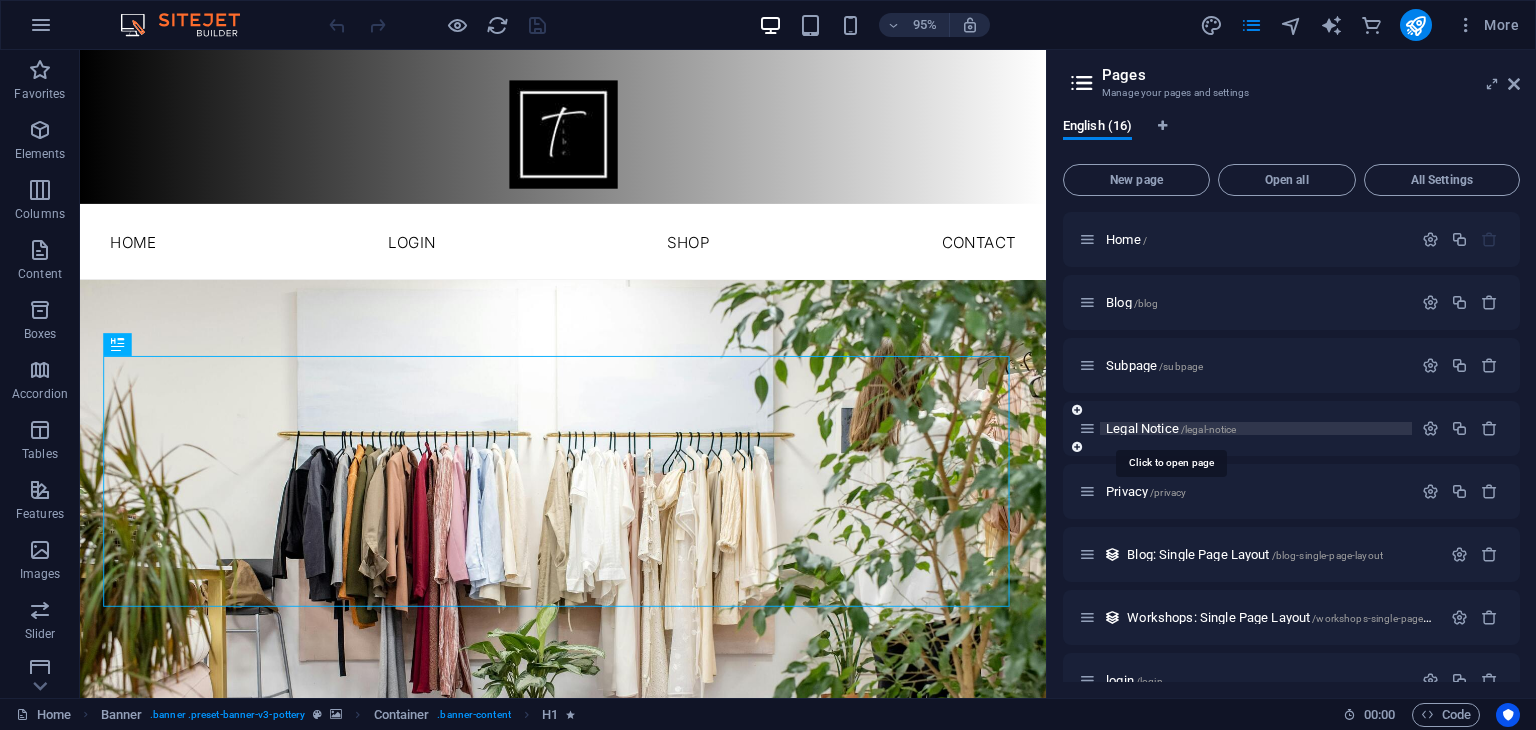 scroll, scrollTop: 538, scrollLeft: 0, axis: vertical 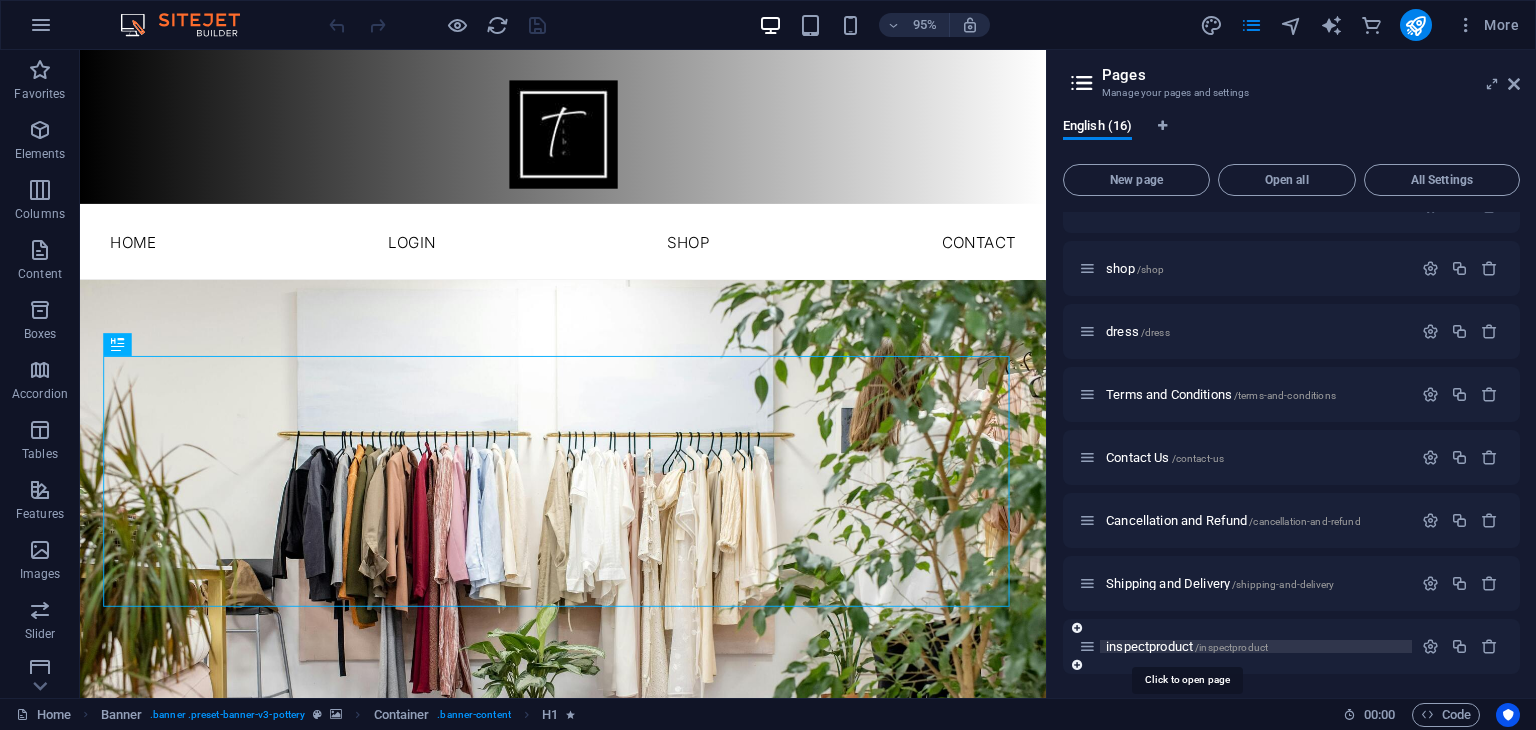 click on "inspectproduct /inspectproduct" at bounding box center [1187, 646] 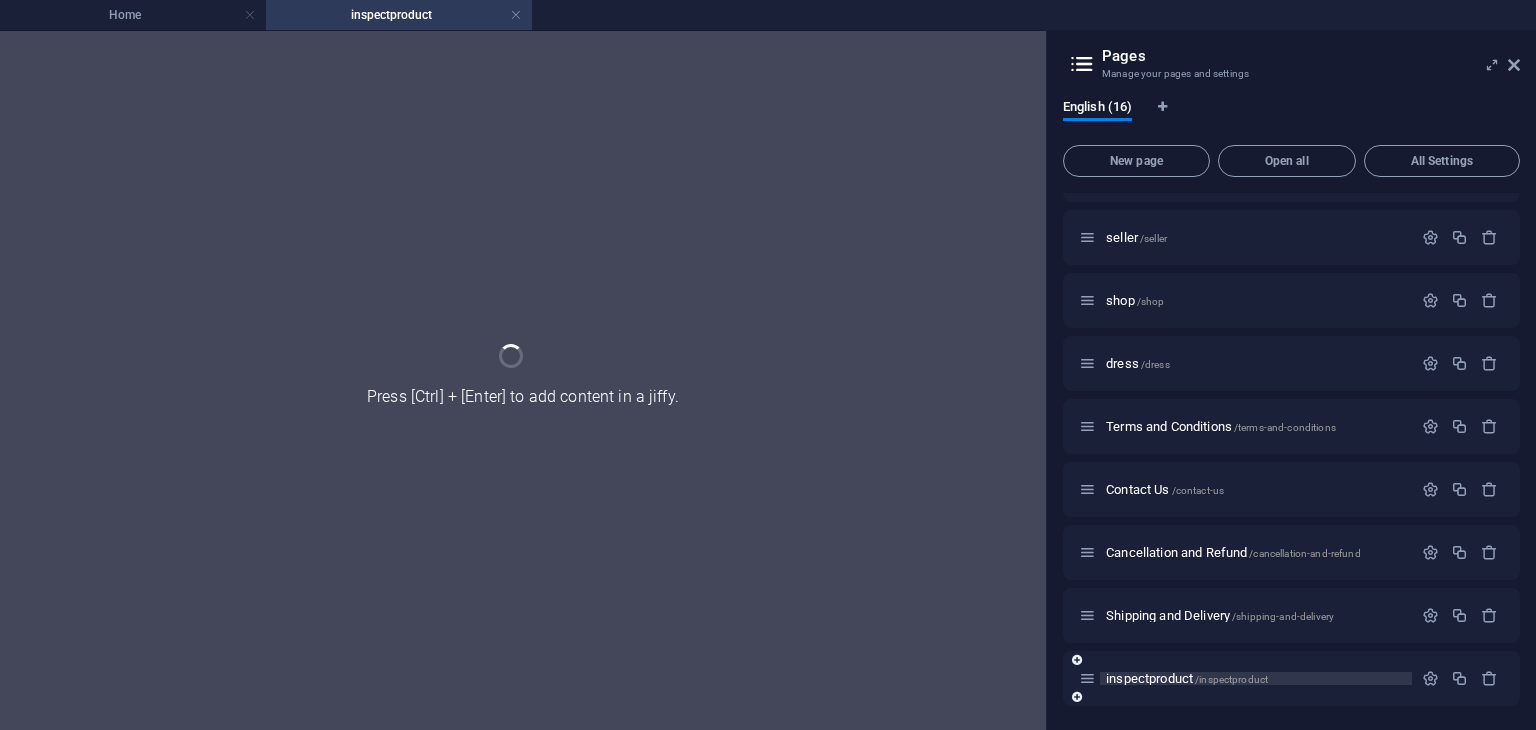 scroll, scrollTop: 487, scrollLeft: 0, axis: vertical 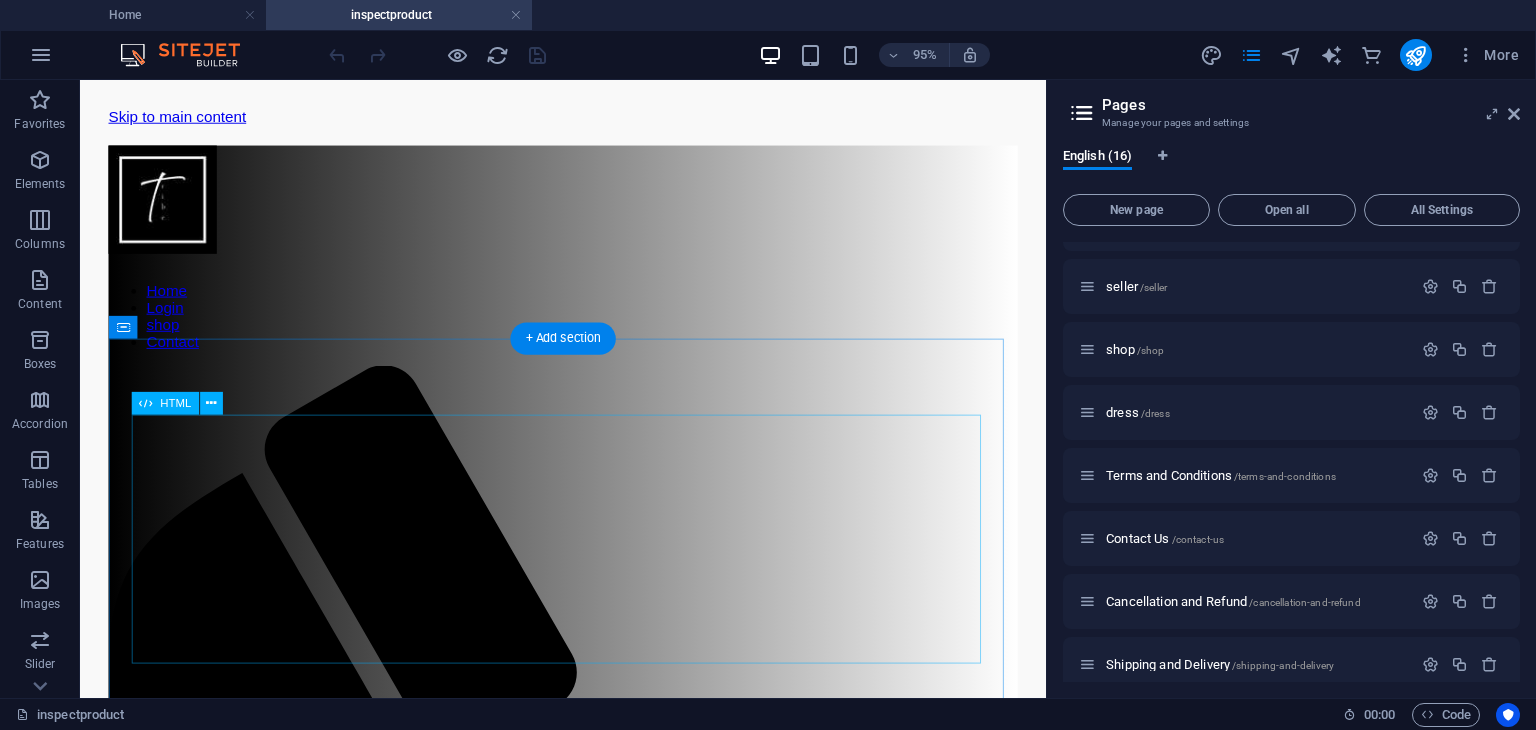 click on "Inspect Product
Product Name
₹0
Buy Now" at bounding box center [588, 1767] 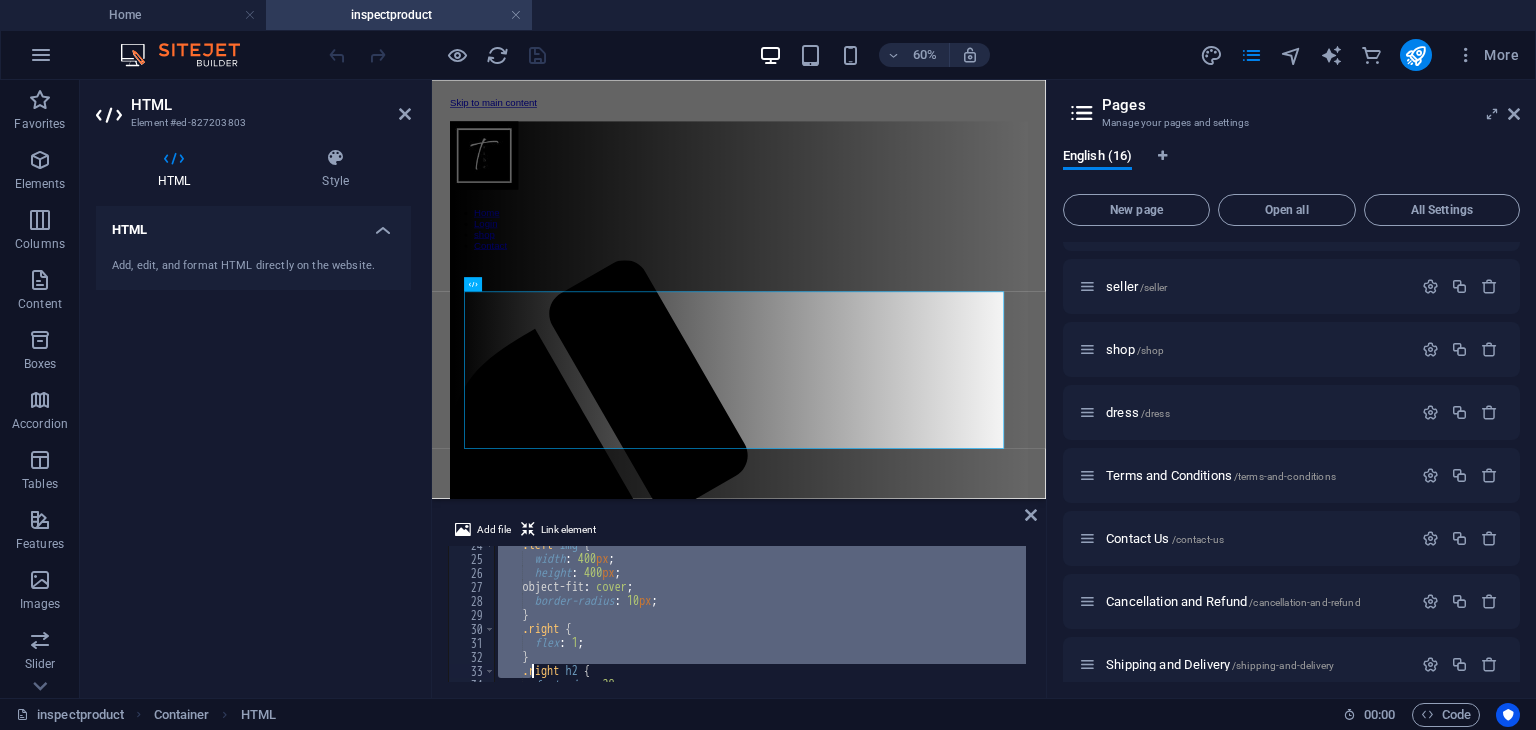 scroll, scrollTop: 1254, scrollLeft: 0, axis: vertical 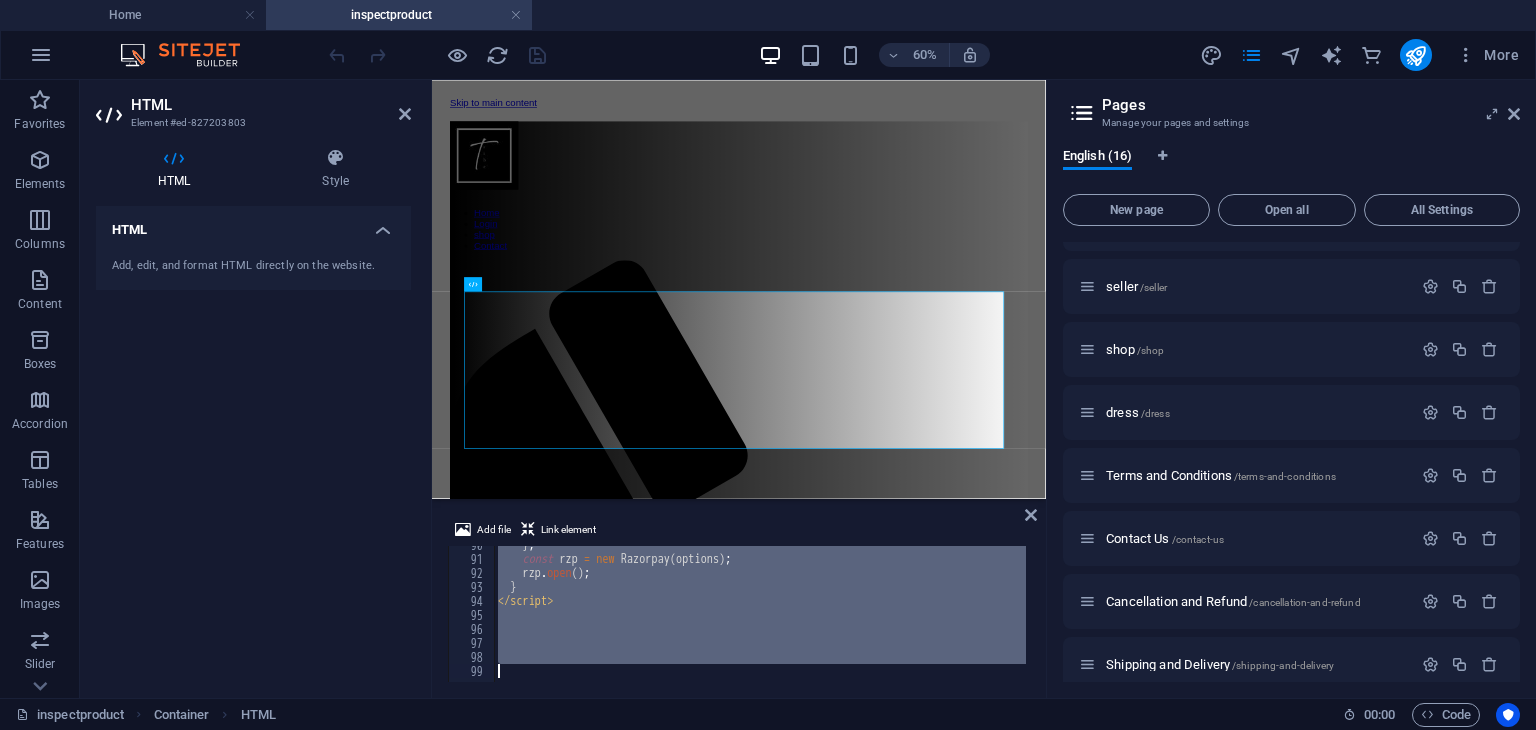 drag, startPoint x: 505, startPoint y: 565, endPoint x: 551, endPoint y: 776, distance: 215.95601 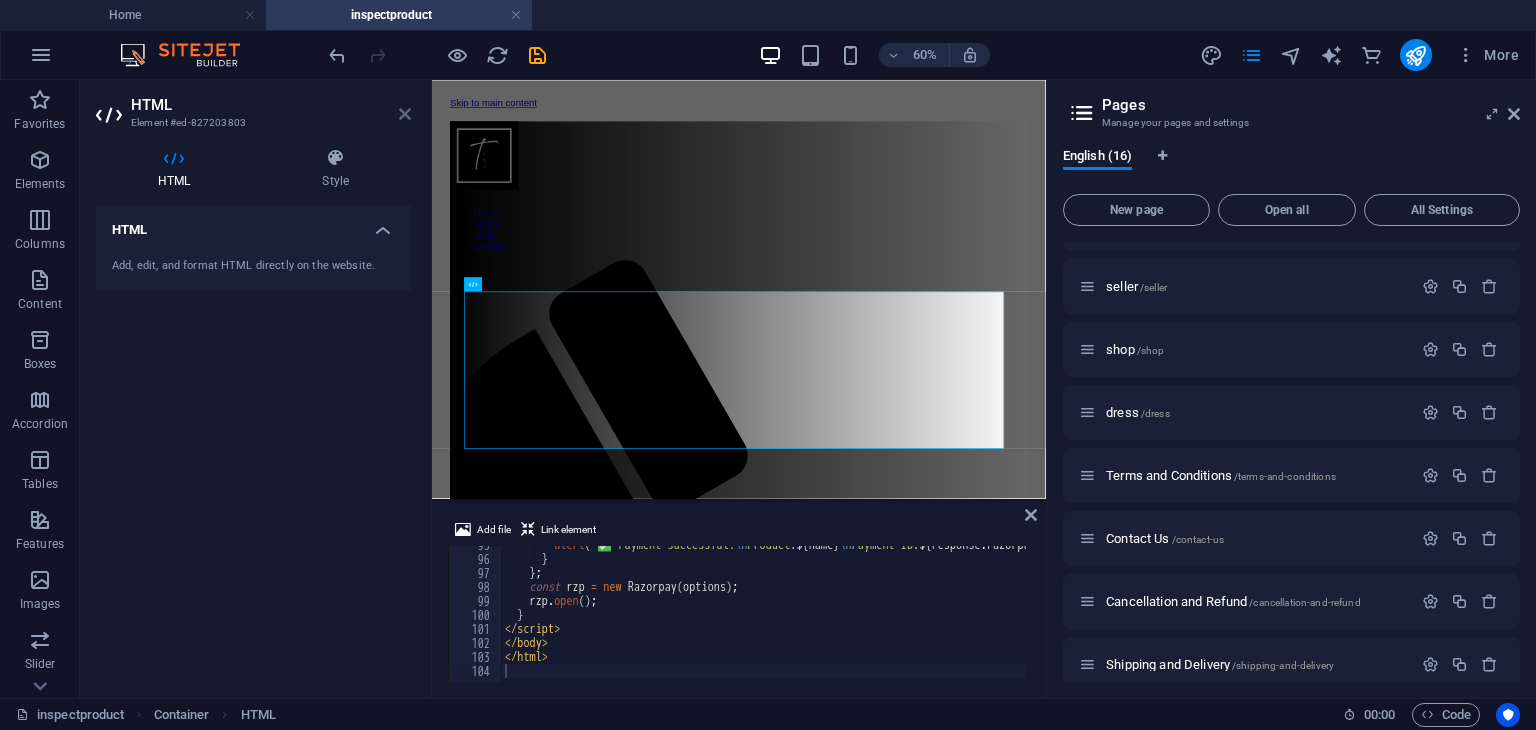 click at bounding box center [405, 114] 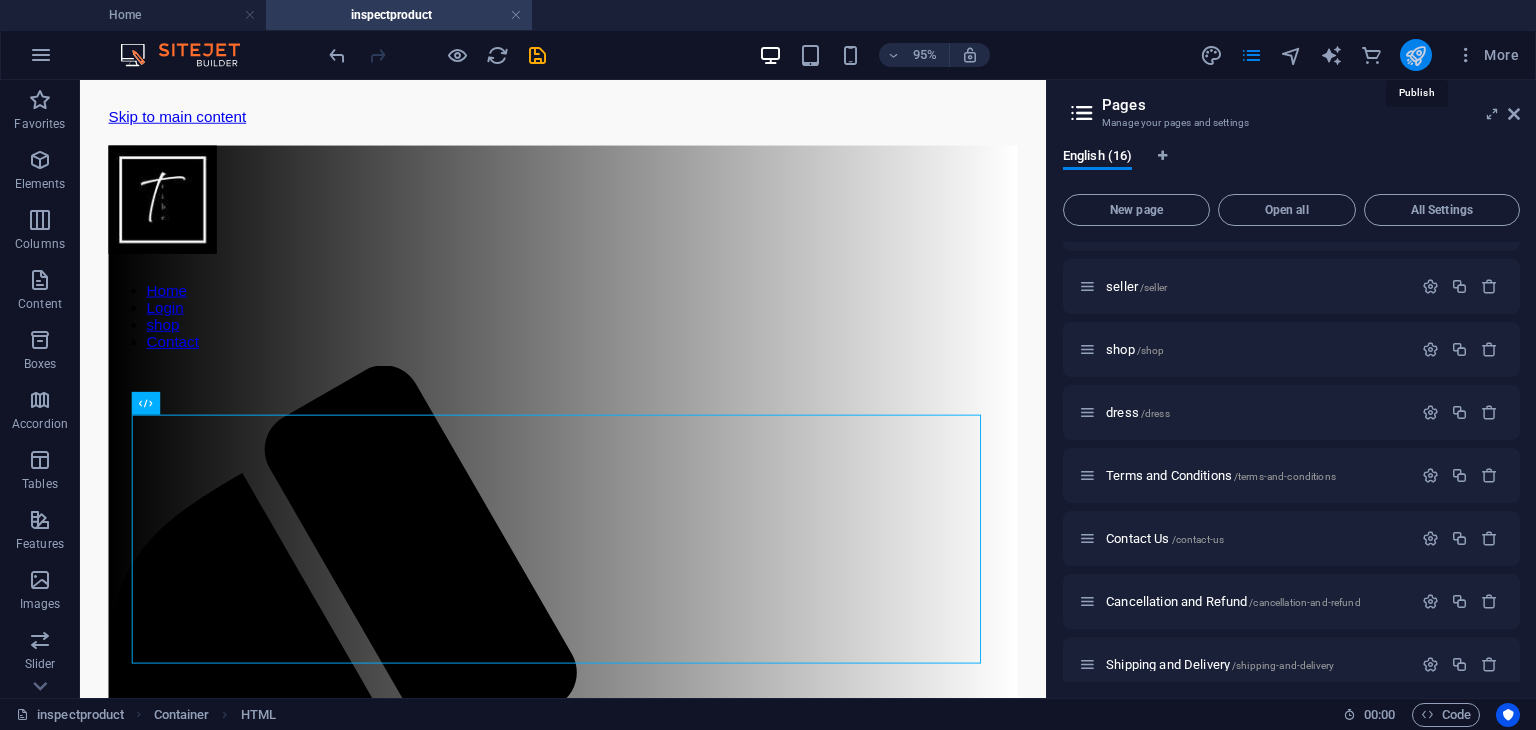 click at bounding box center (1415, 55) 